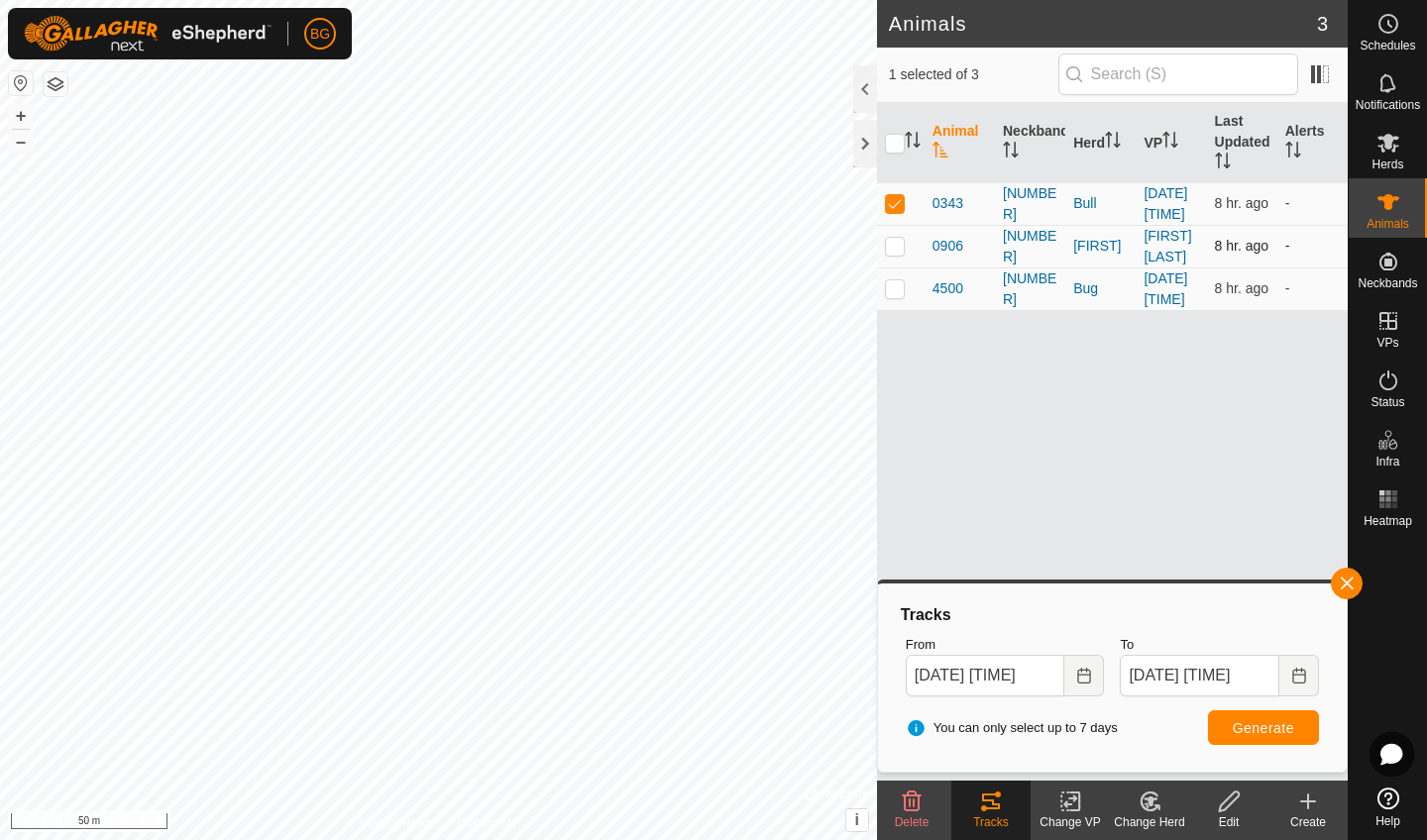 scroll, scrollTop: 0, scrollLeft: 0, axis: both 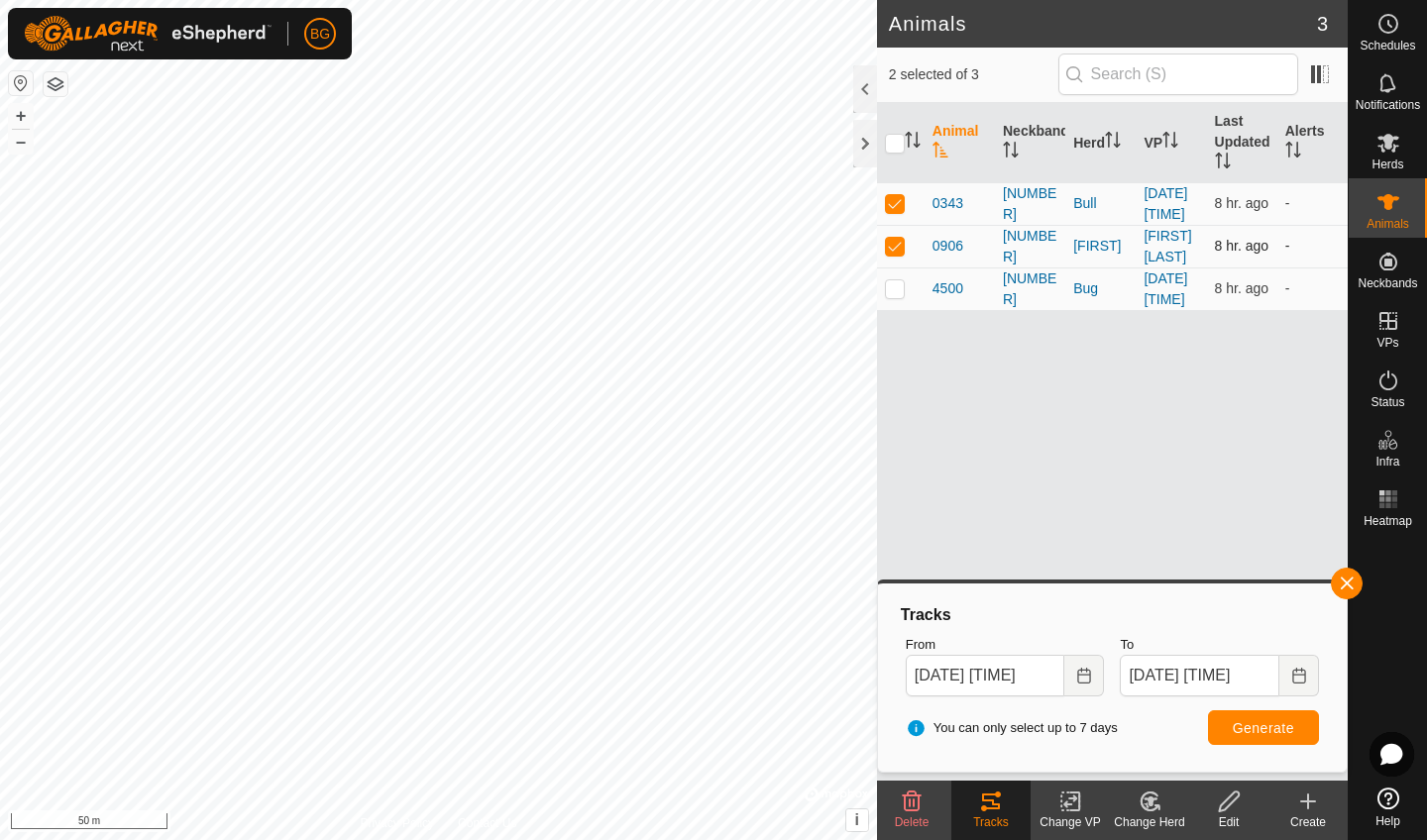 checkbox on "true" 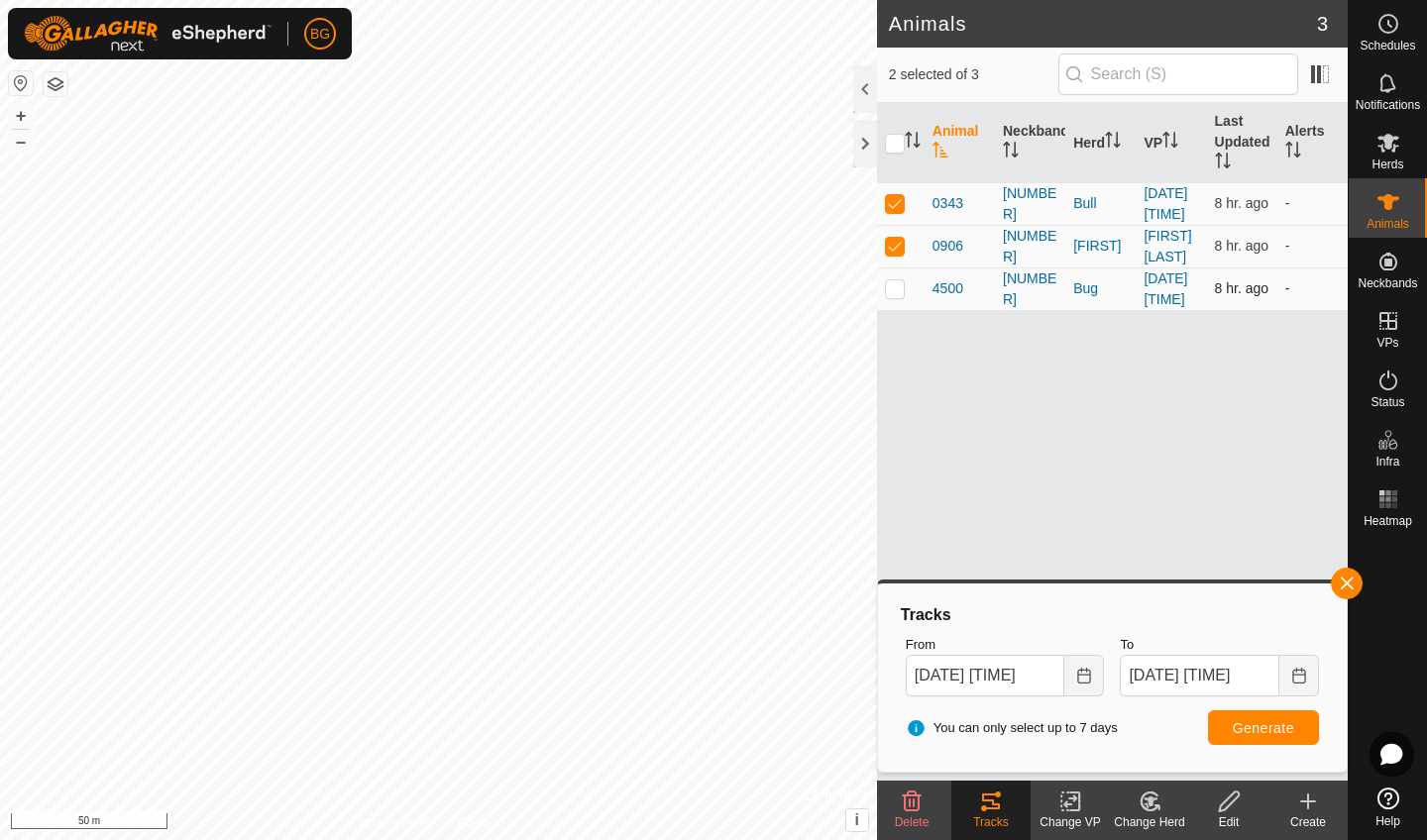 click at bounding box center (895, 288) 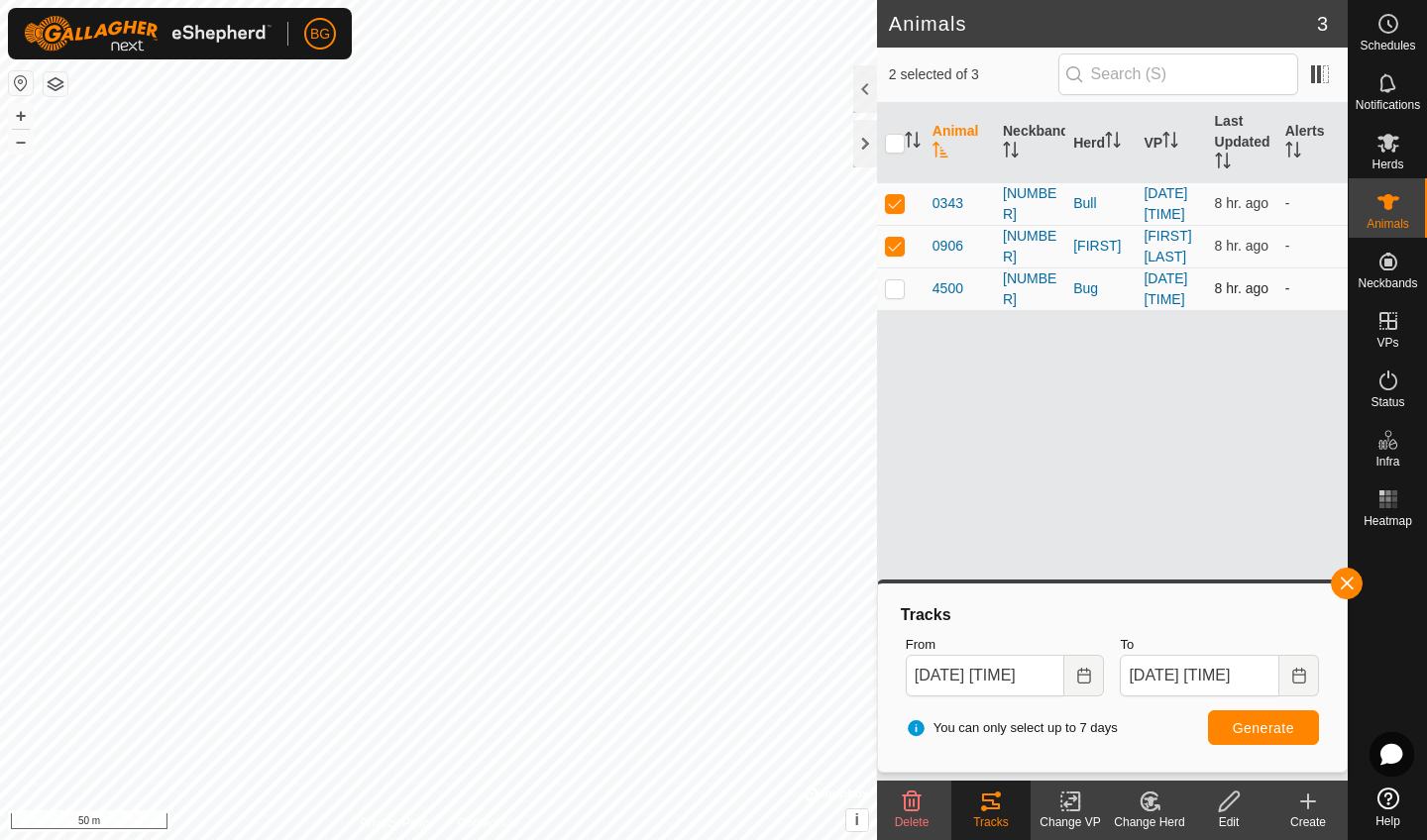 checkbox on "true" 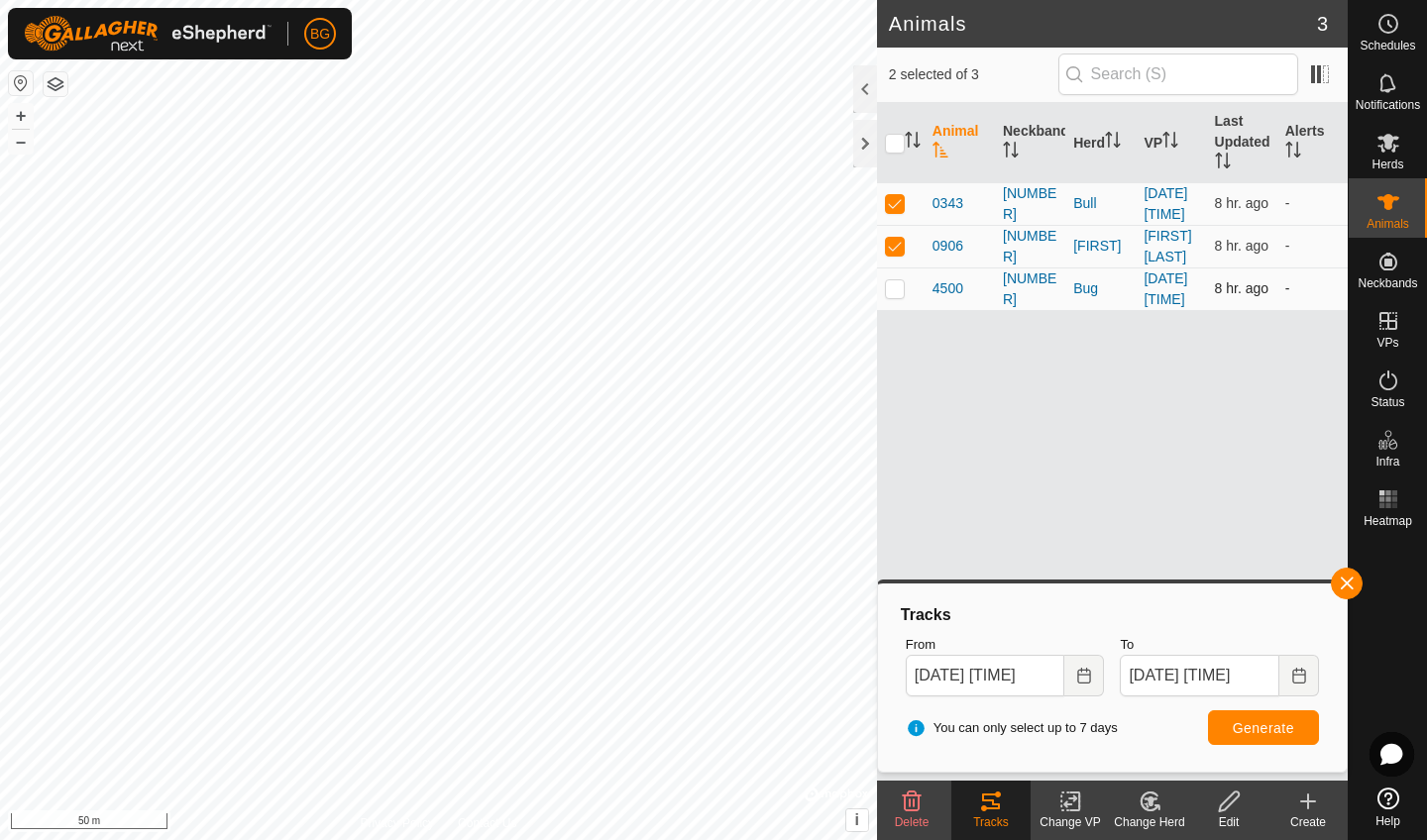 checkbox on "true" 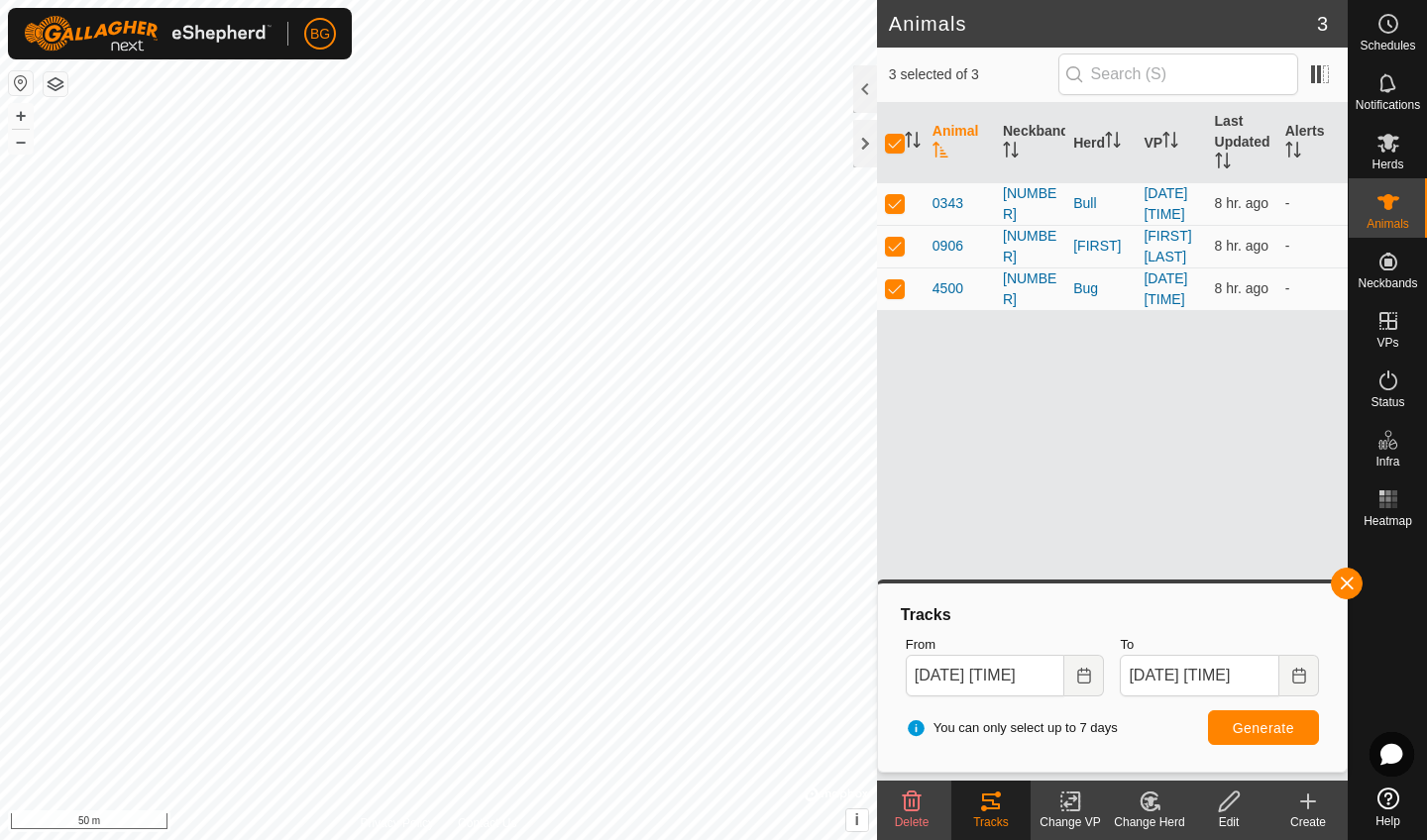 click on "Generate" at bounding box center (1263, 728) 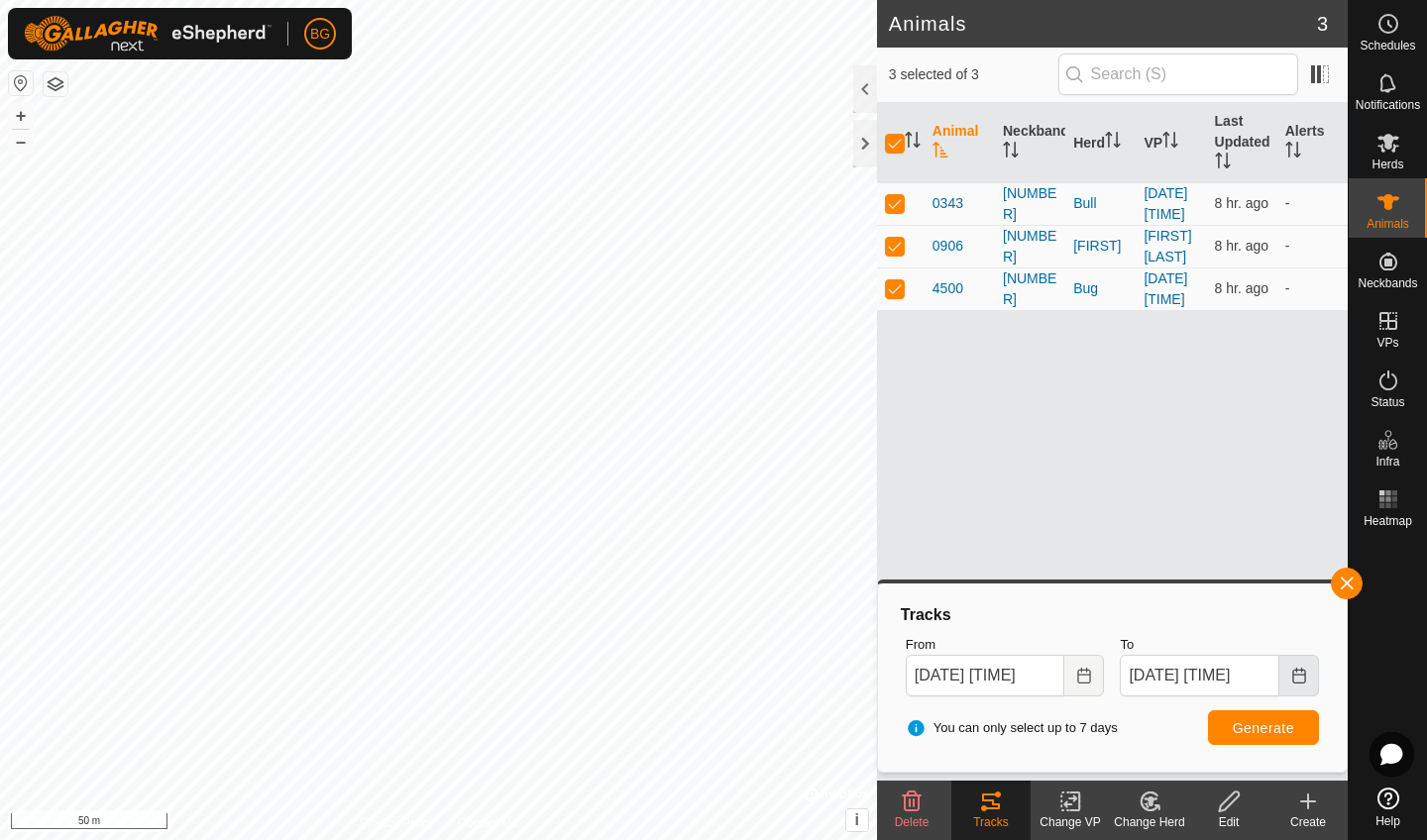 click 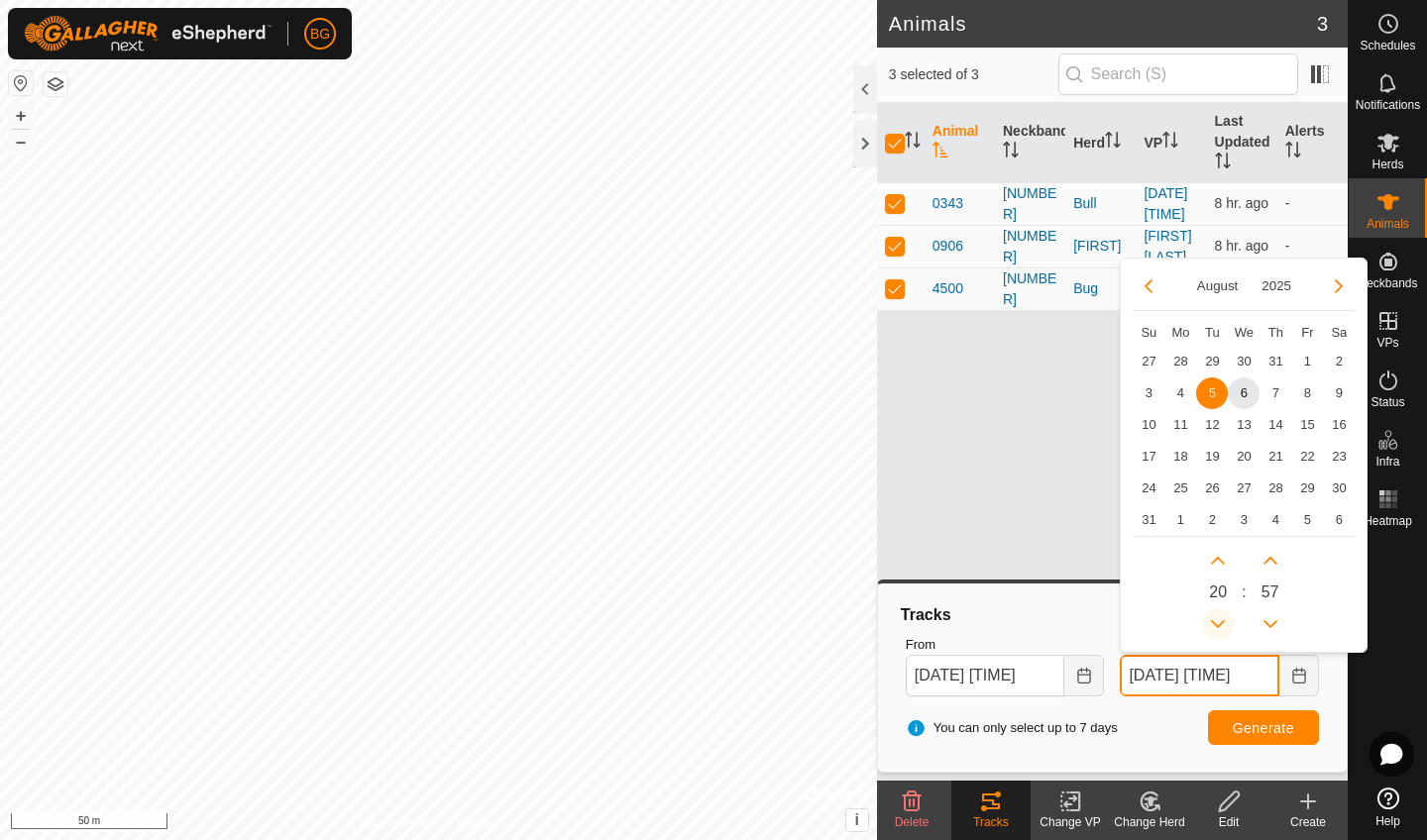 click at bounding box center [1218, 624] 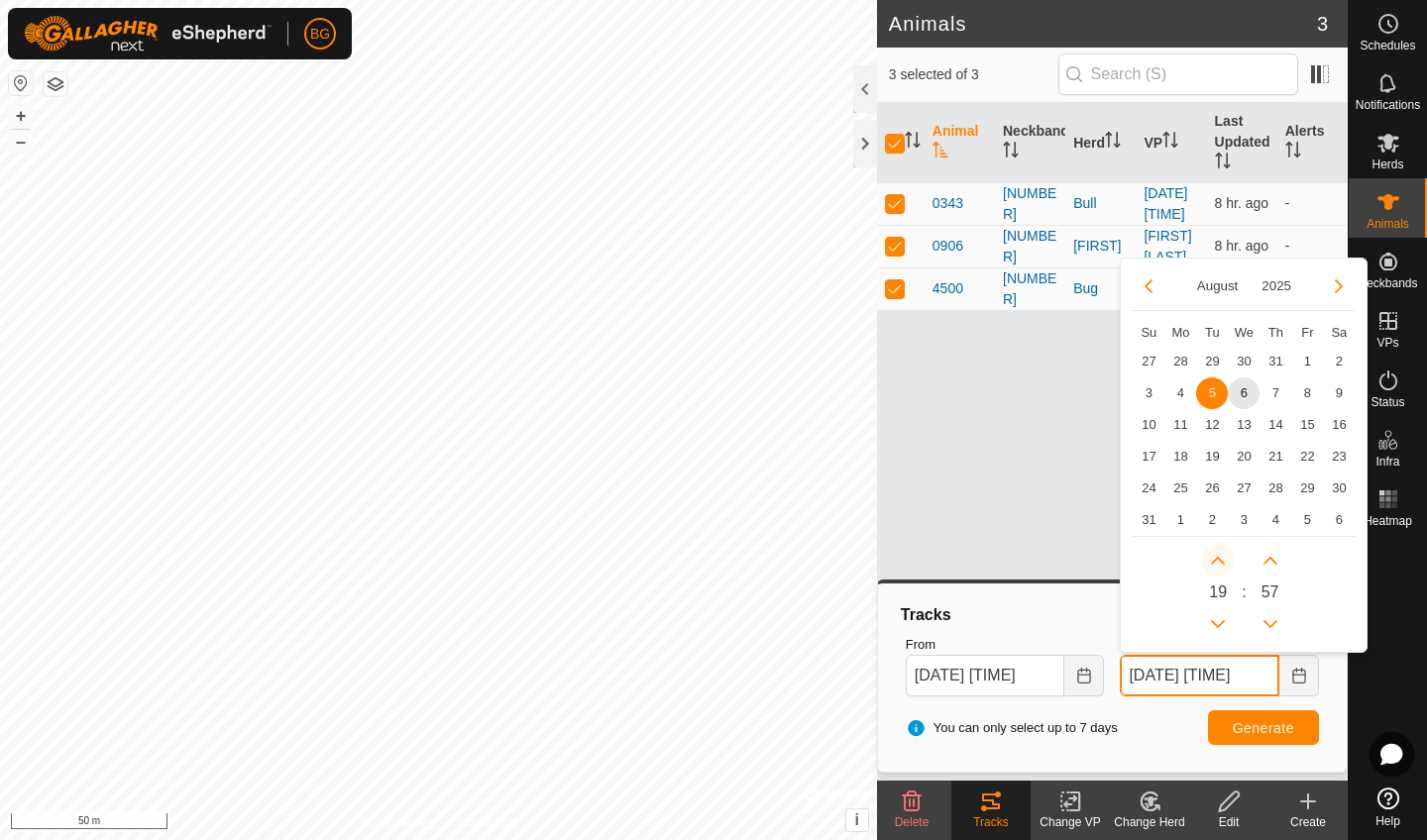 click at bounding box center [1218, 561] 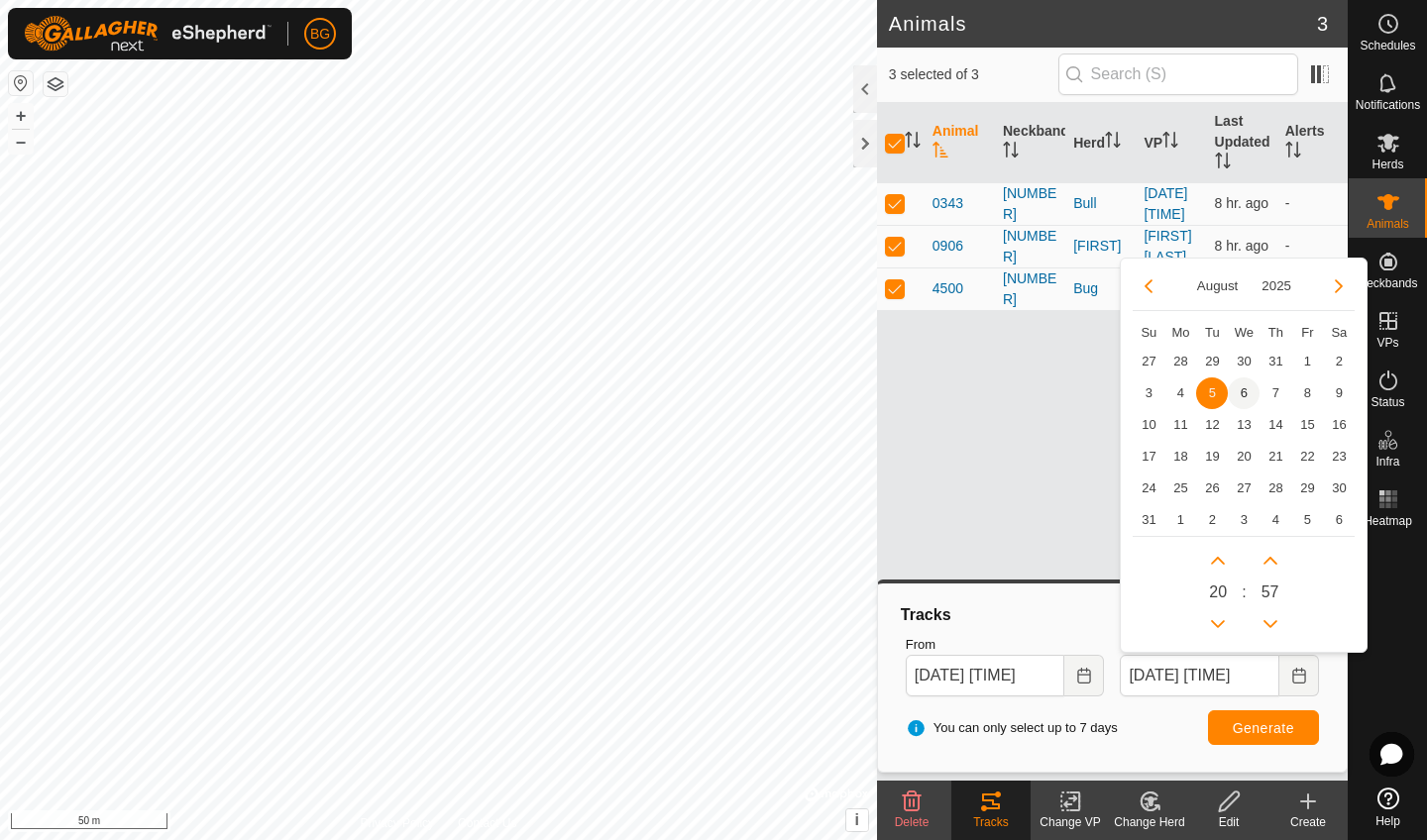 click on "6" at bounding box center [1244, 393] 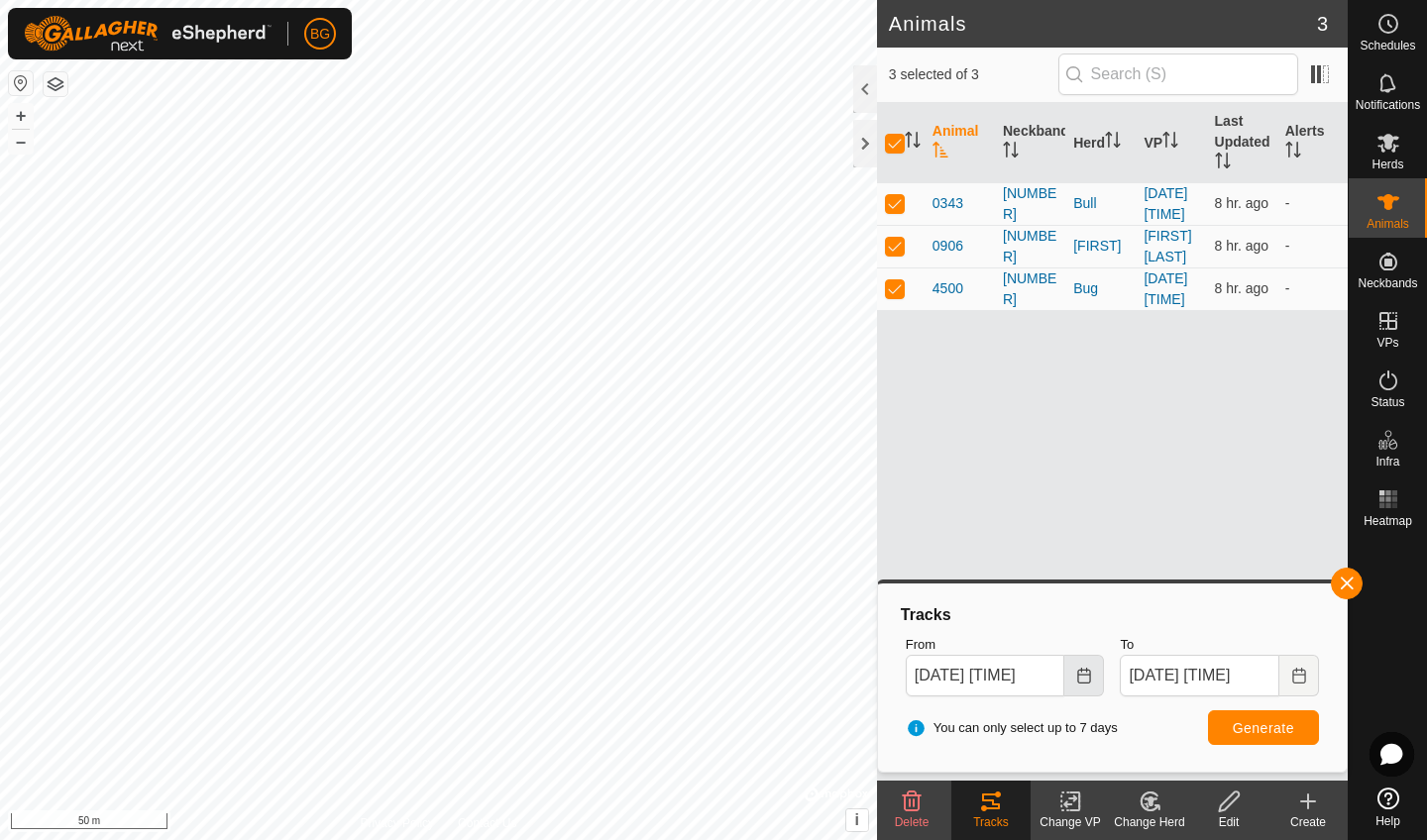 click at bounding box center [1084, 676] 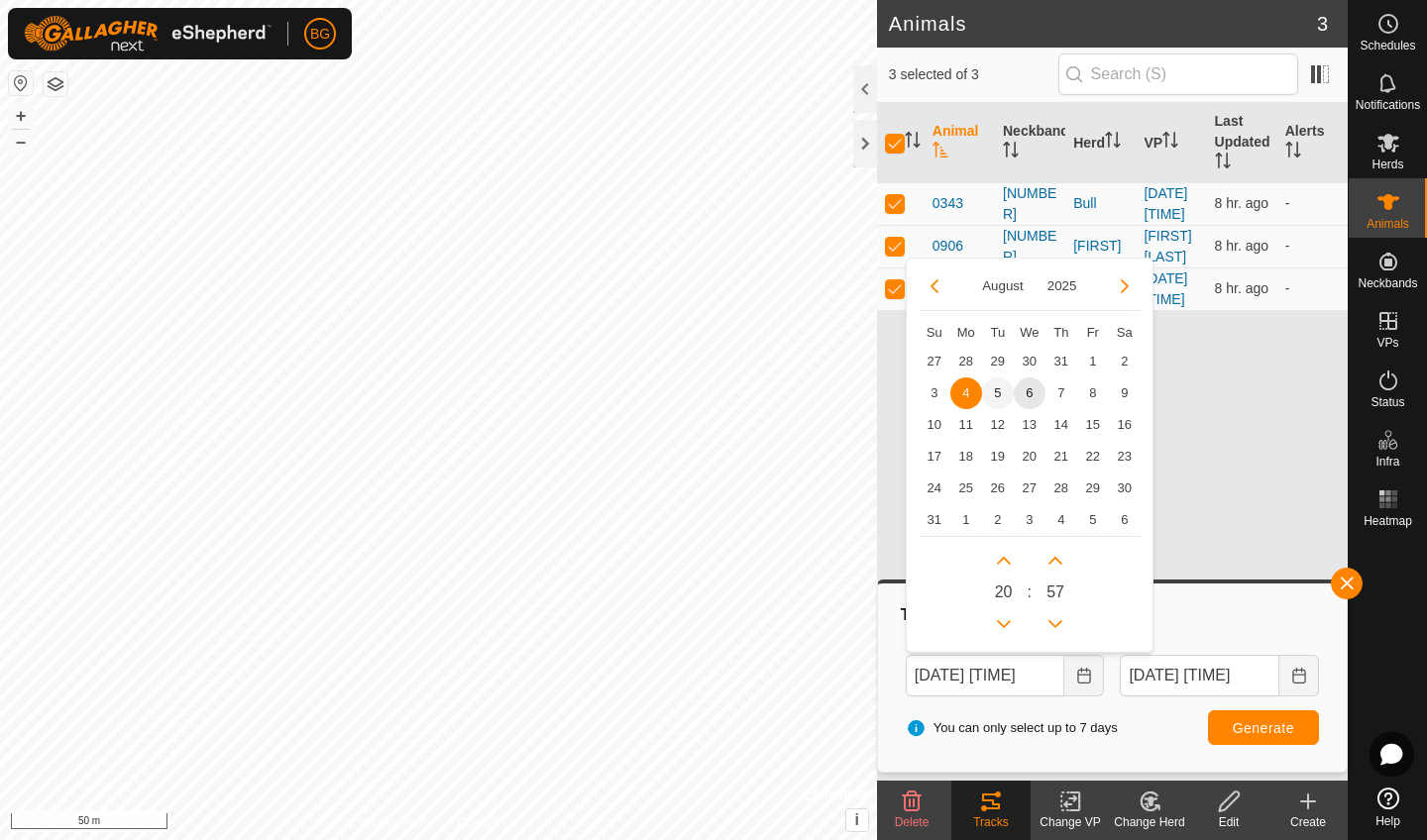 click on "5" at bounding box center [998, 393] 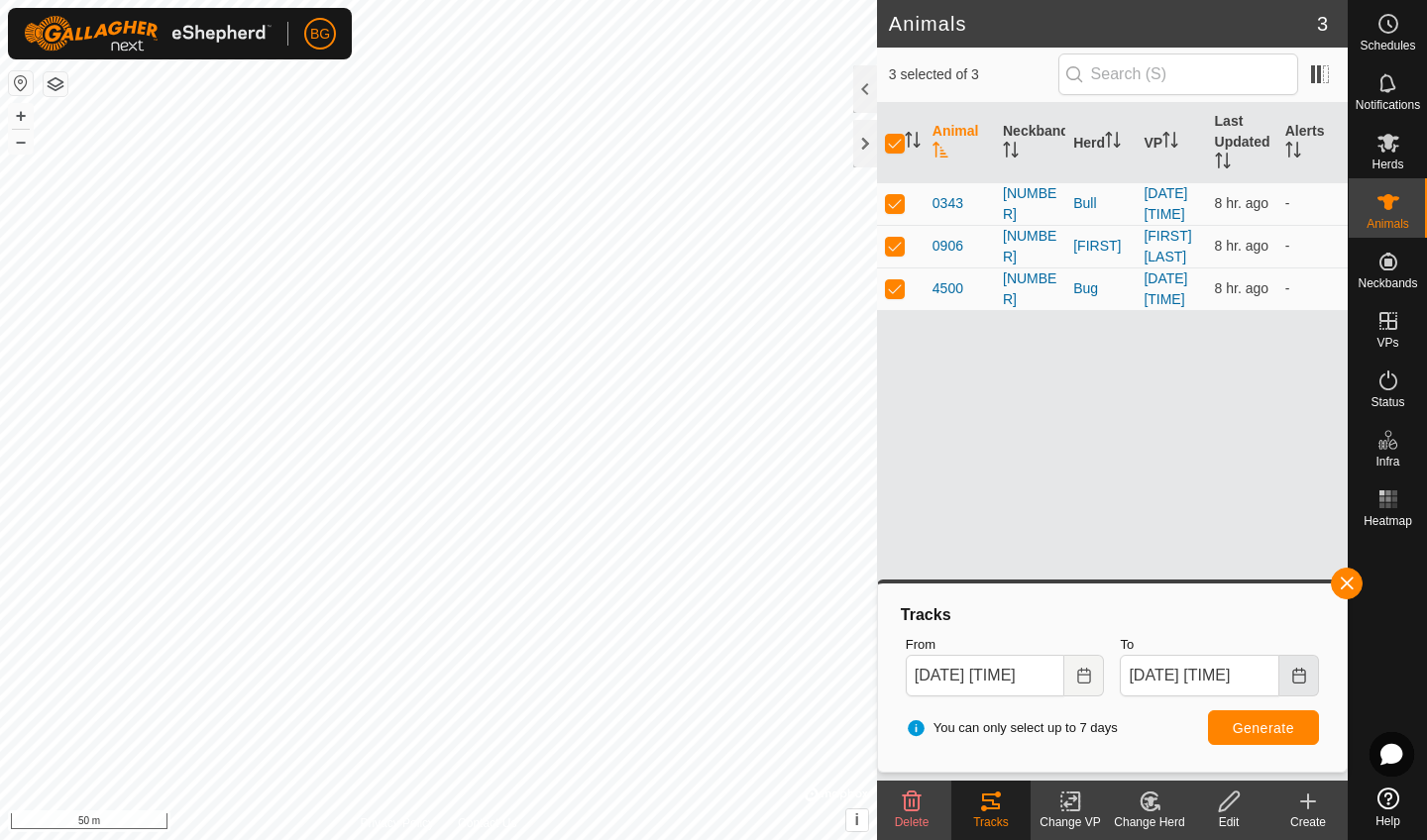 click 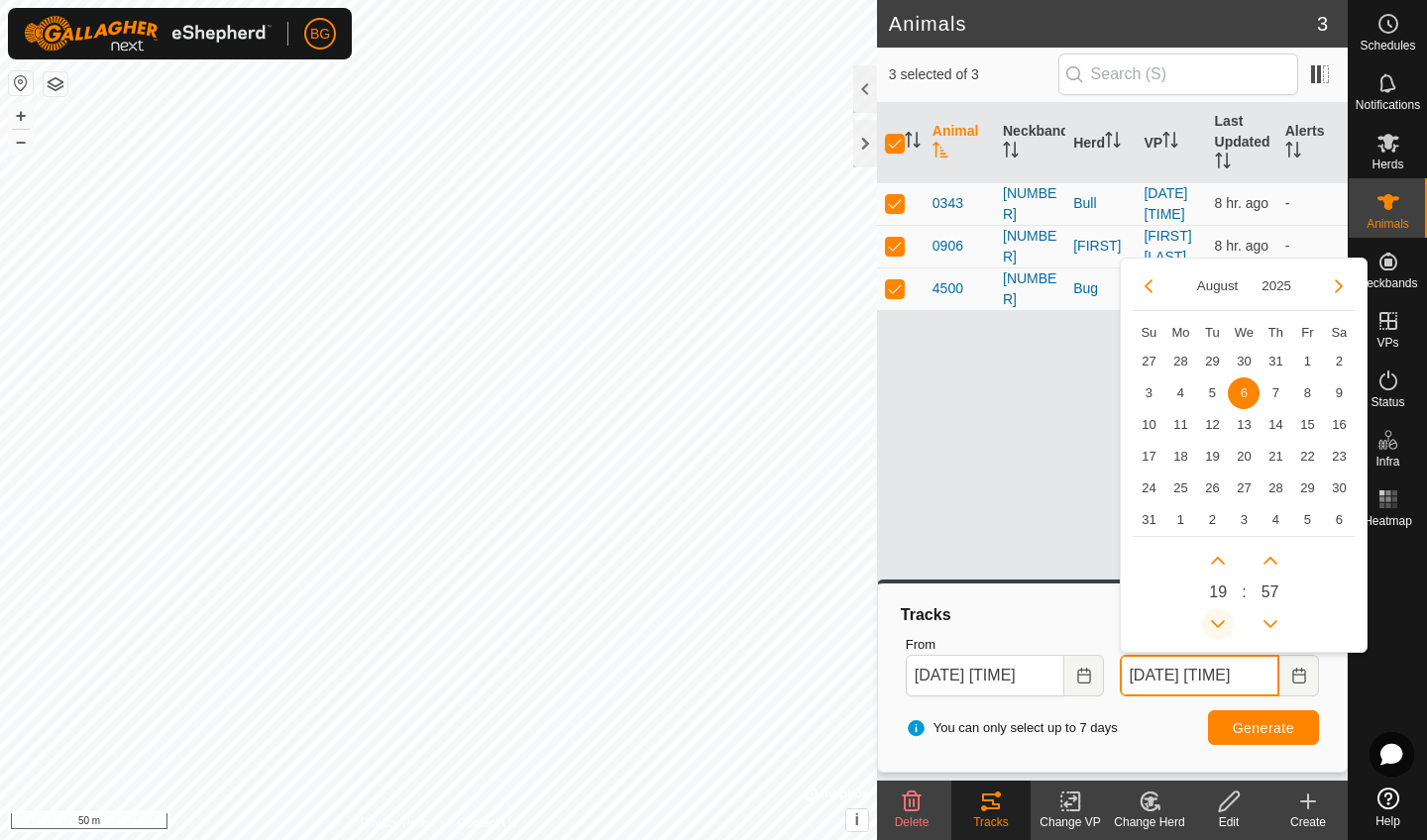 click at bounding box center [1218, 624] 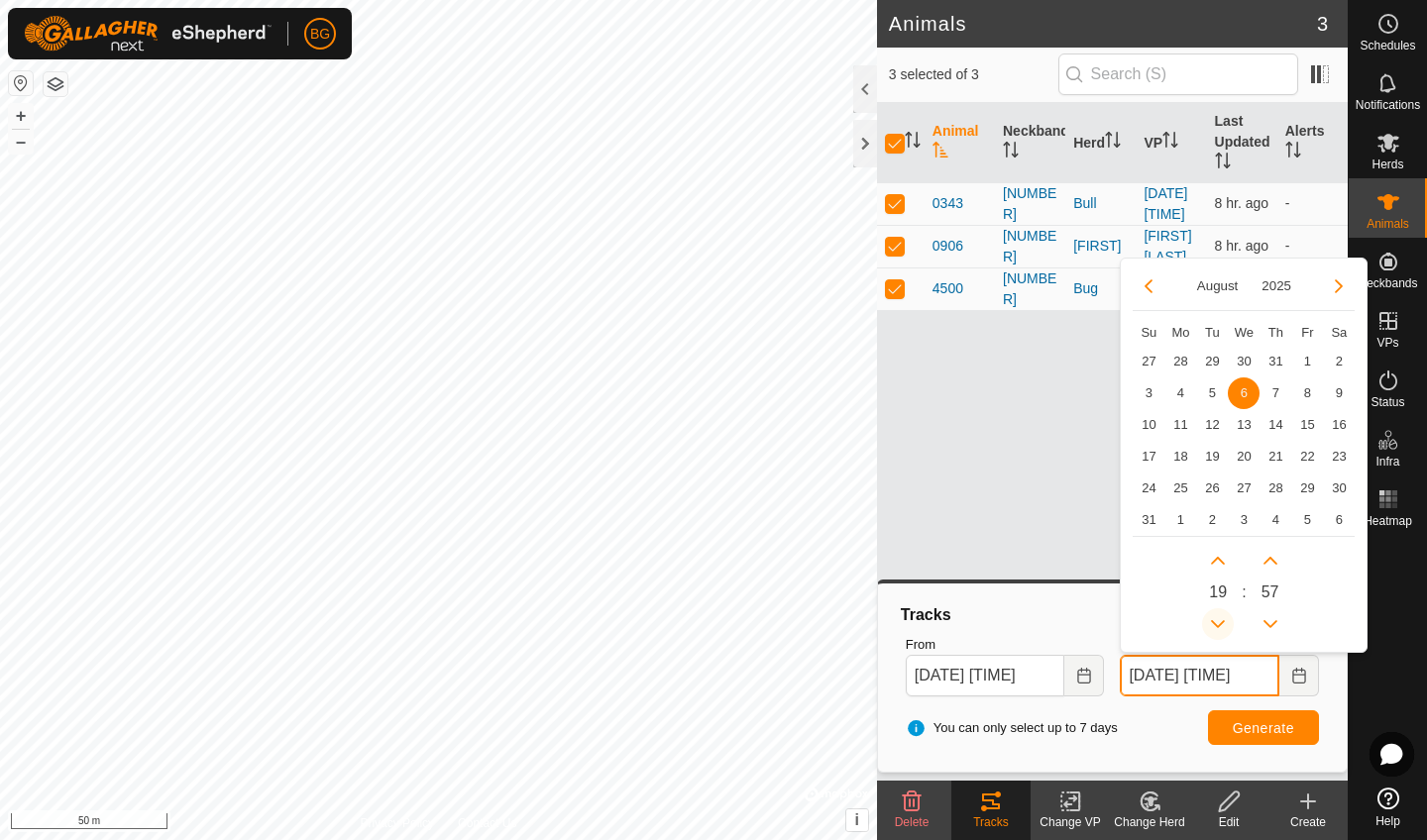 click at bounding box center [1220, 620] 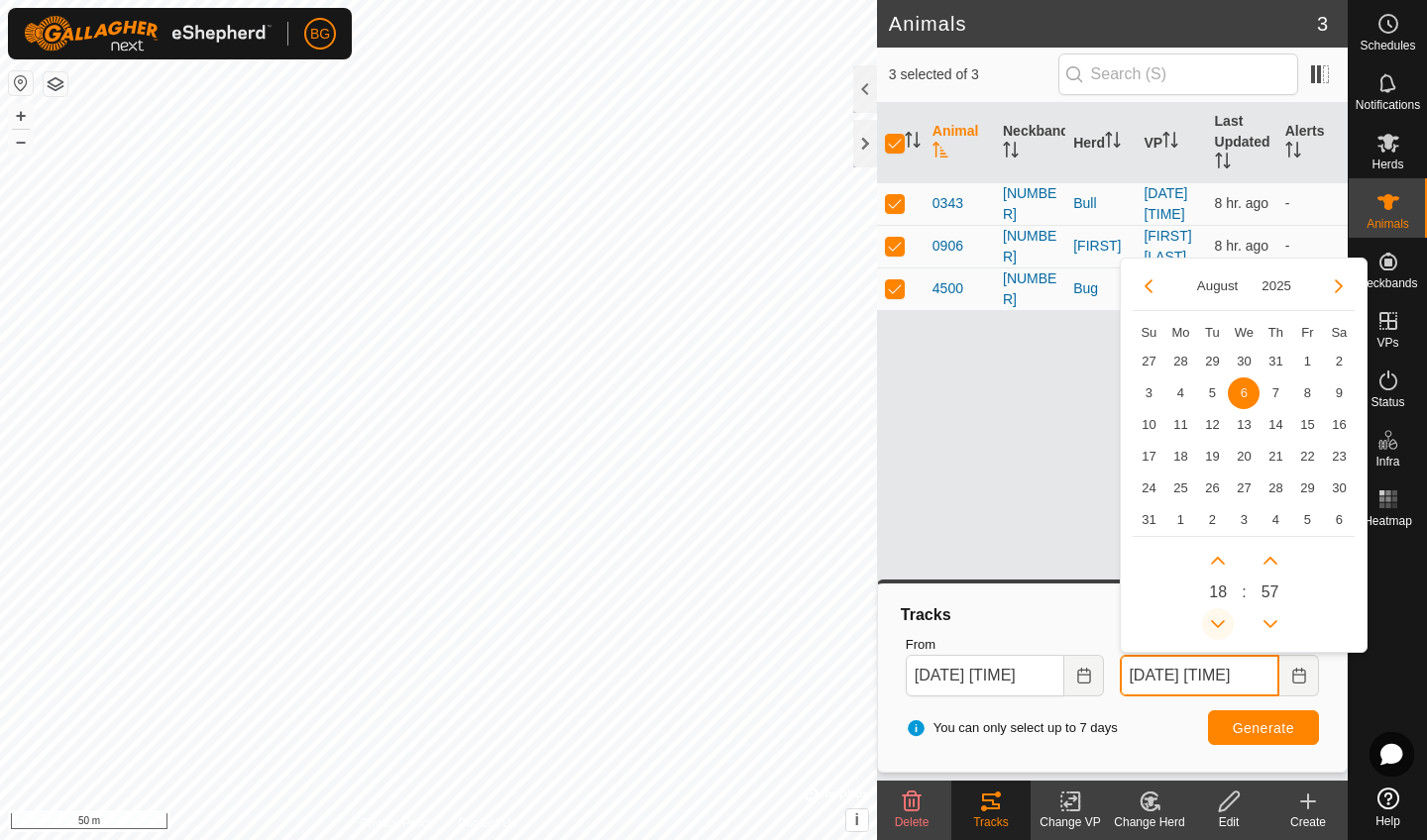 click at bounding box center (1218, 624) 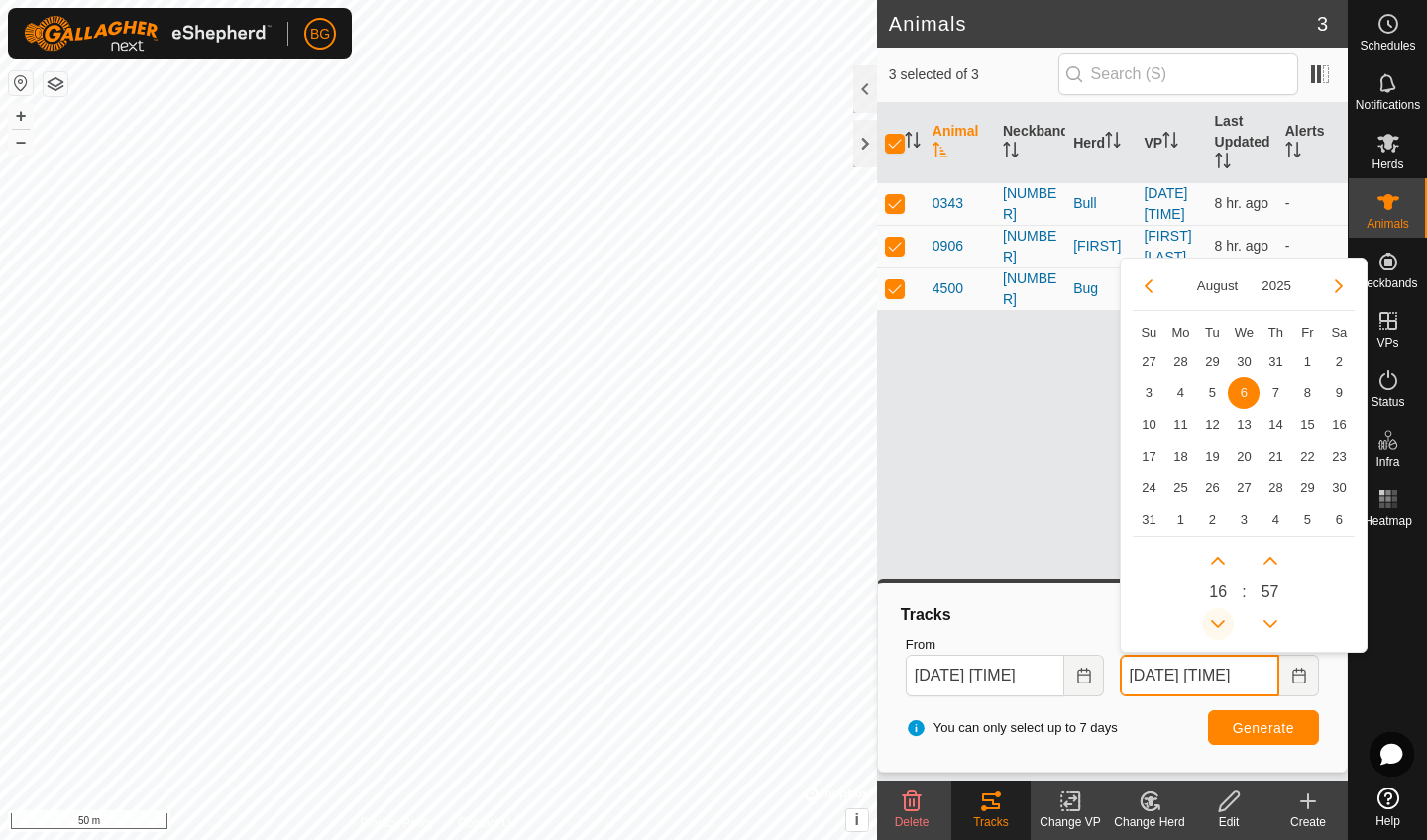 click 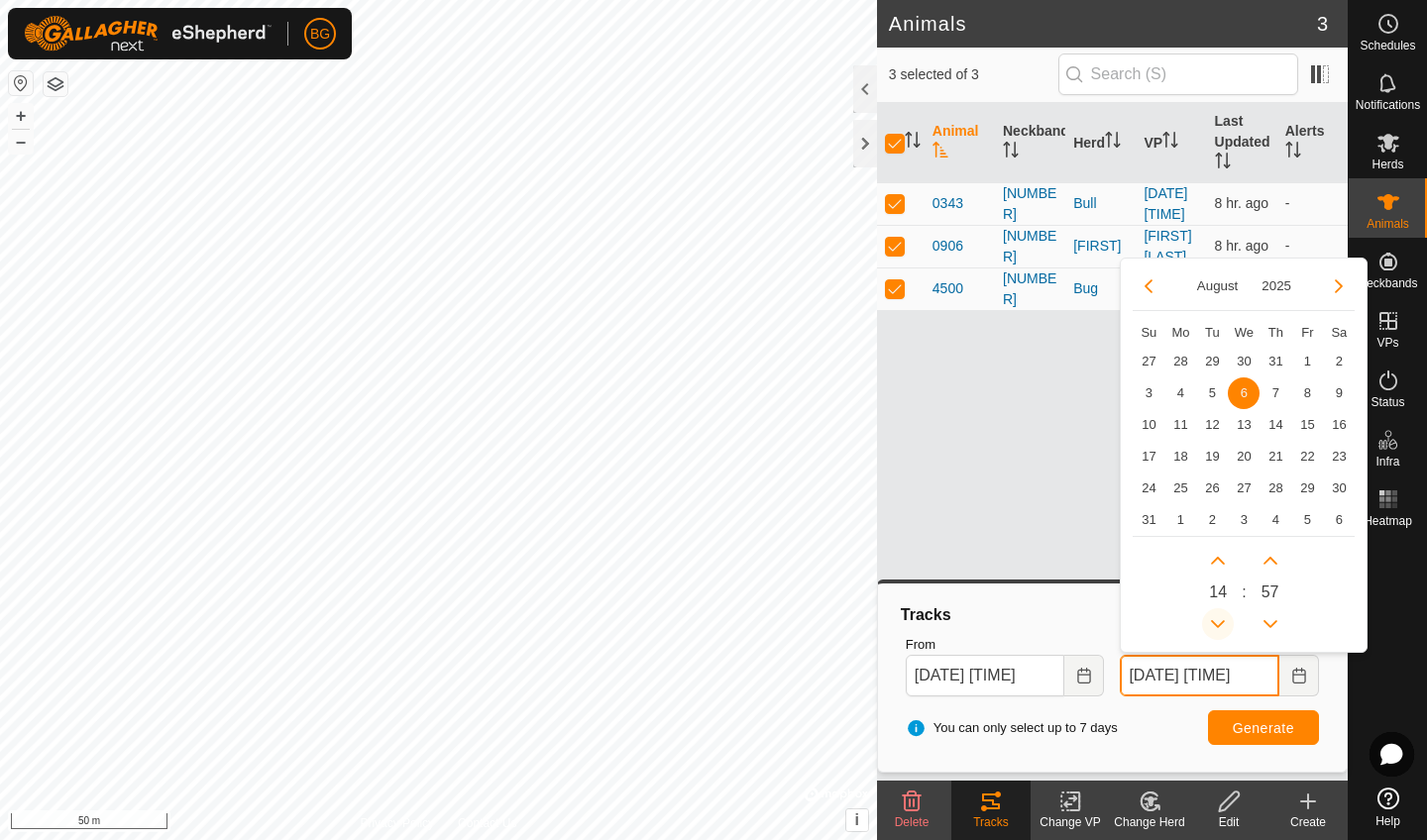 click at bounding box center (1218, 624) 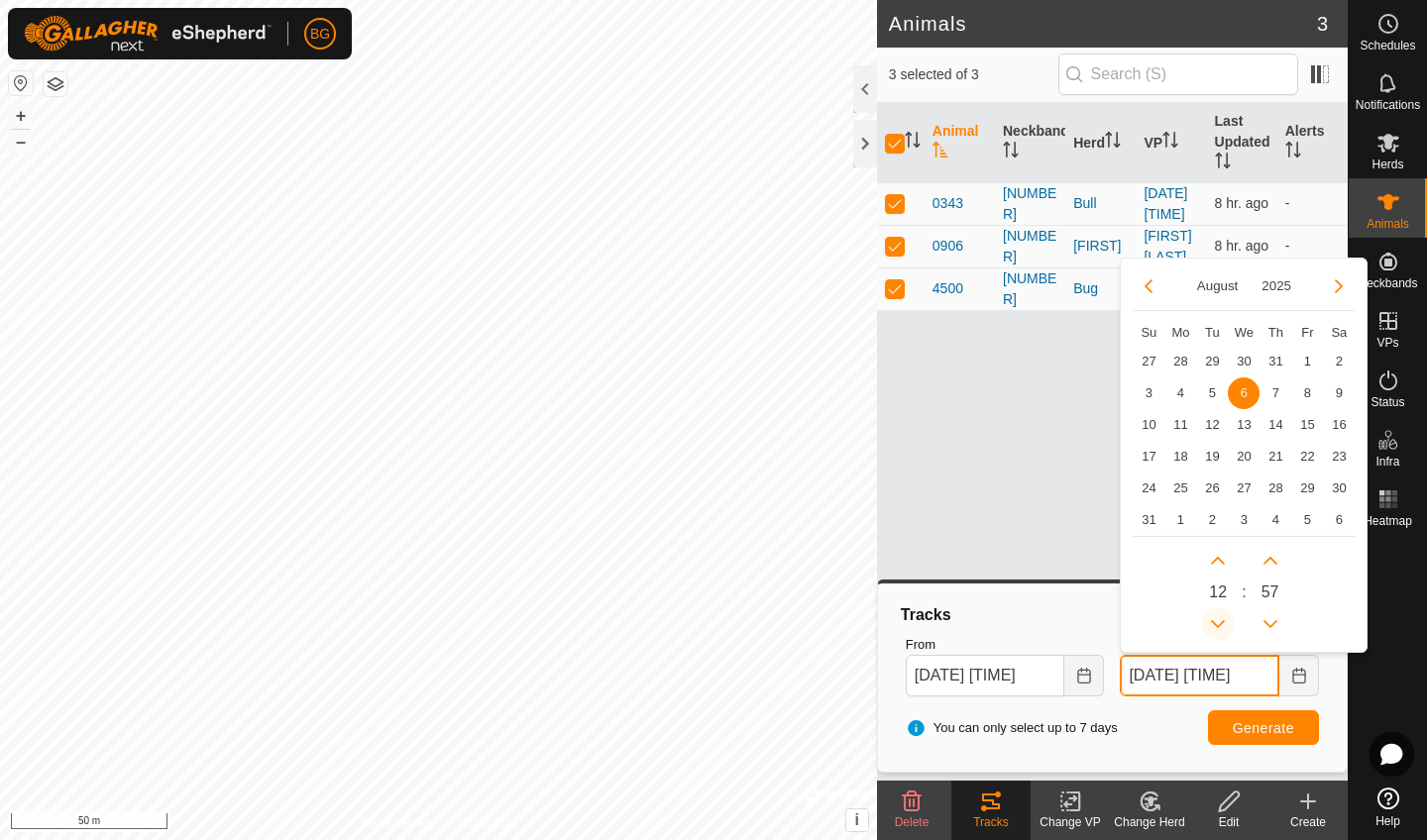 click at bounding box center (1218, 624) 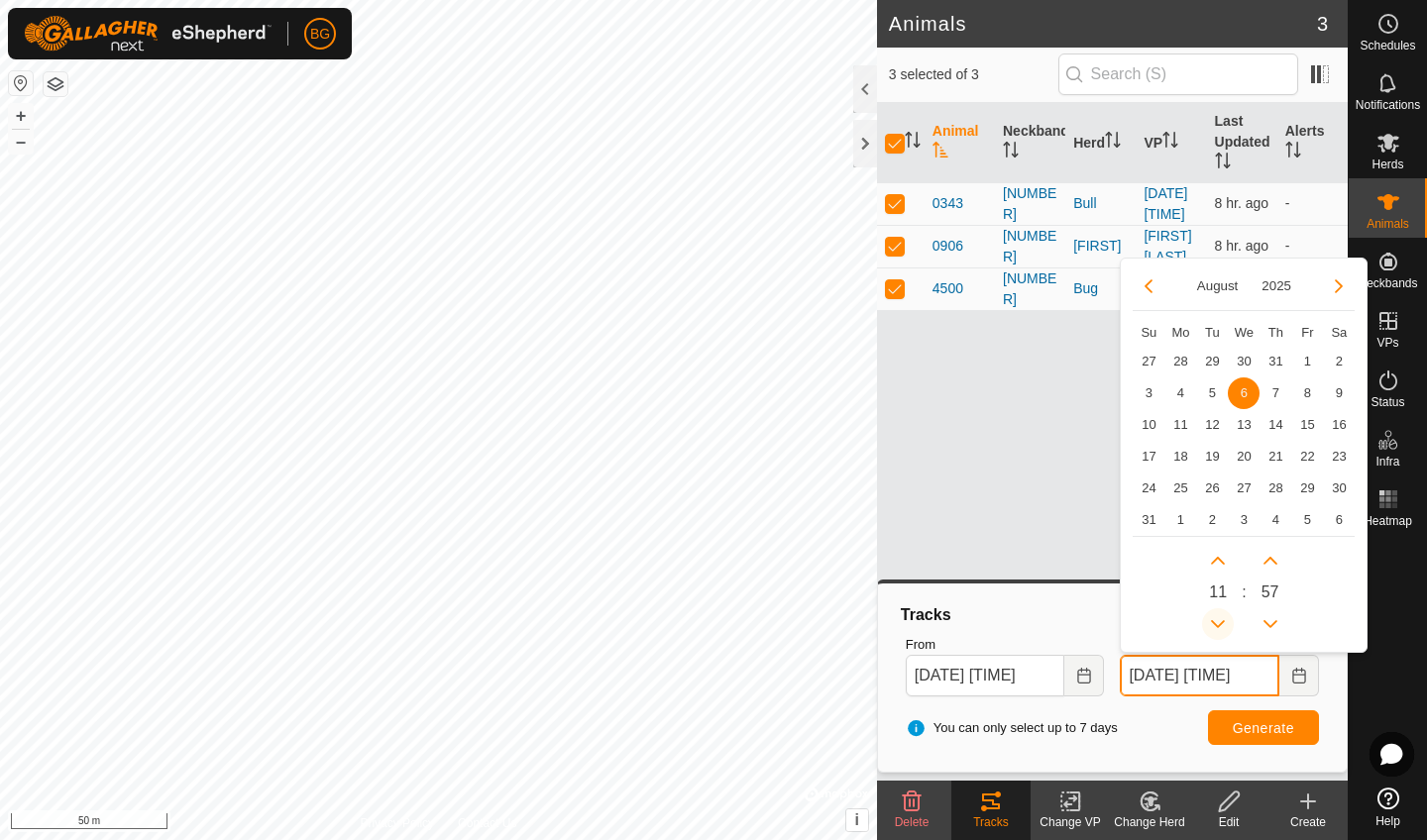 click at bounding box center (1218, 624) 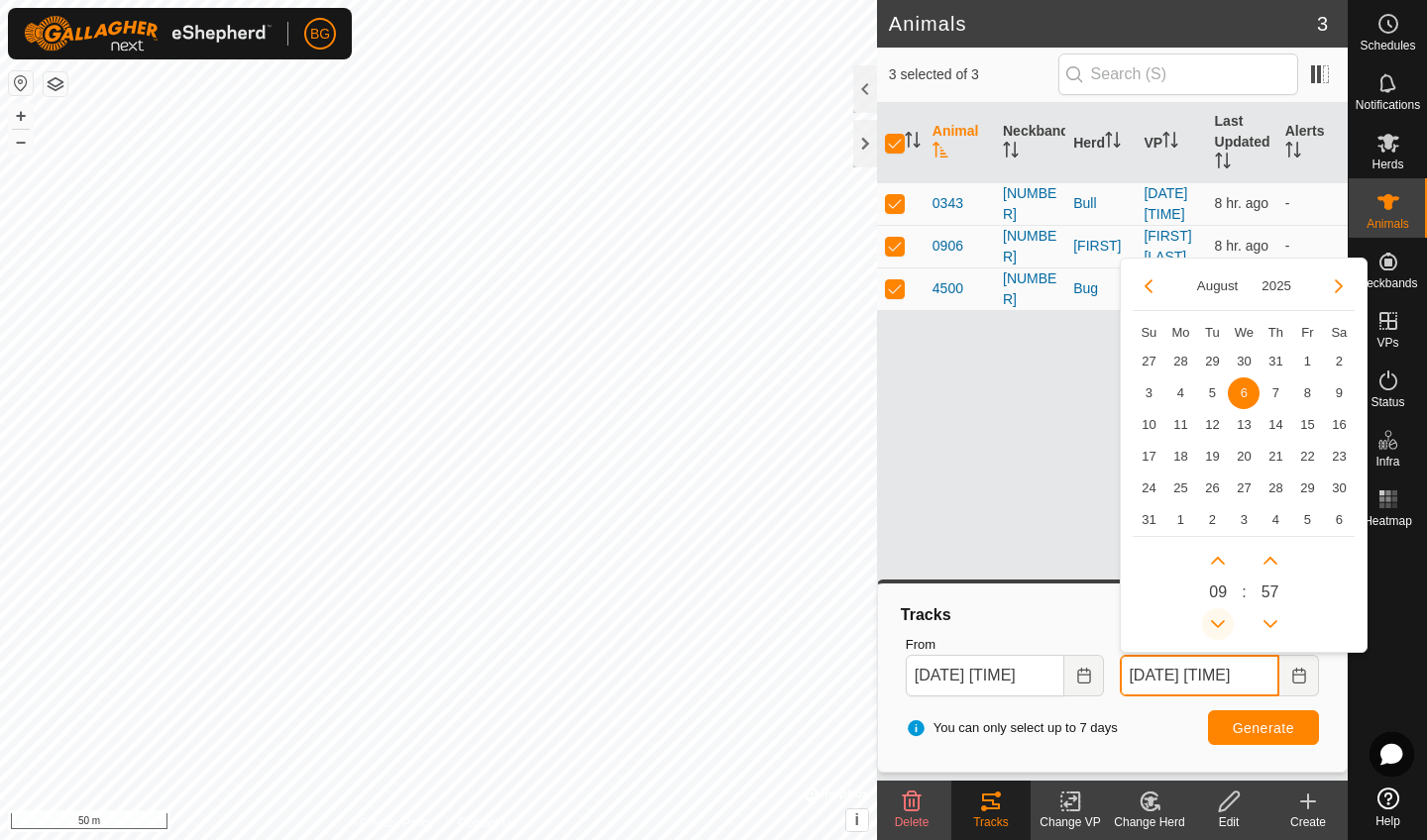 click at bounding box center (1218, 624) 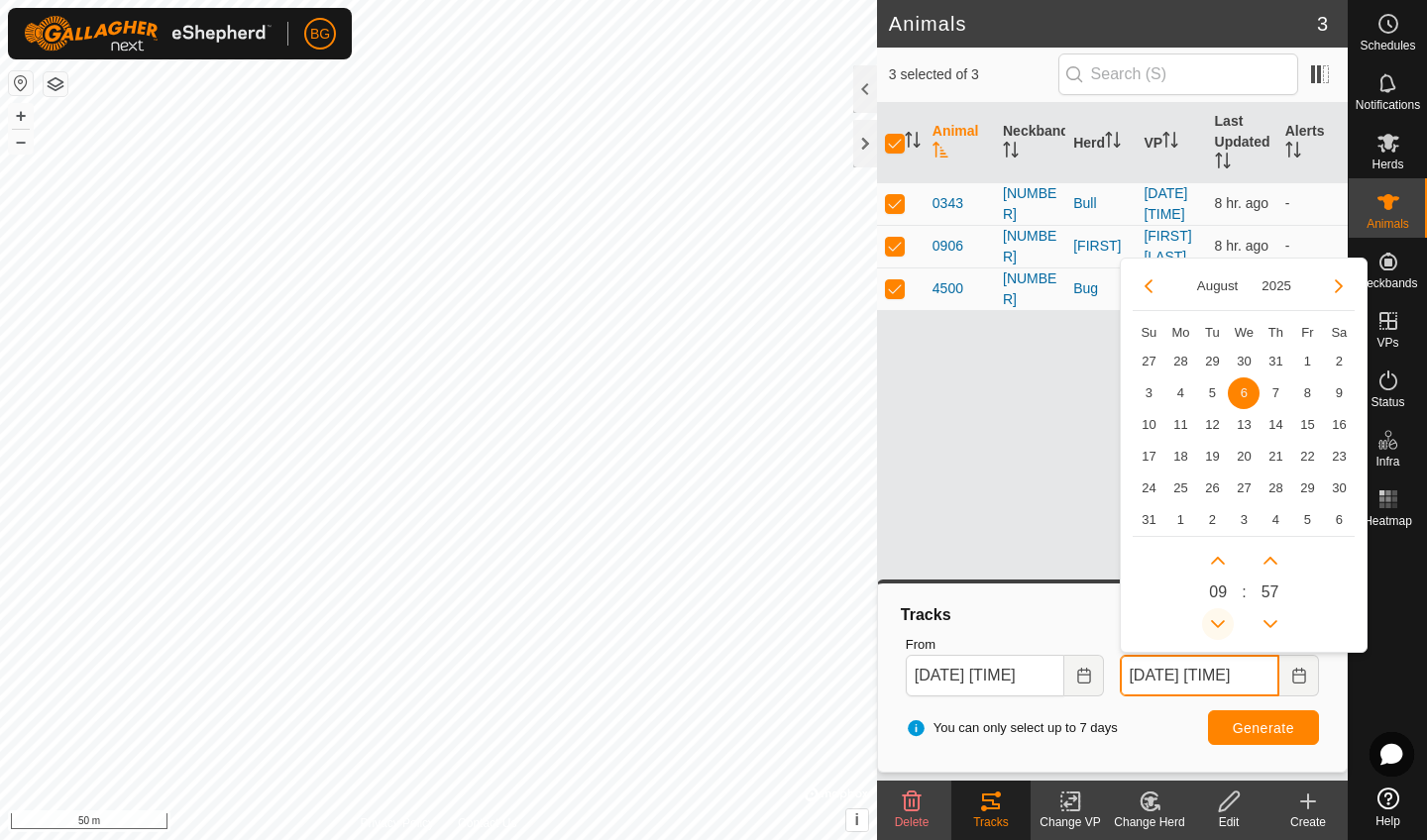 click 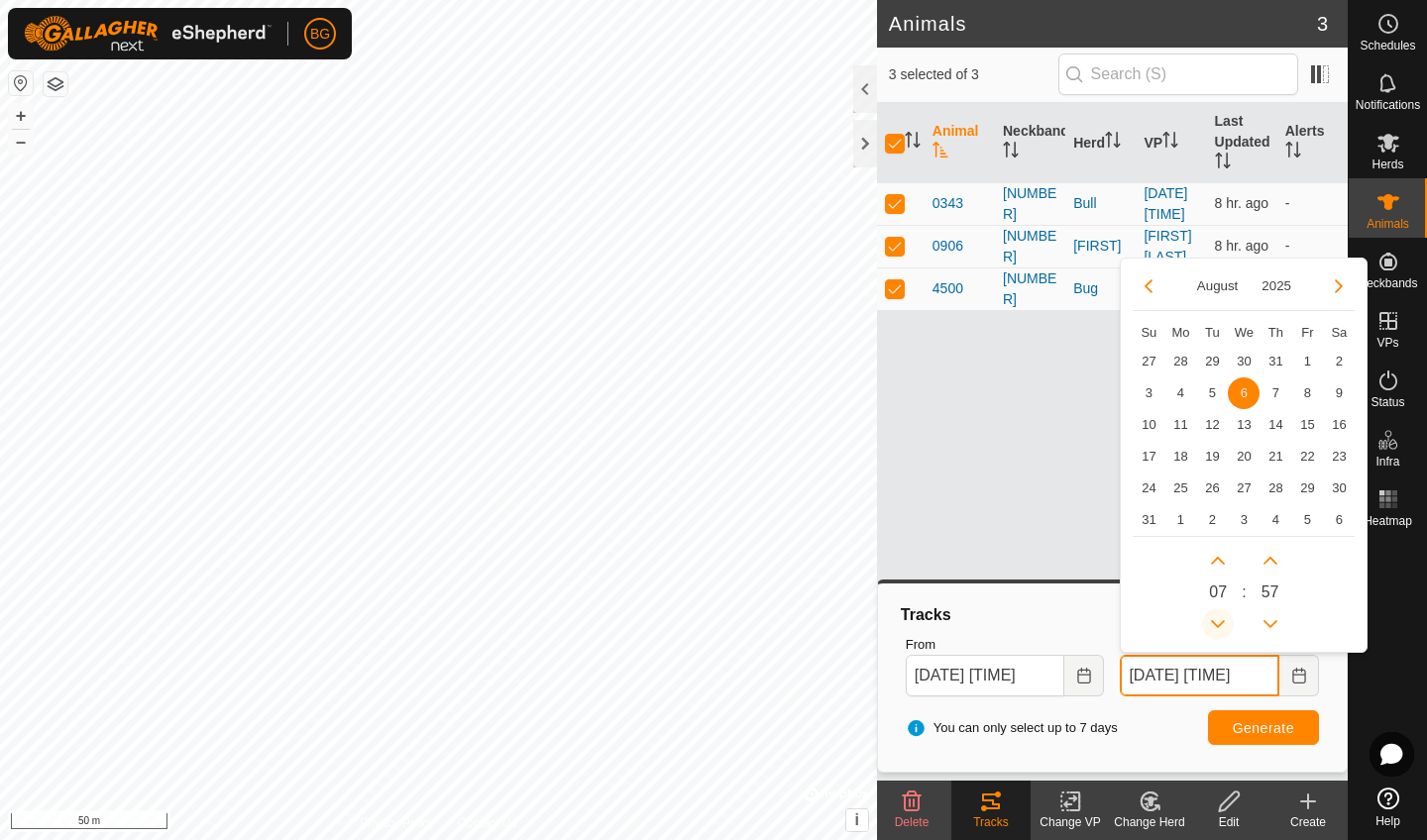 click 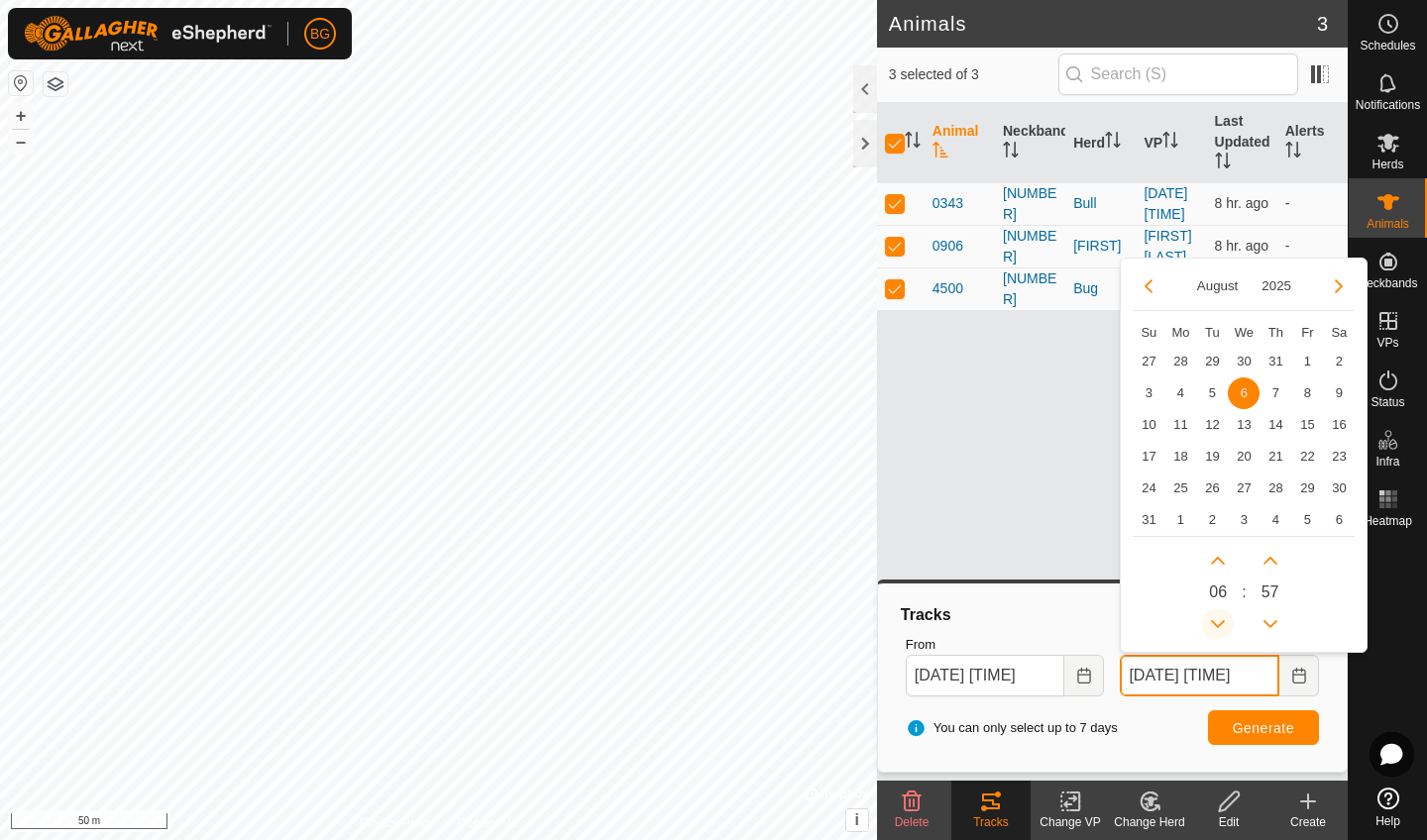 click 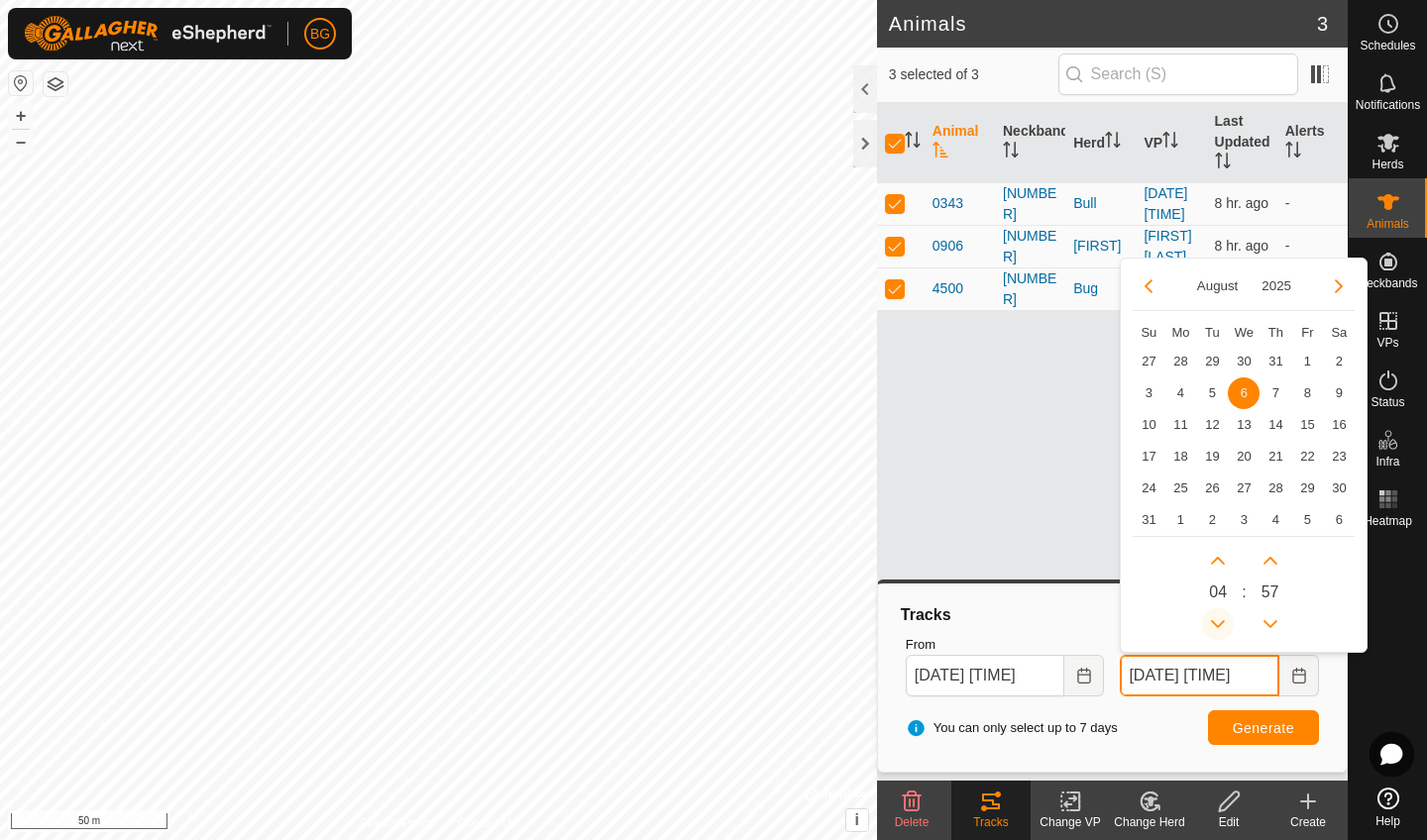 click 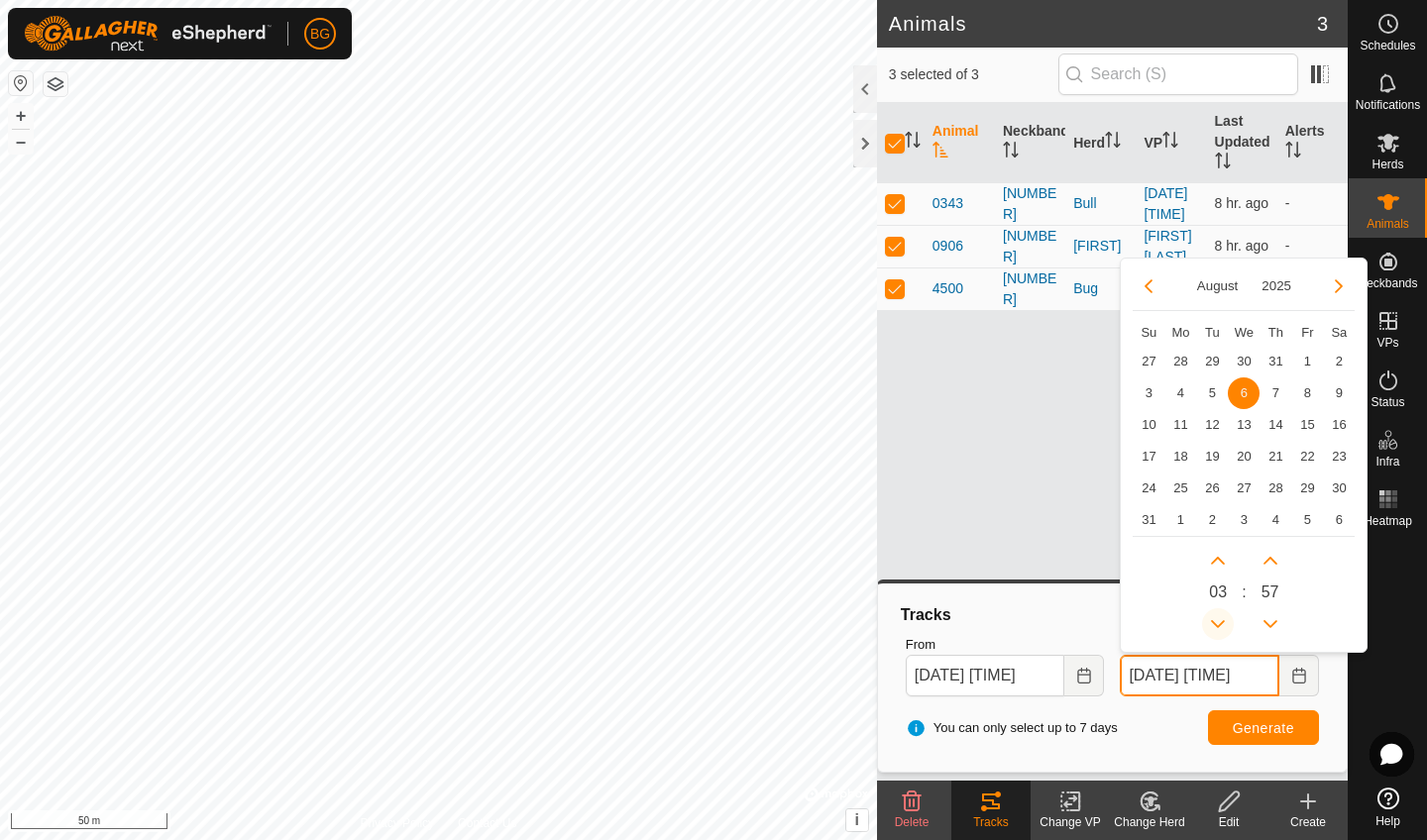 click 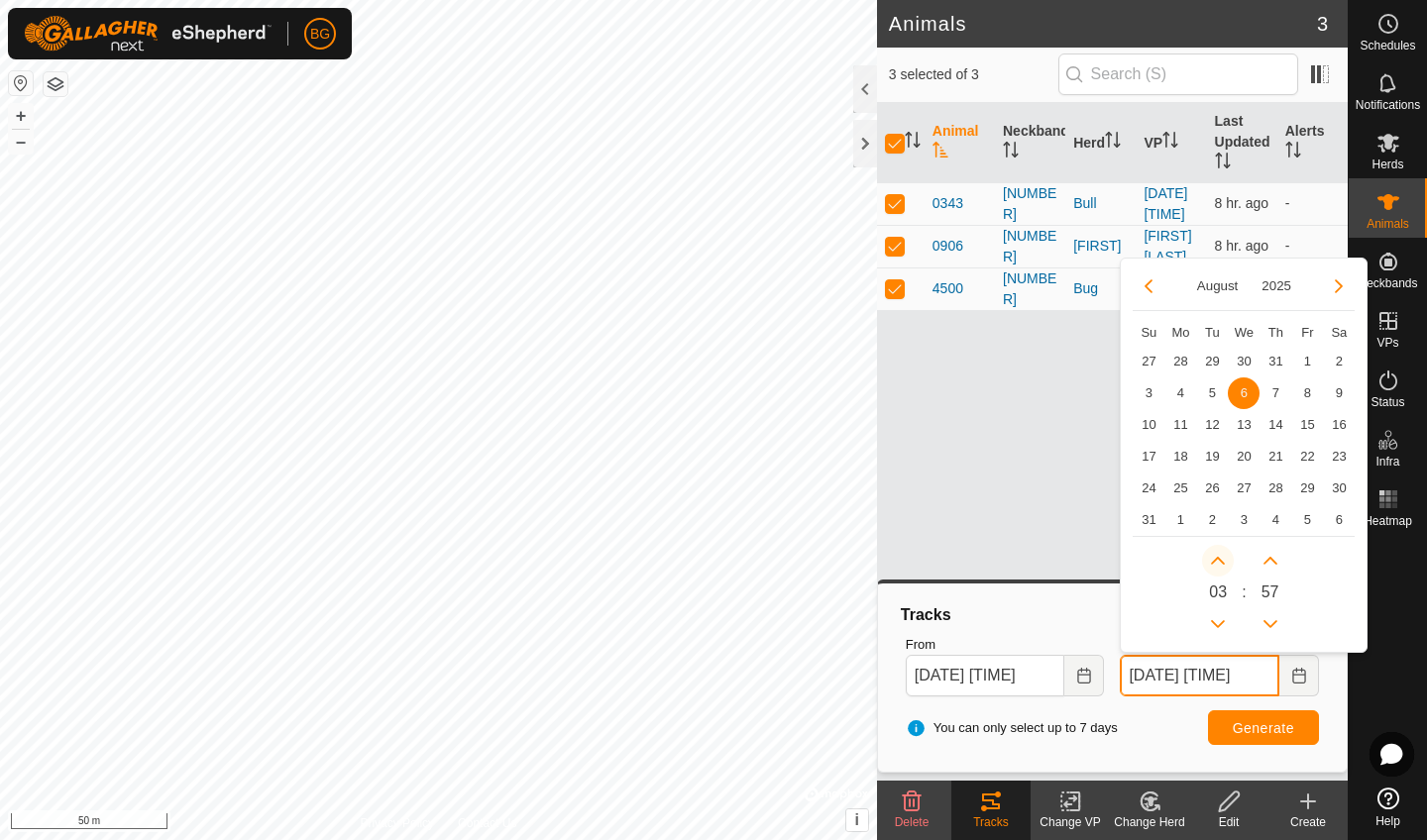 click at bounding box center [1218, 561] 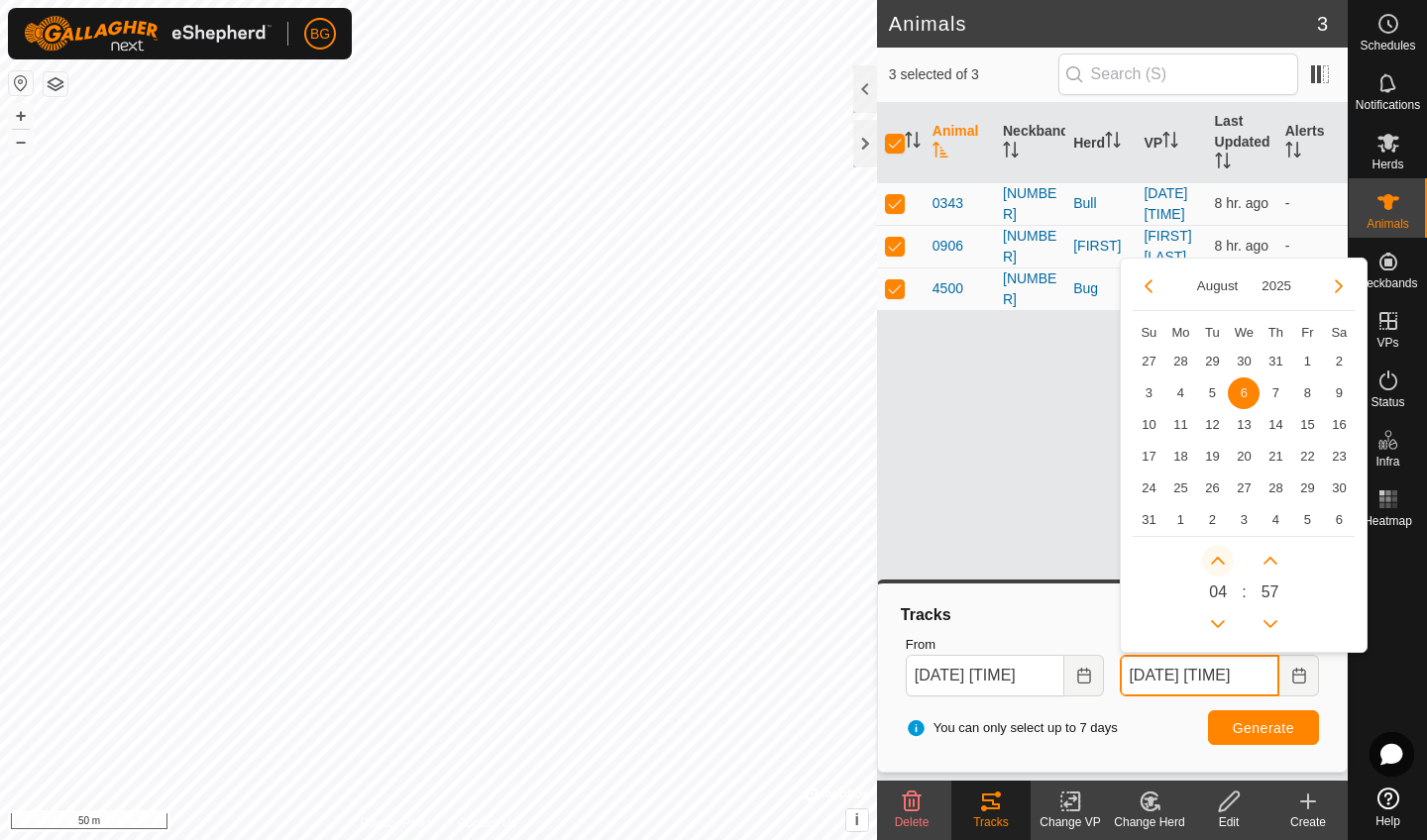 click at bounding box center [1217, 566] 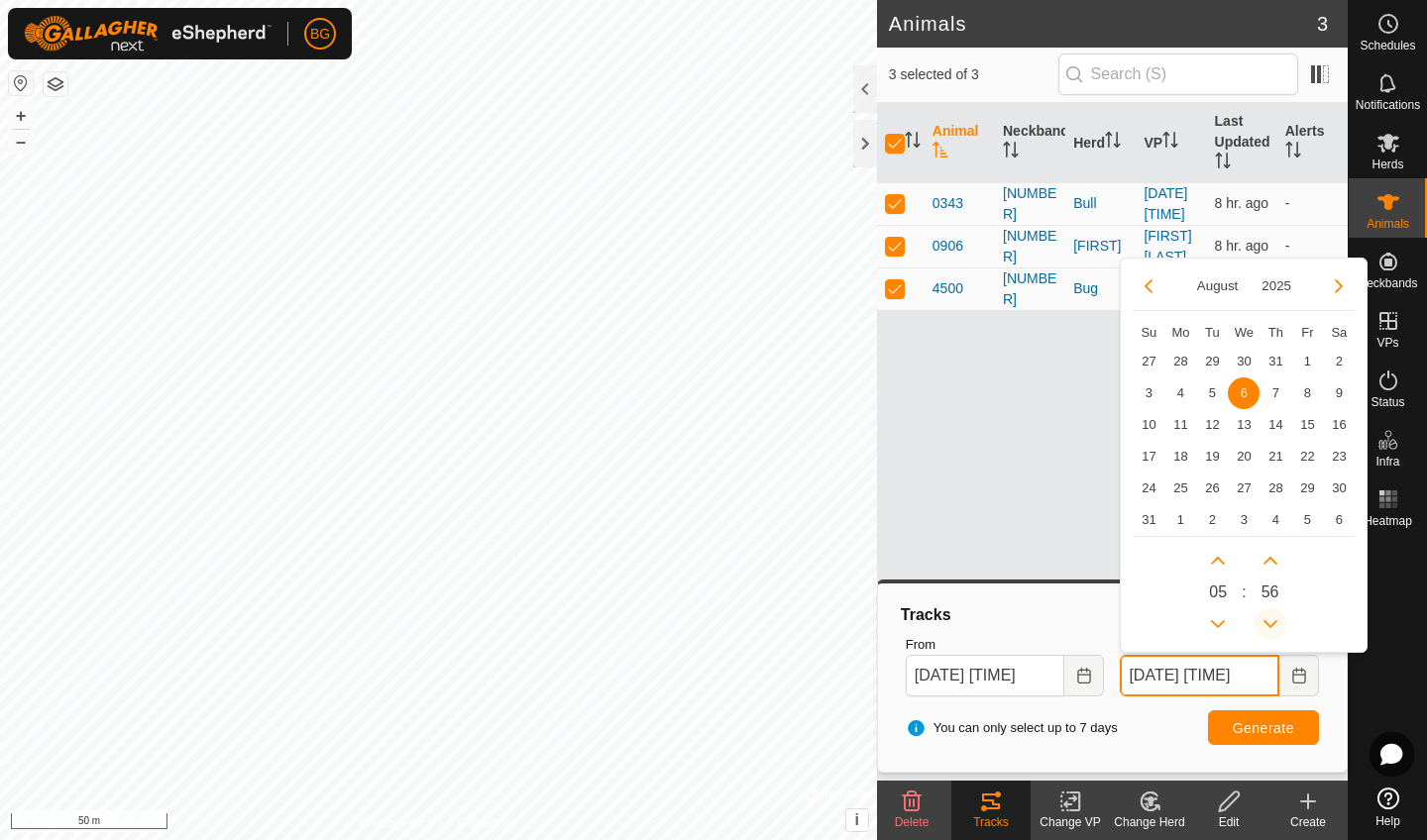 click at bounding box center [1270, 624] 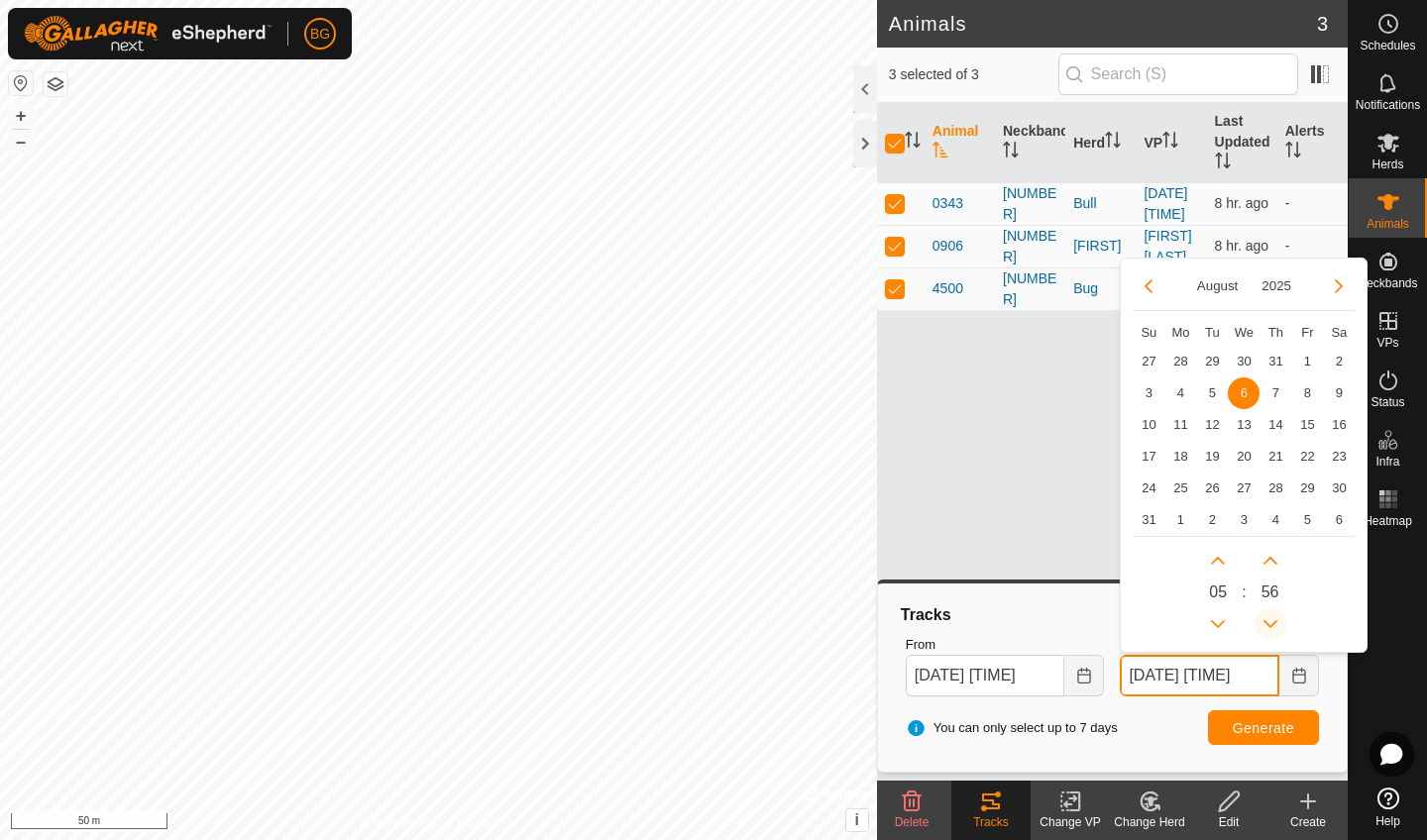 click at bounding box center (1272, 623) 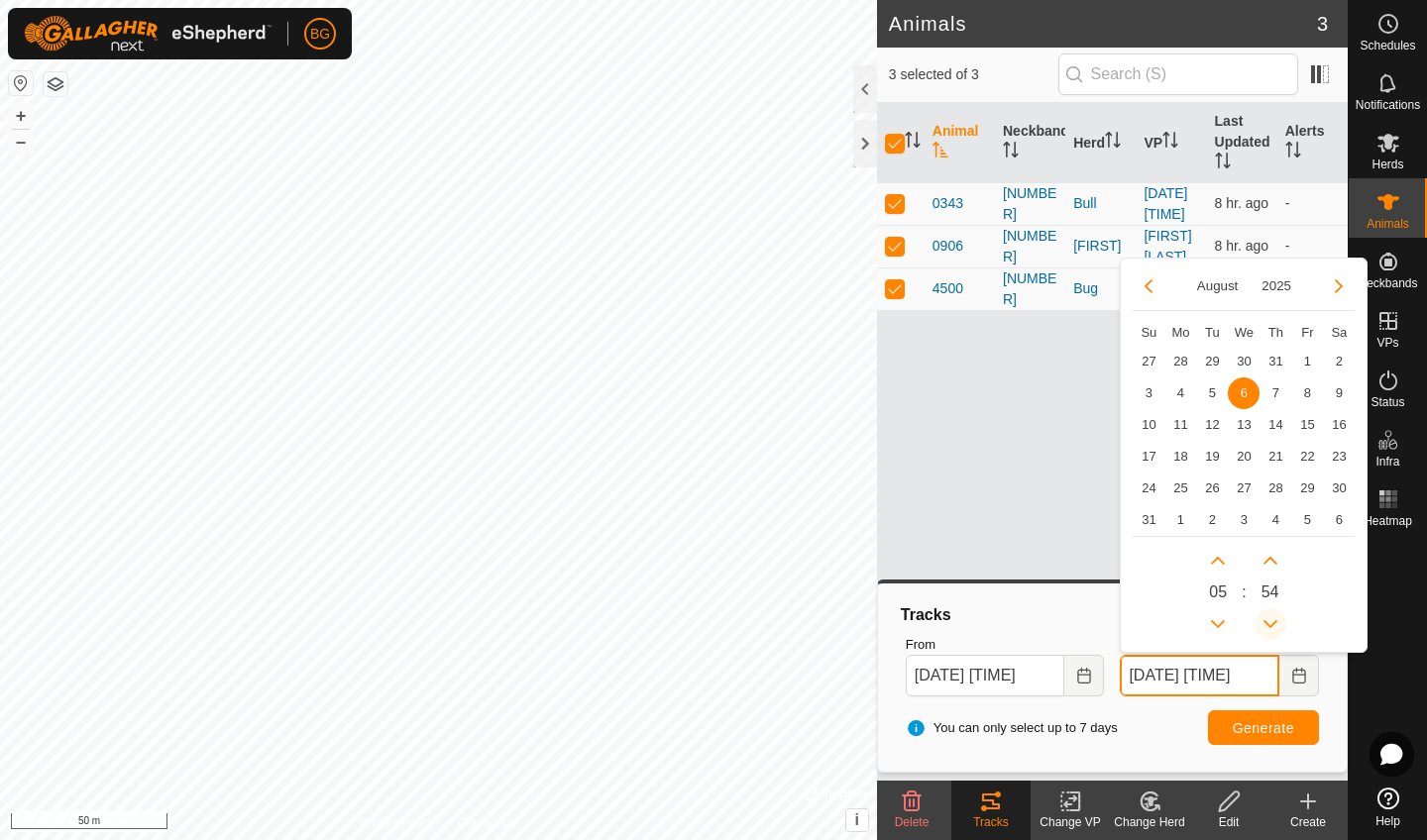 click at bounding box center [1270, 624] 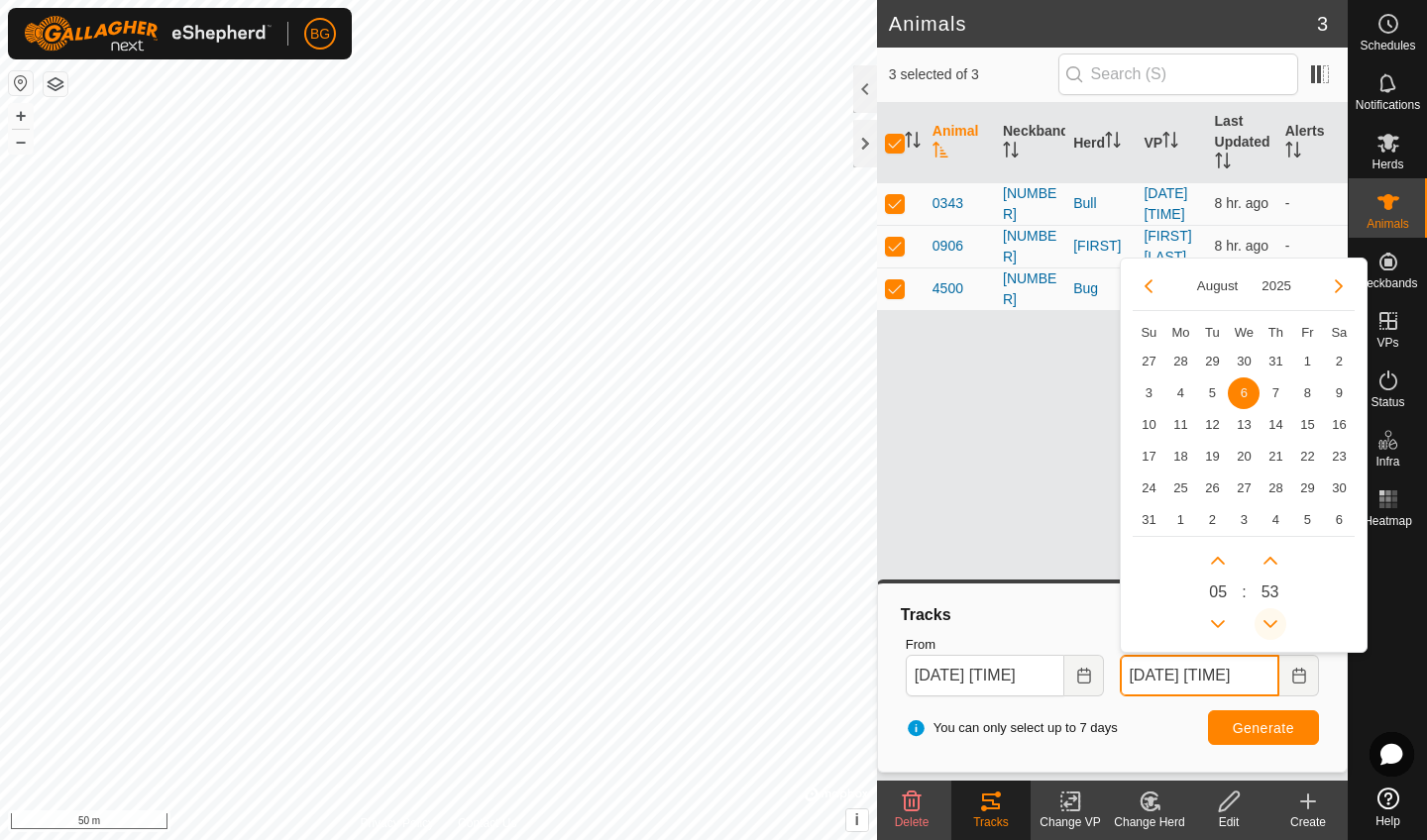 click 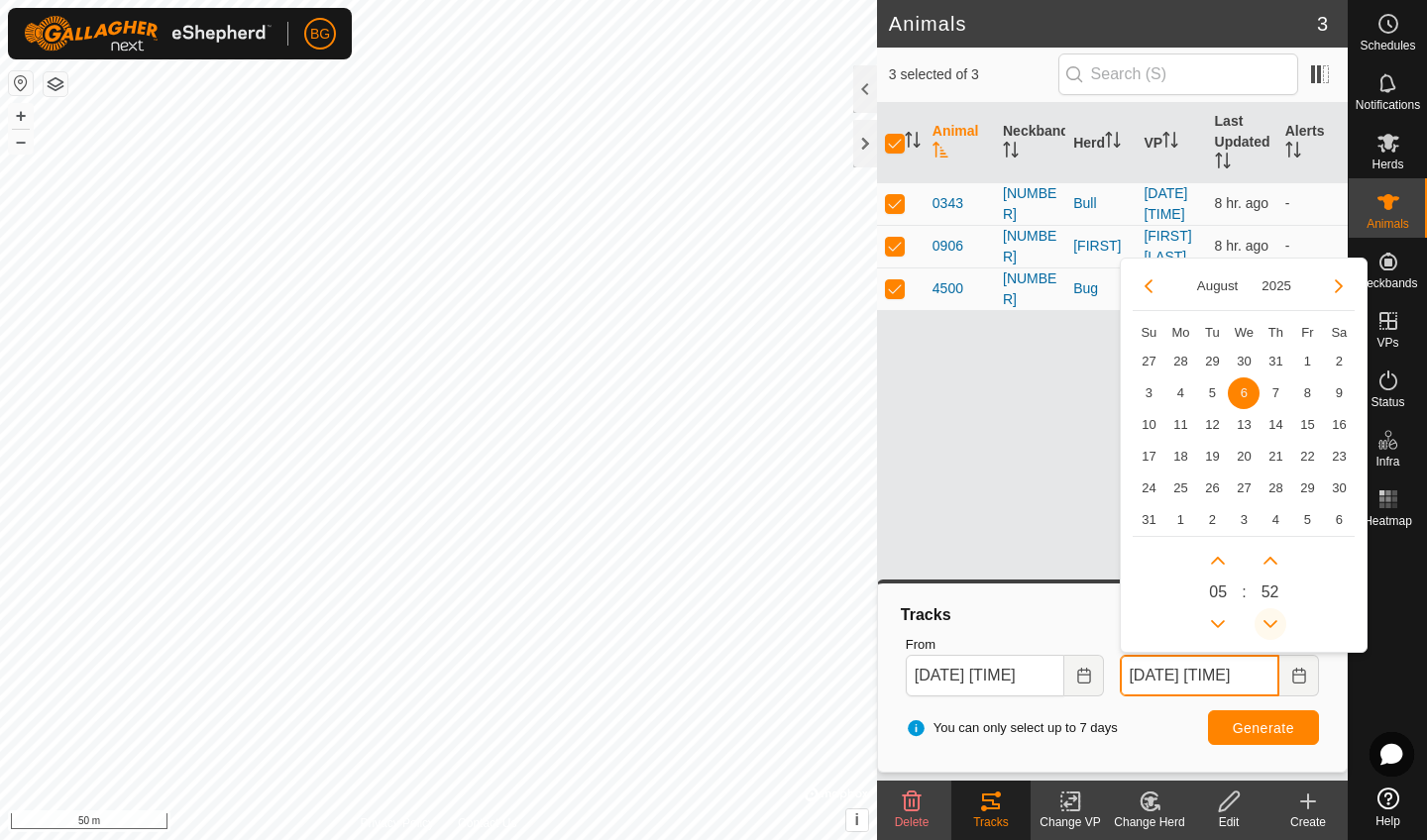 click 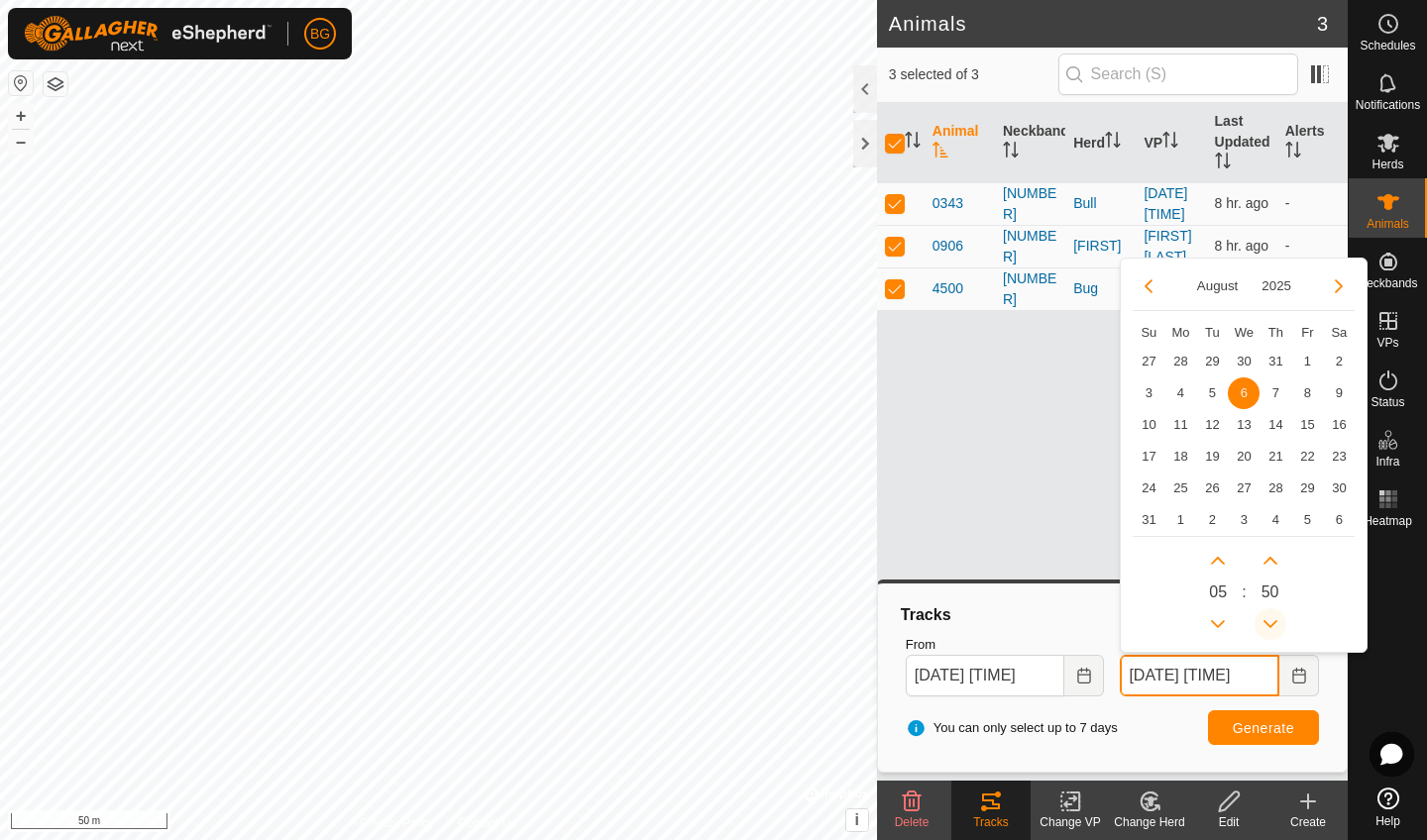 click 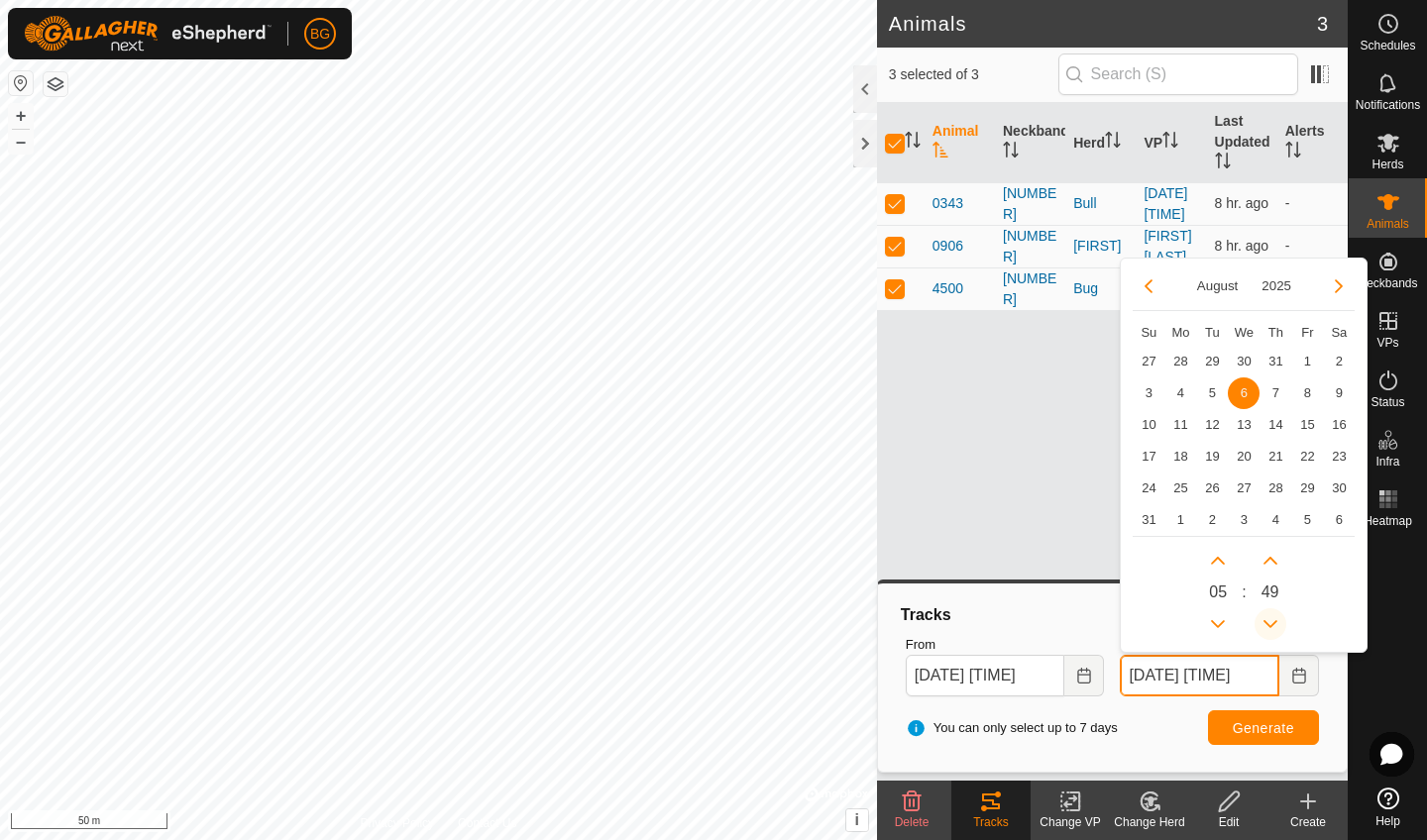 click at bounding box center (1270, 624) 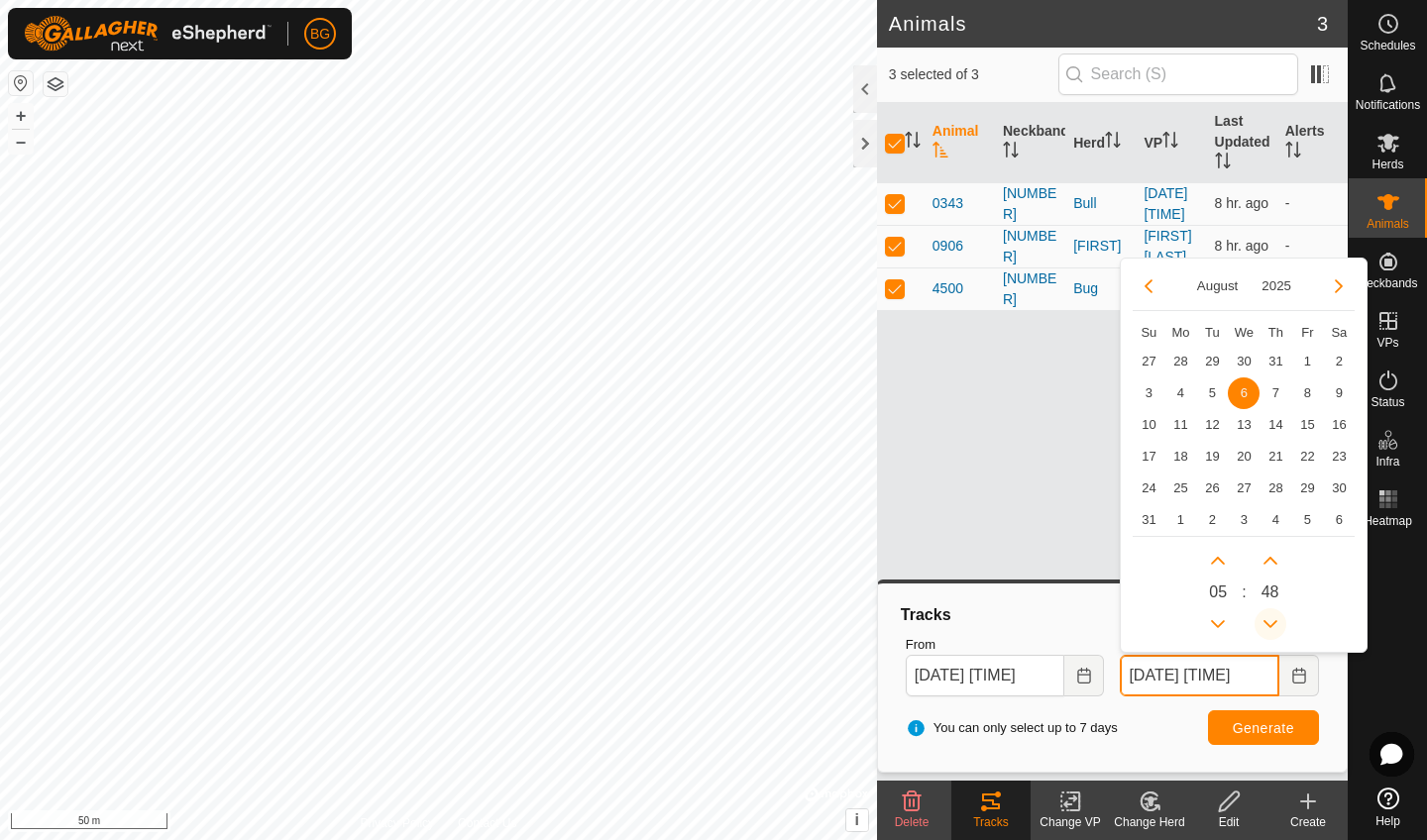 click 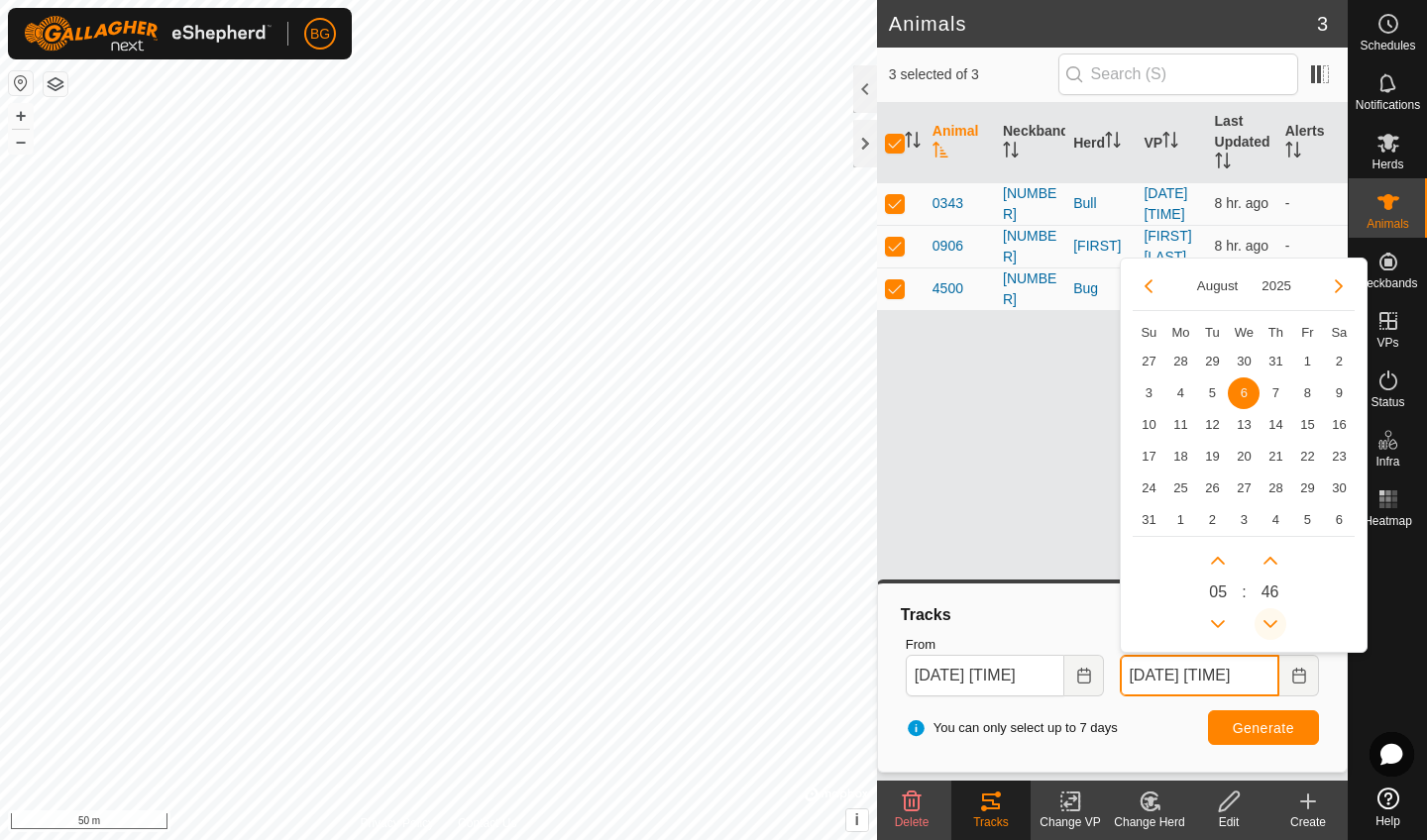click 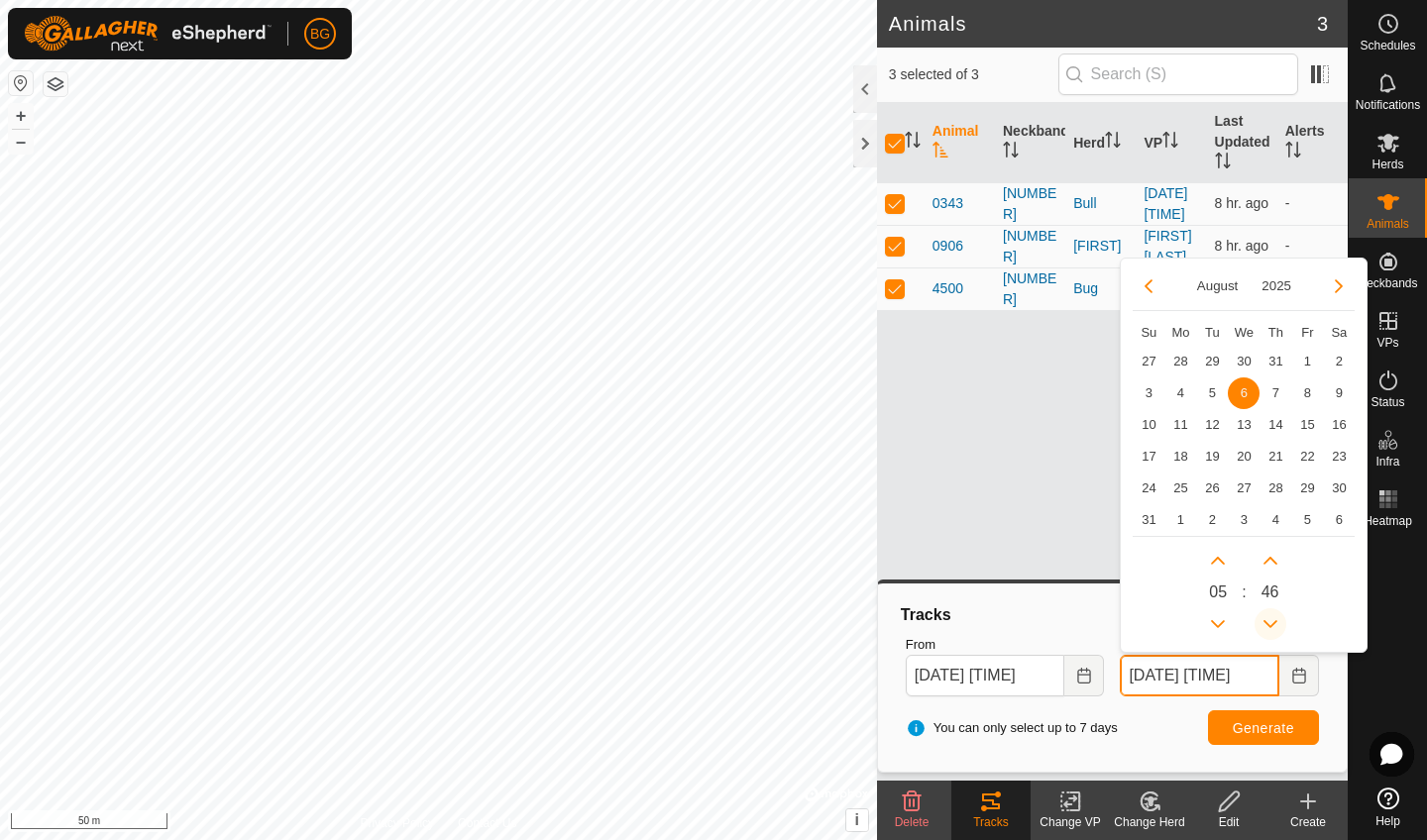 click 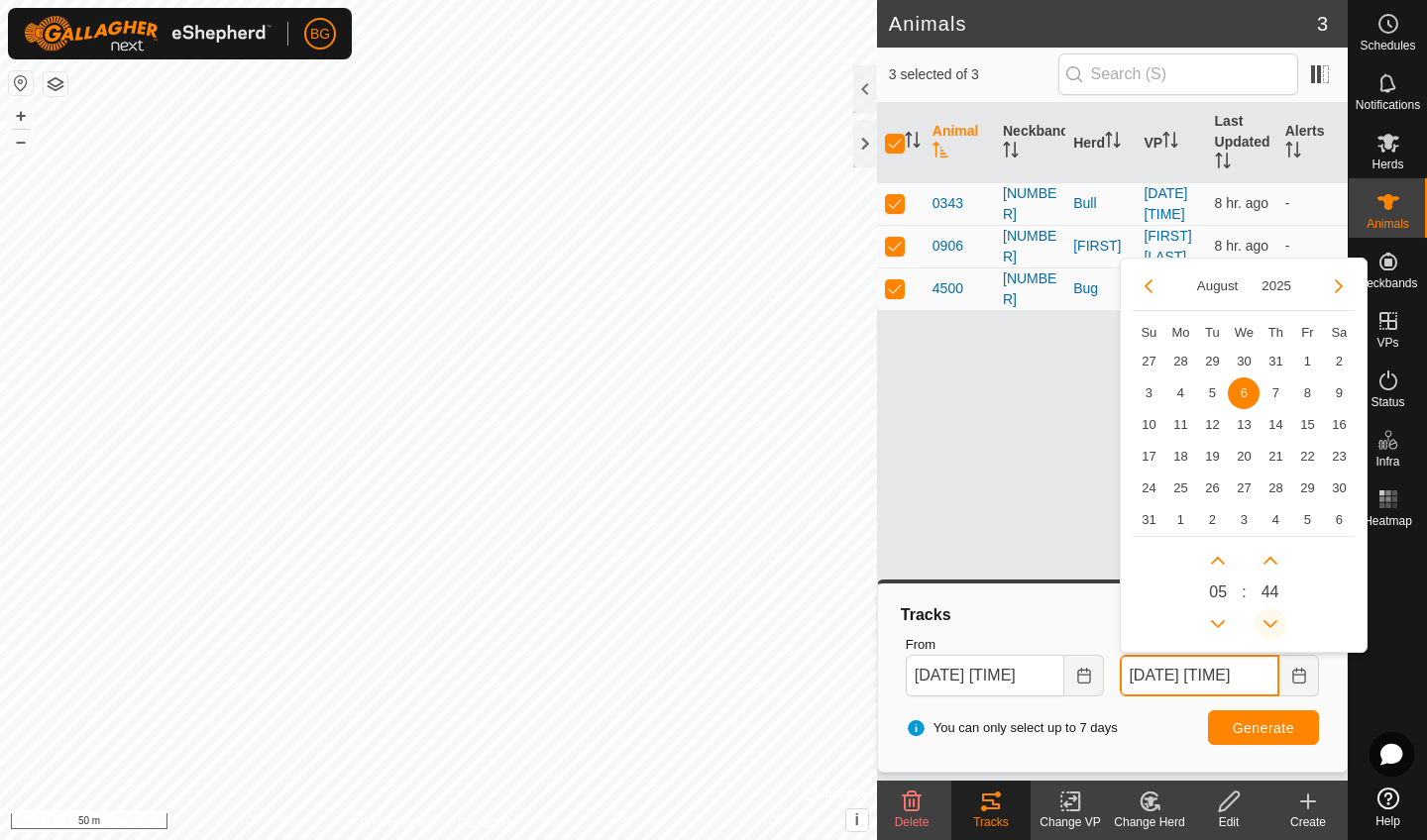click 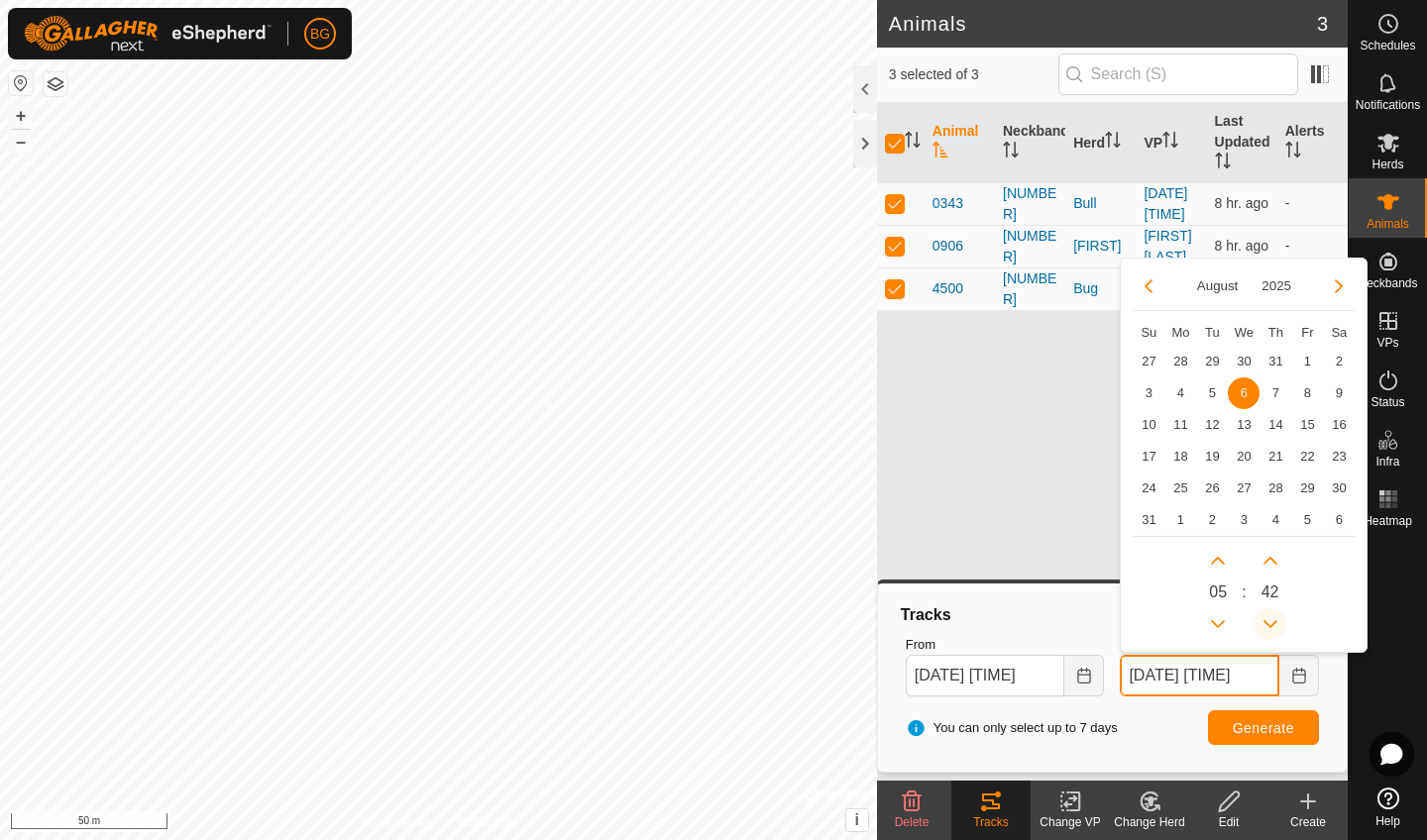click 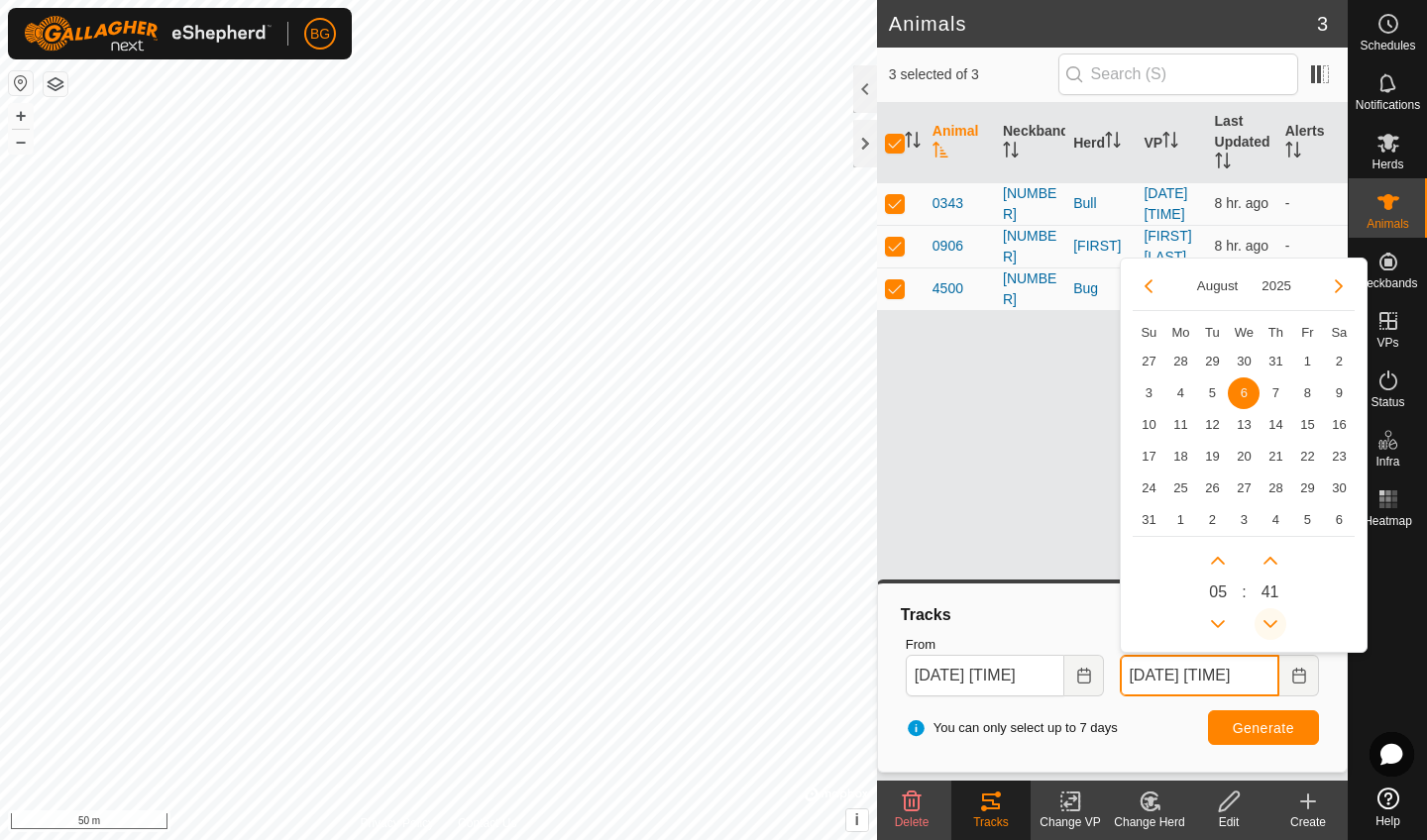 click at bounding box center (1270, 624) 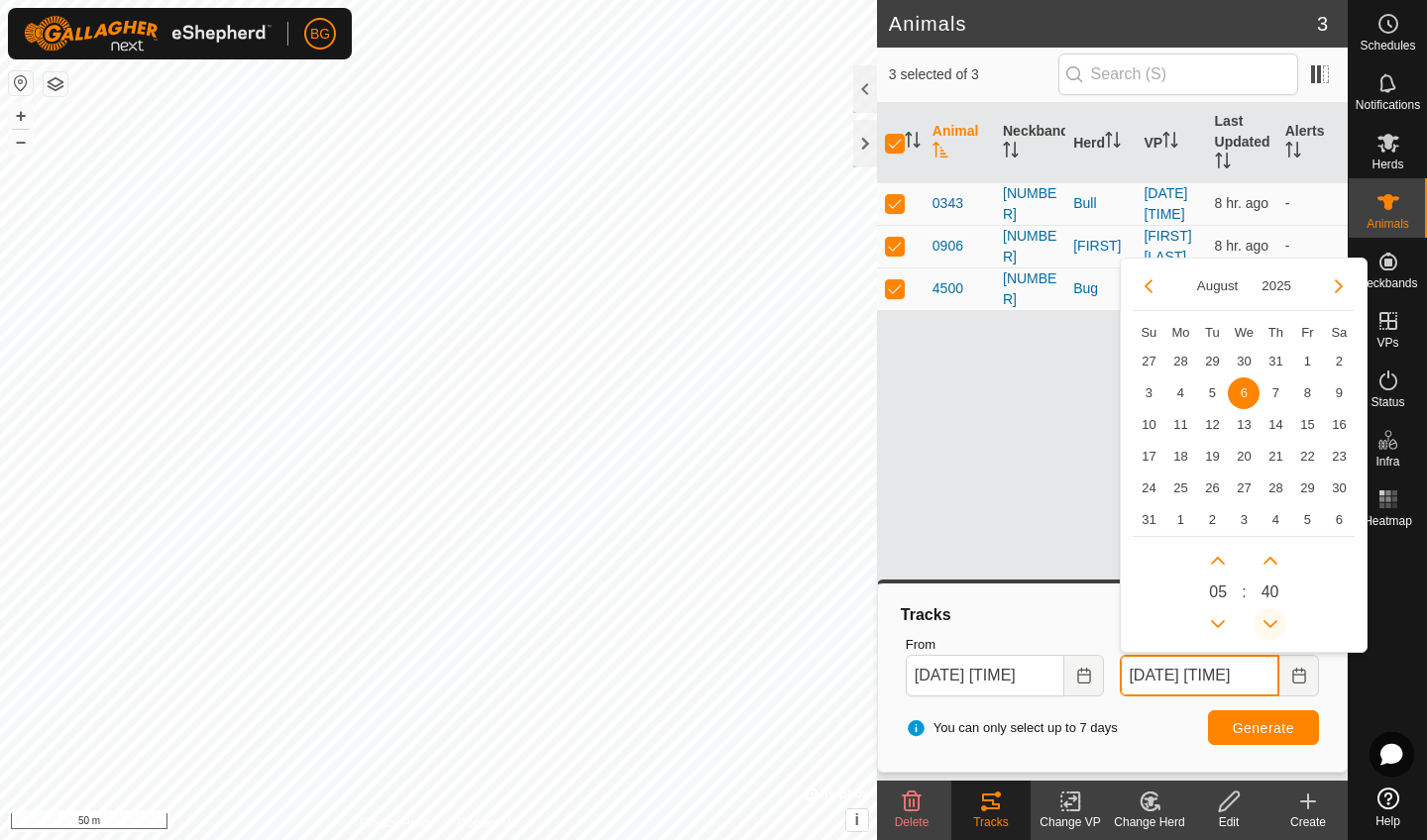 click at bounding box center [1270, 624] 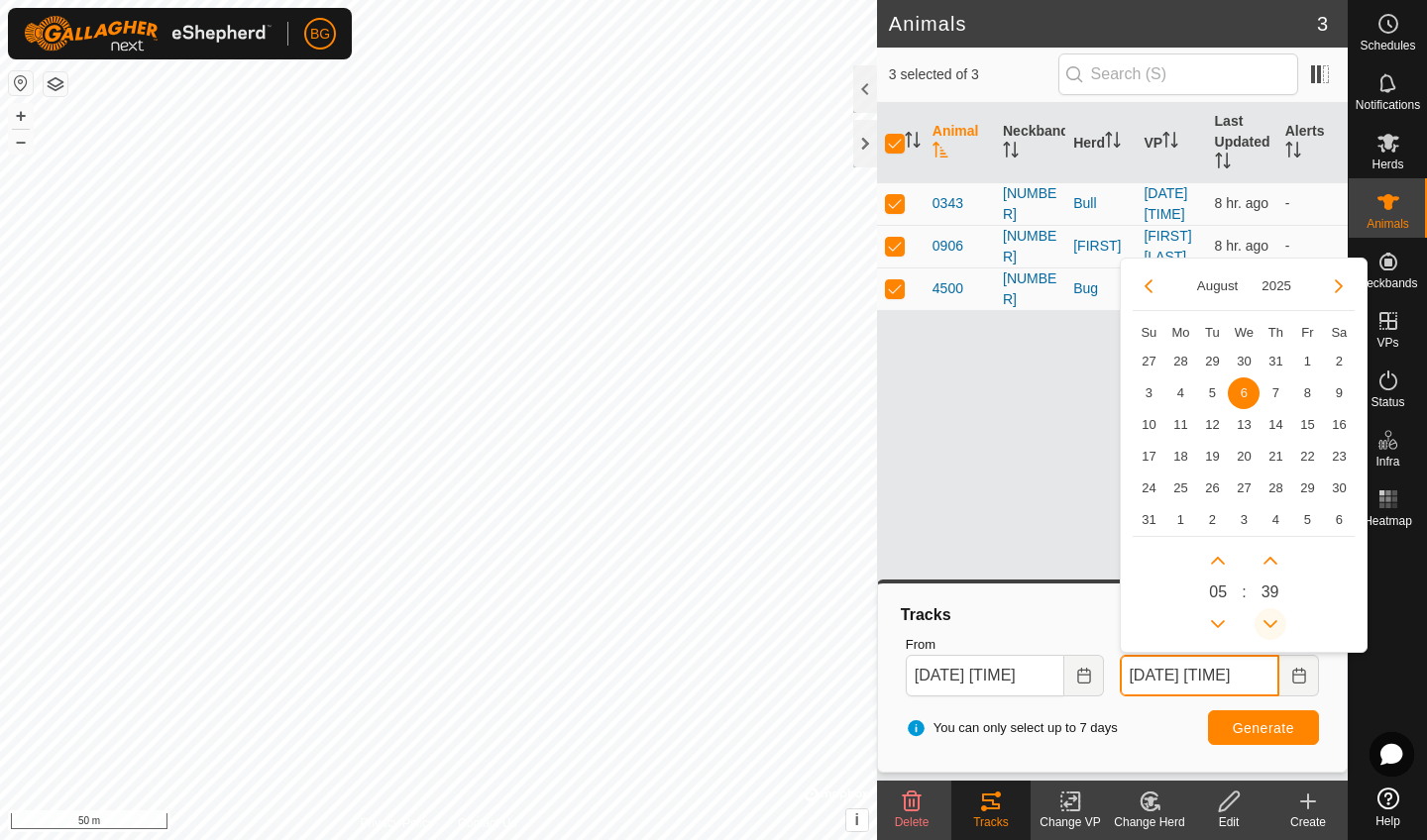 click at bounding box center [1270, 624] 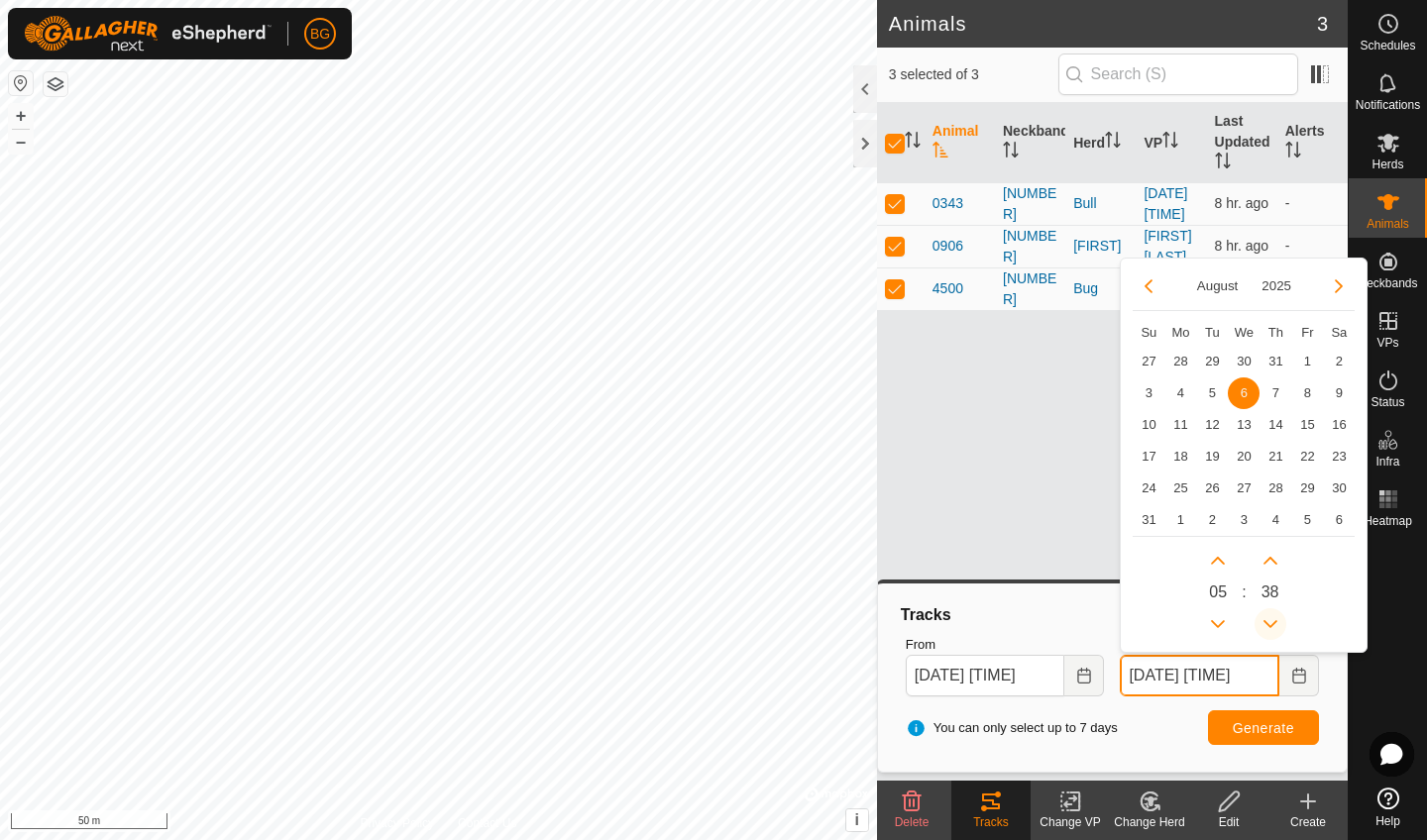 click at bounding box center [1270, 624] 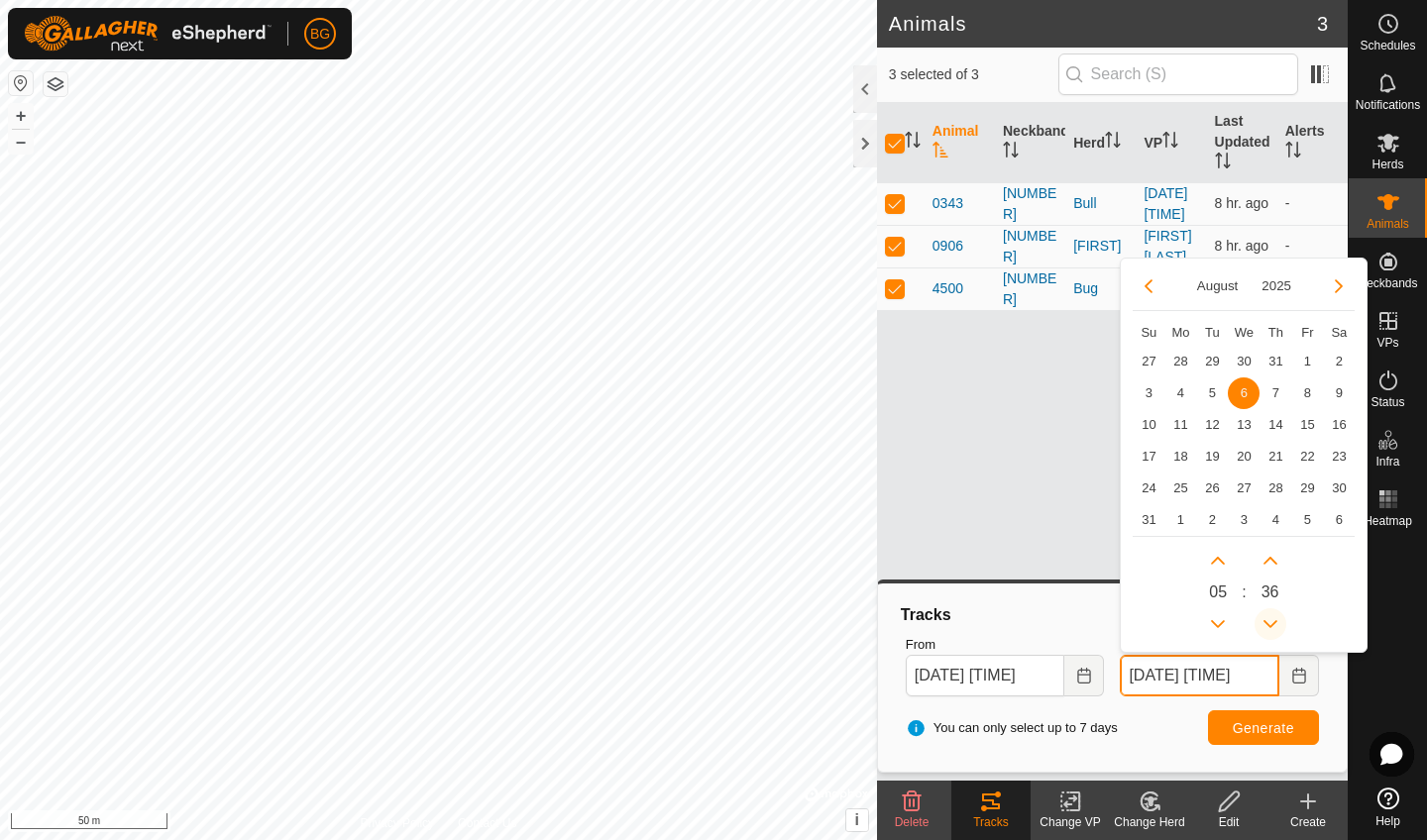 click at bounding box center (1270, 624) 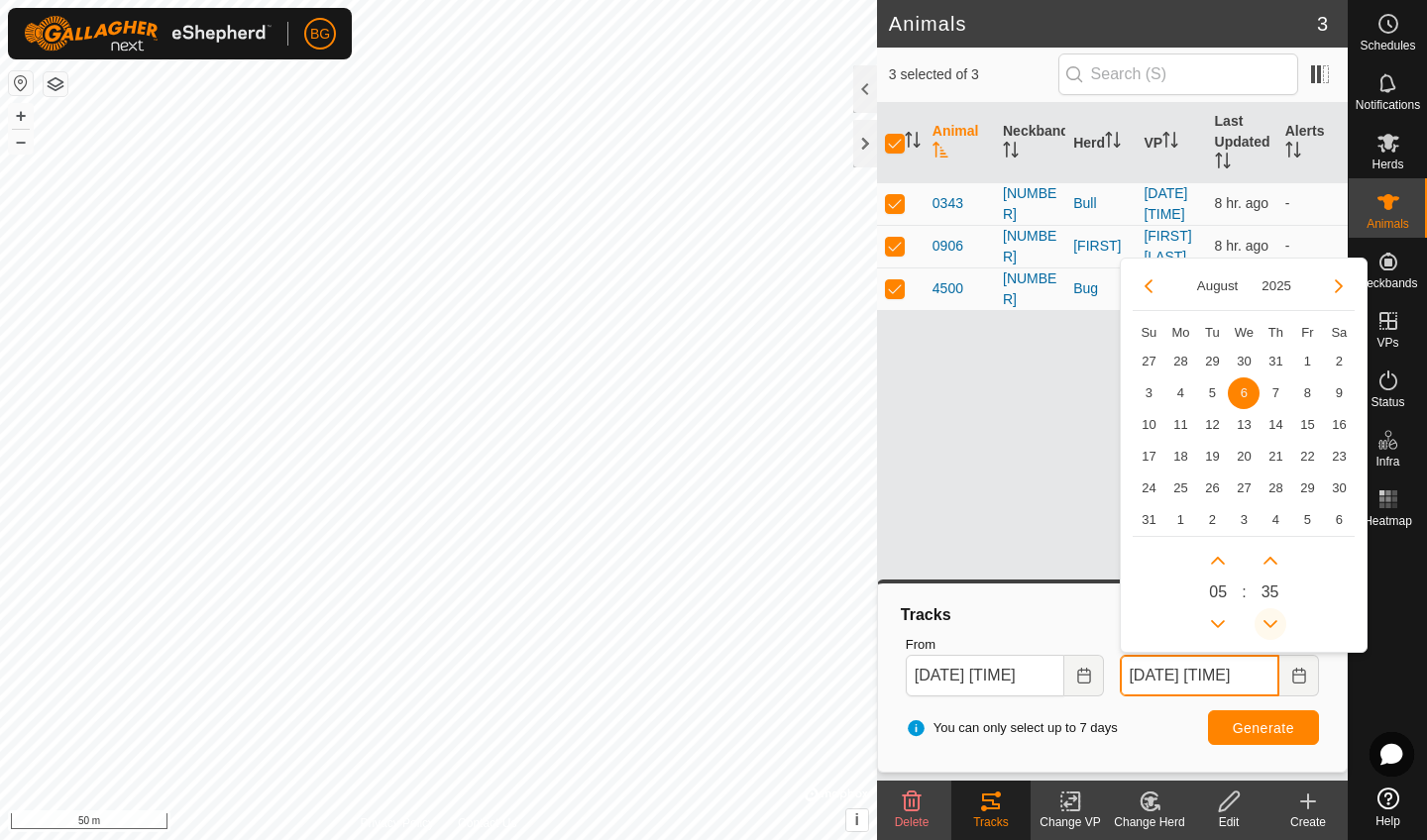 click at bounding box center [1270, 624] 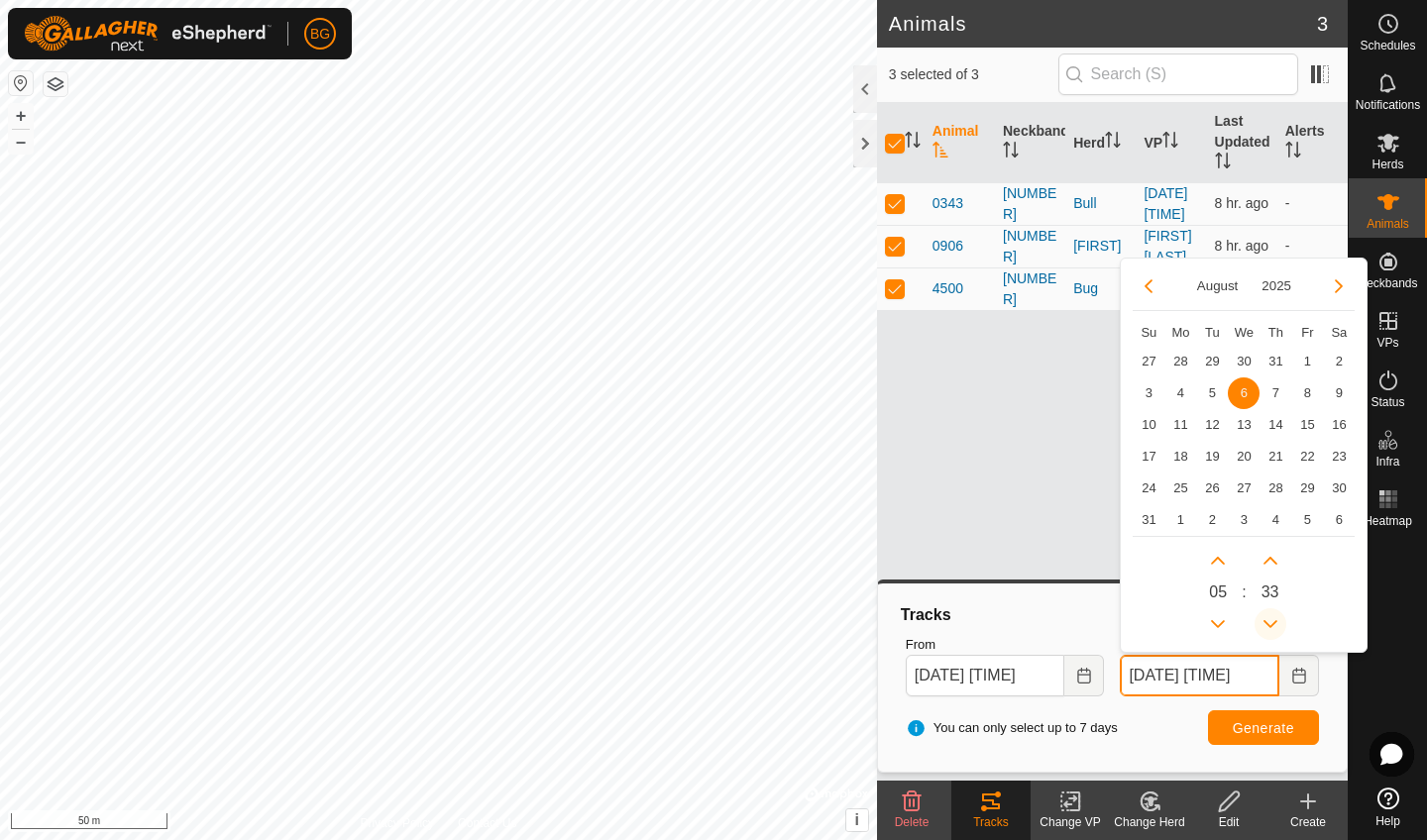 click 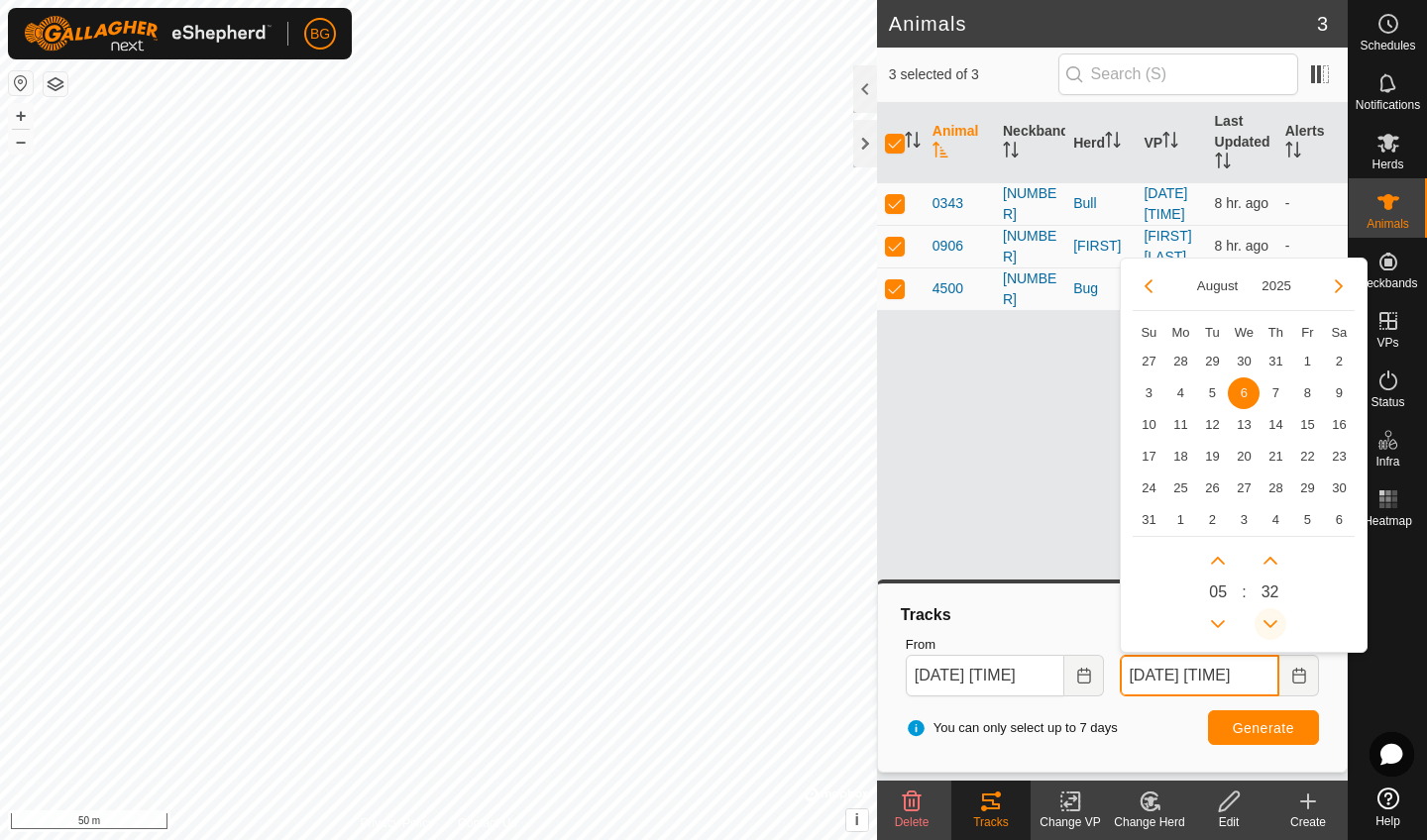 click 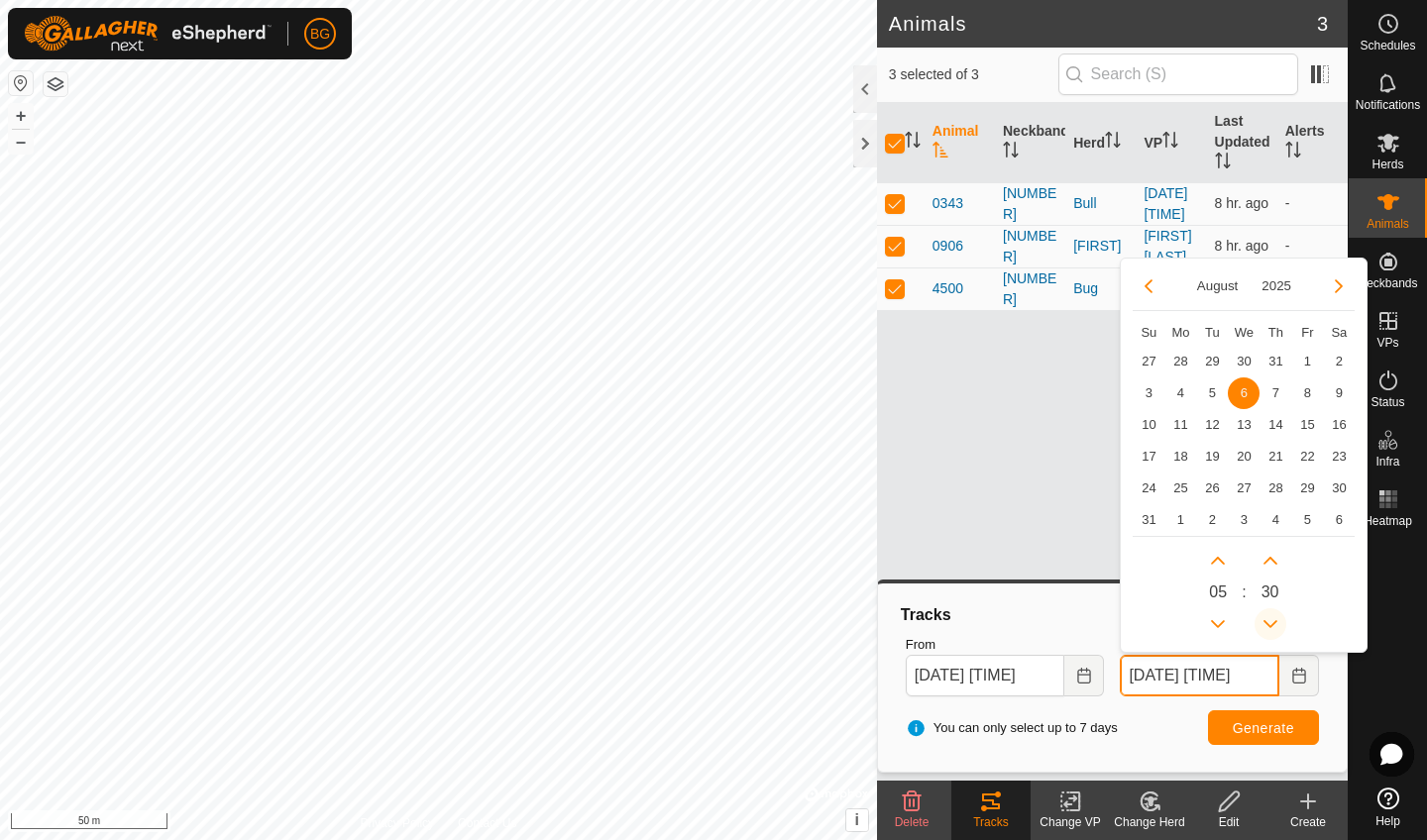 click 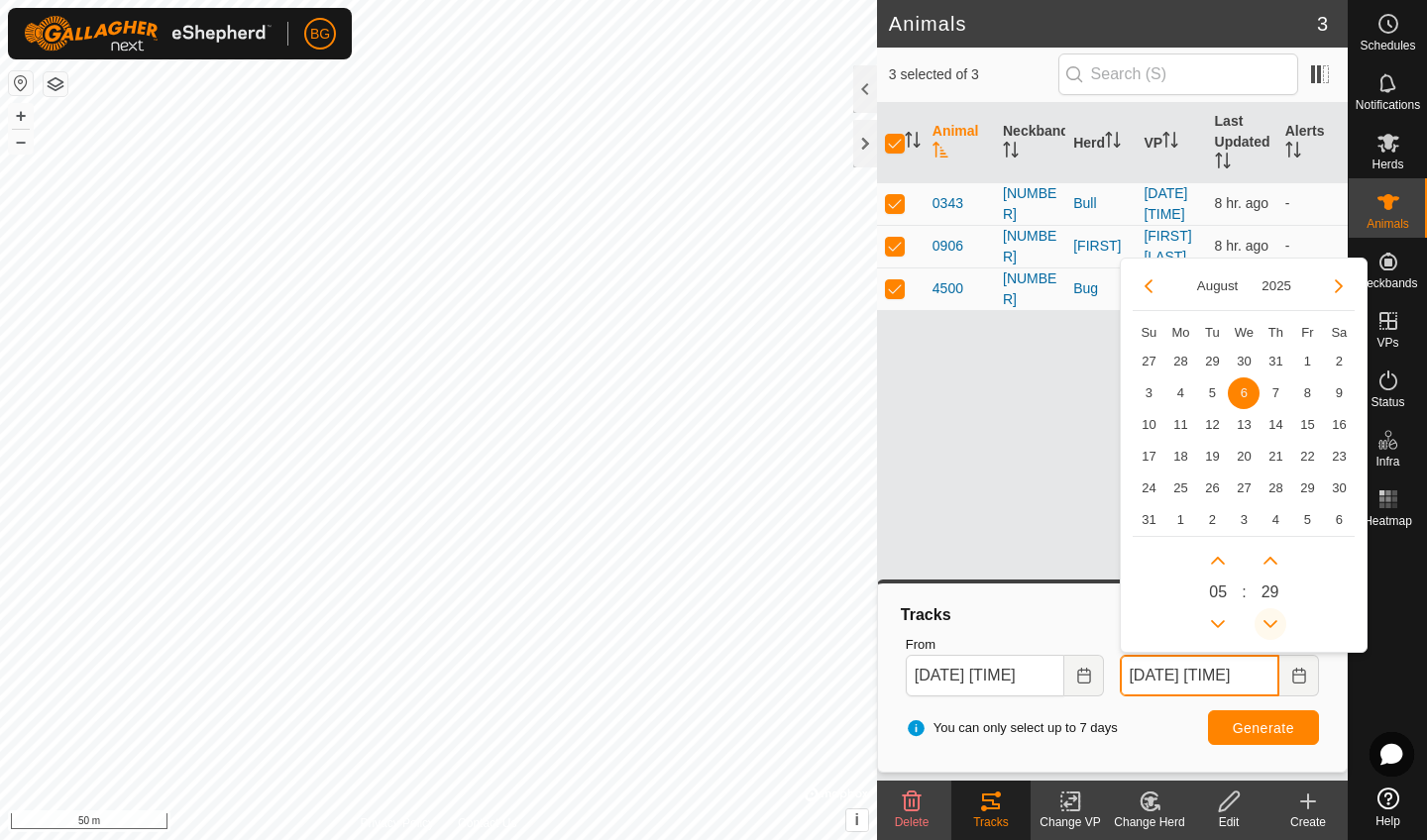 click at bounding box center [1270, 624] 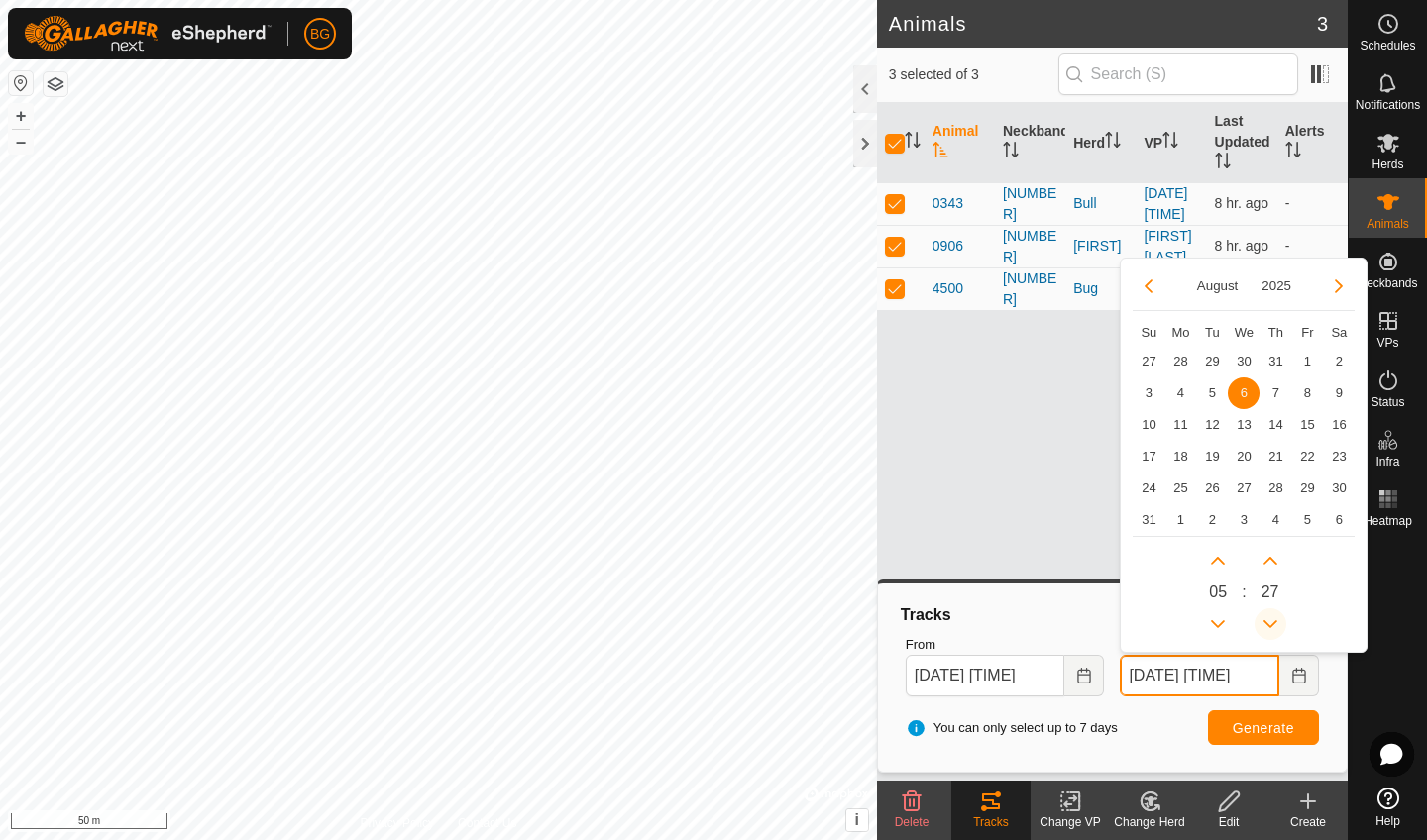 click at bounding box center [1270, 624] 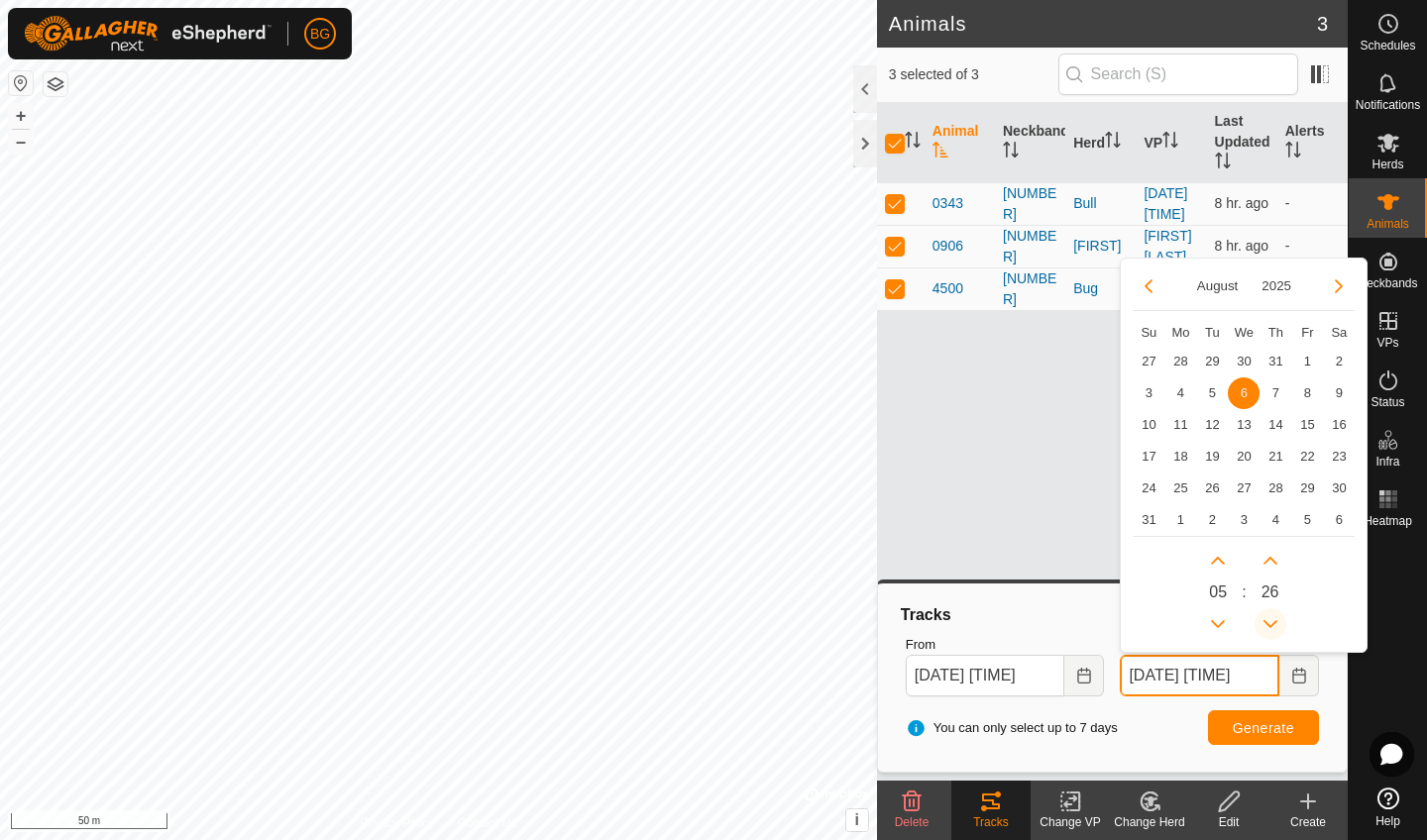 click at bounding box center [1270, 624] 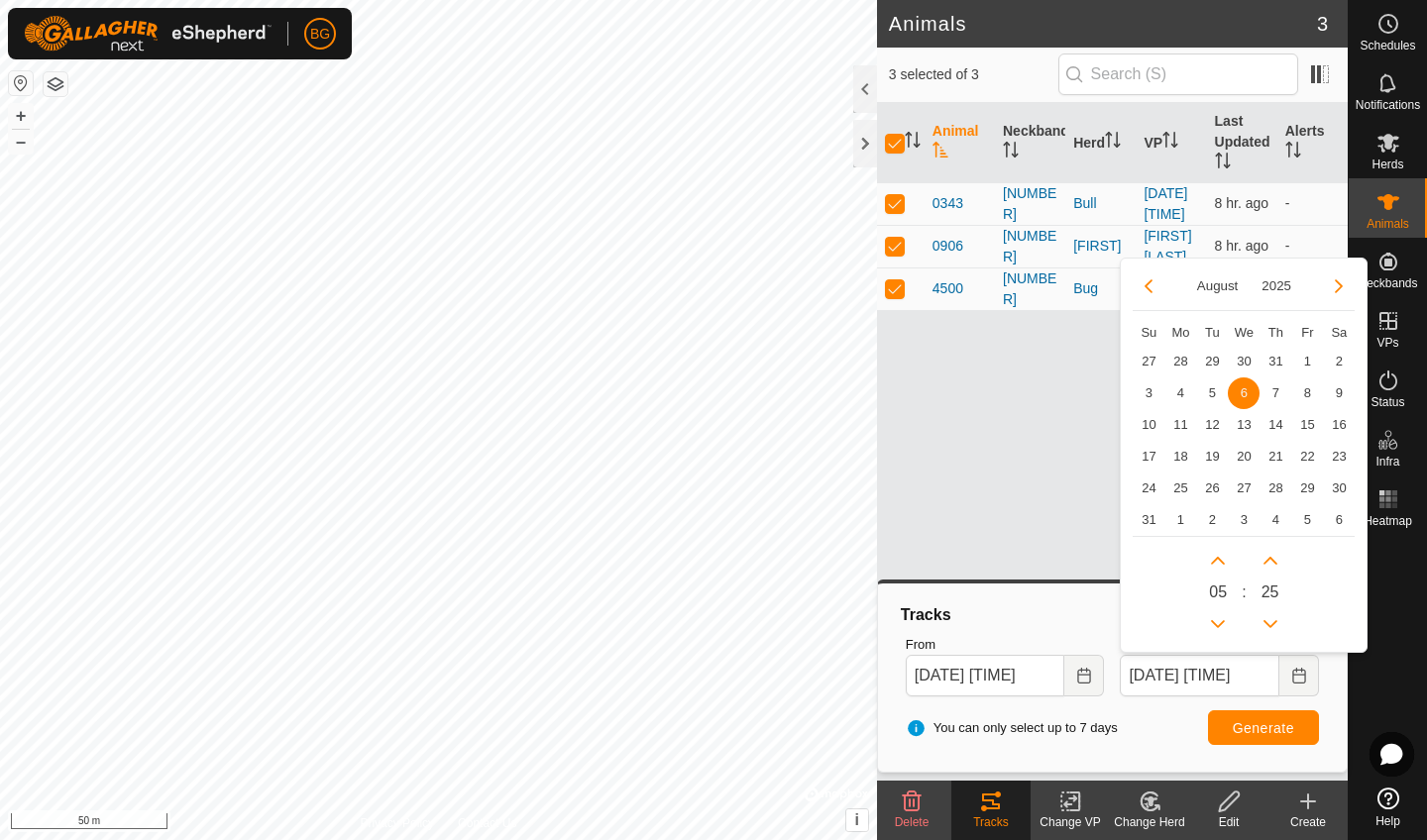click on "Generate" at bounding box center (1263, 728) 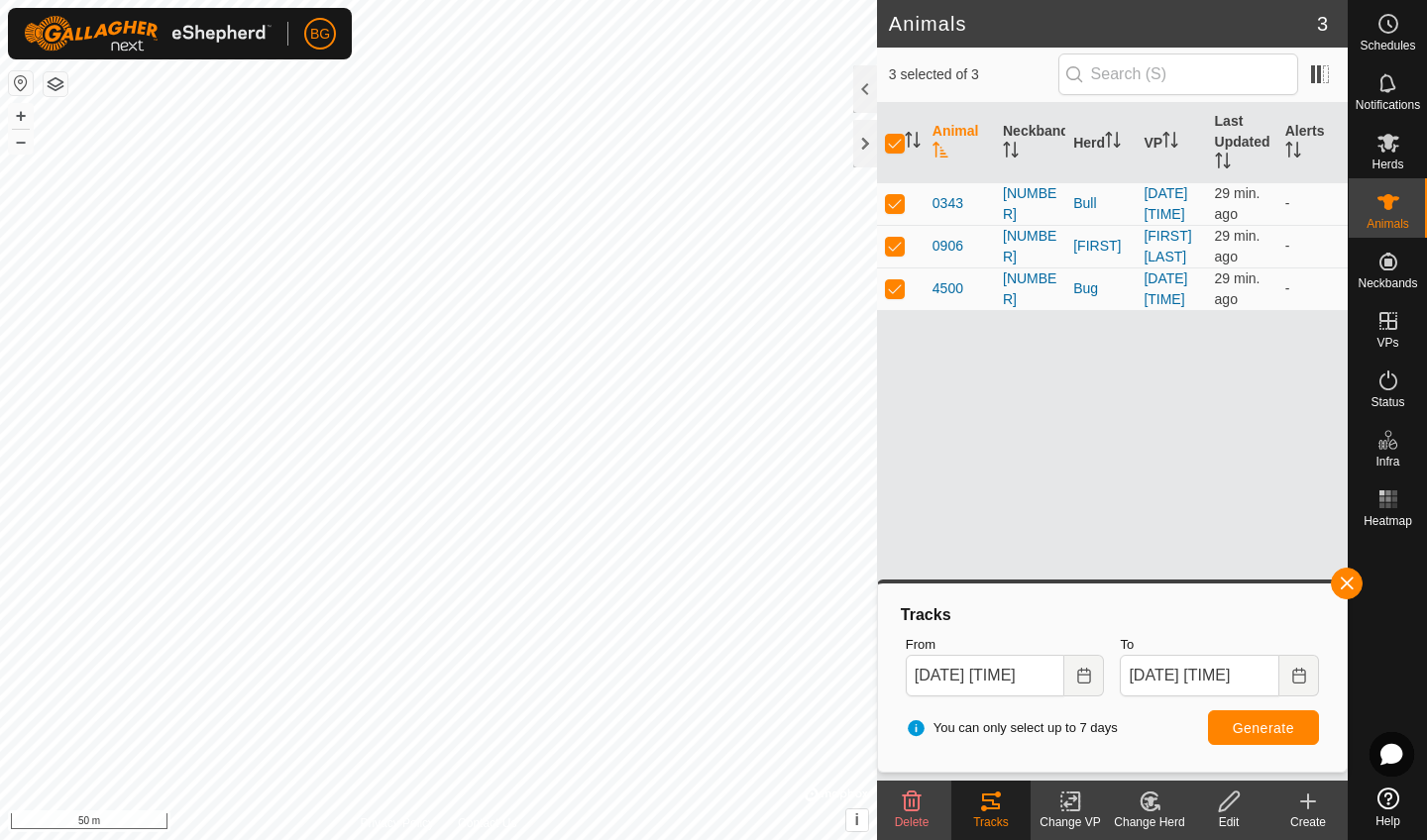 click on "Generate" at bounding box center [1263, 728] 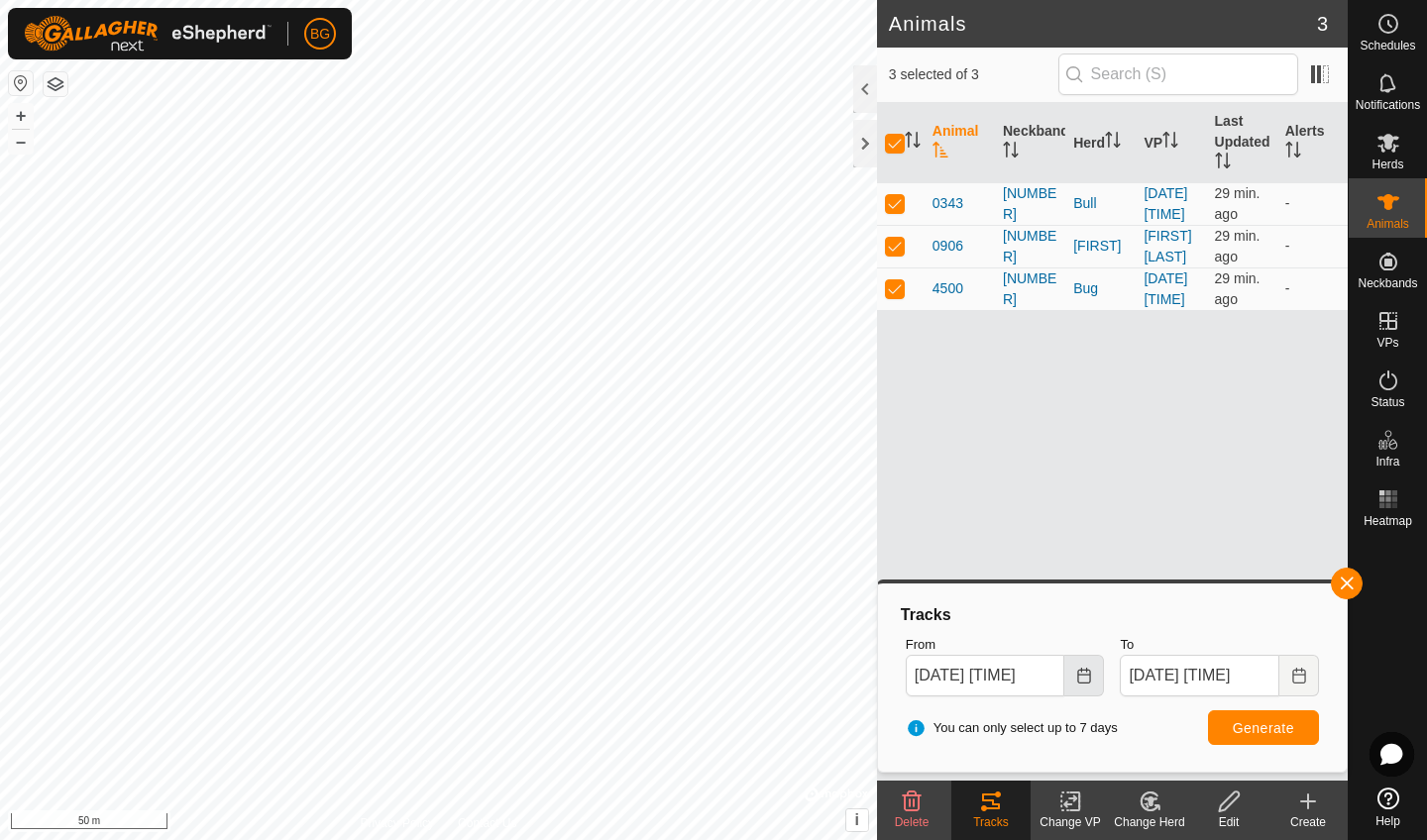 click at bounding box center (1084, 676) 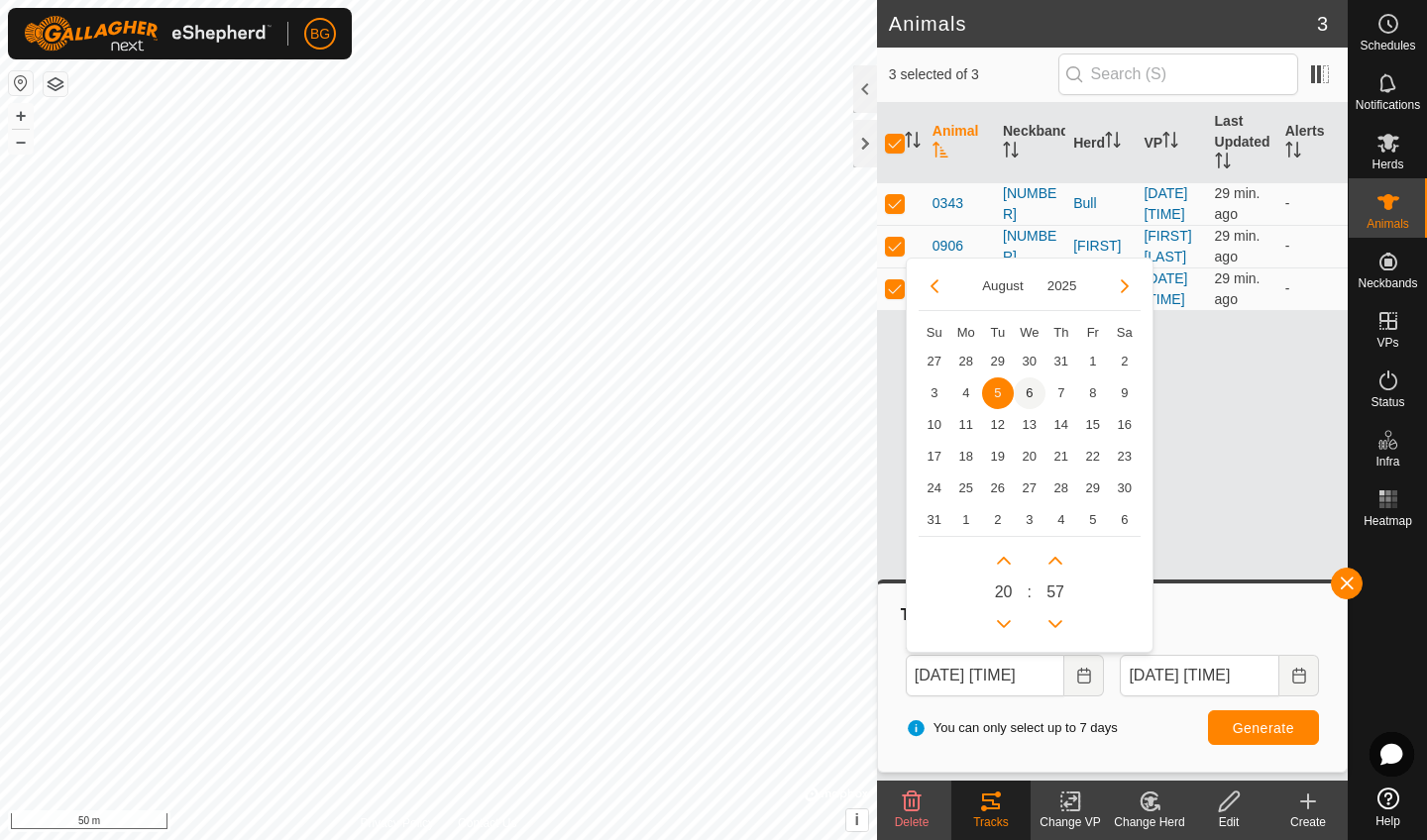 click on "6" at bounding box center [1030, 393] 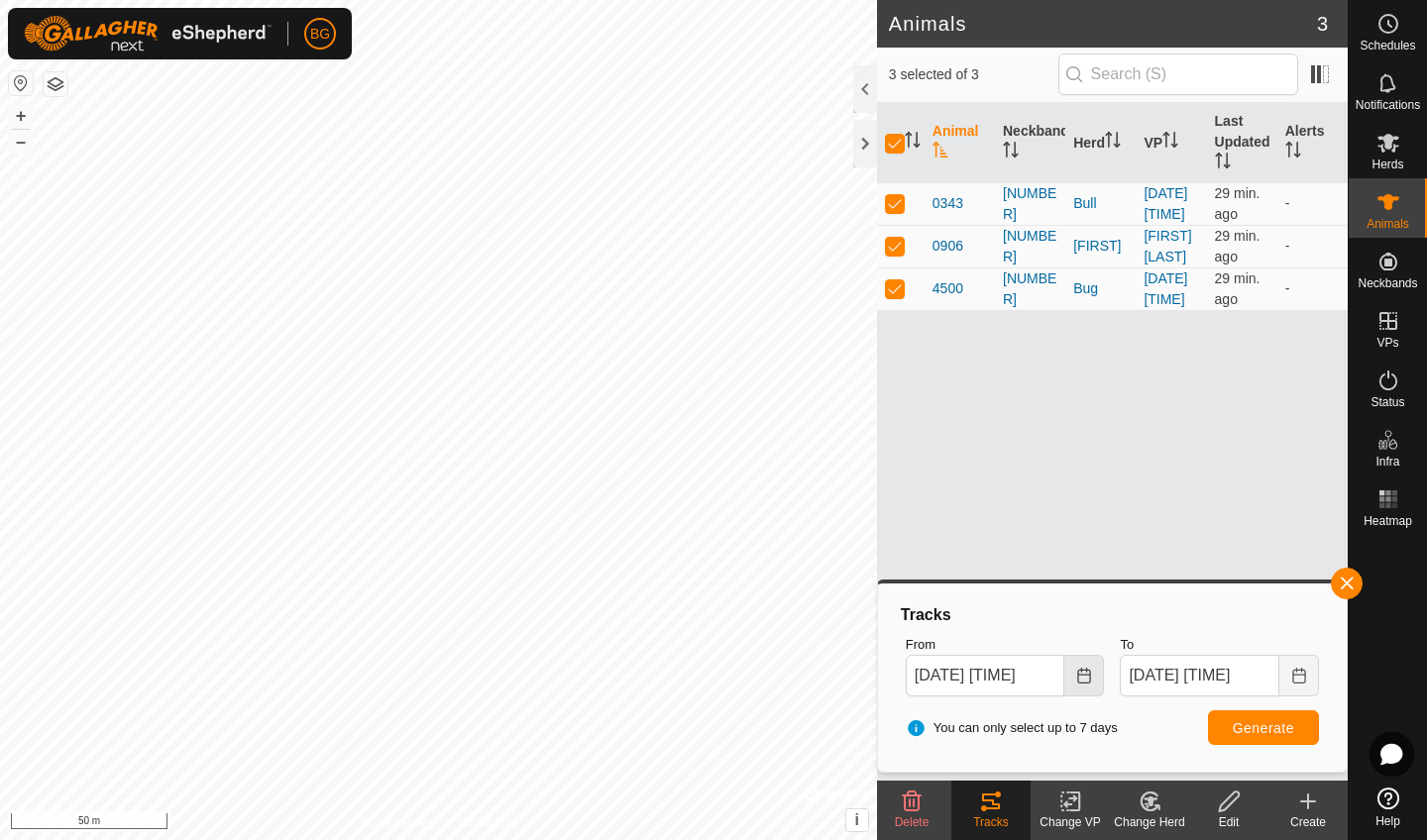 click at bounding box center (1084, 676) 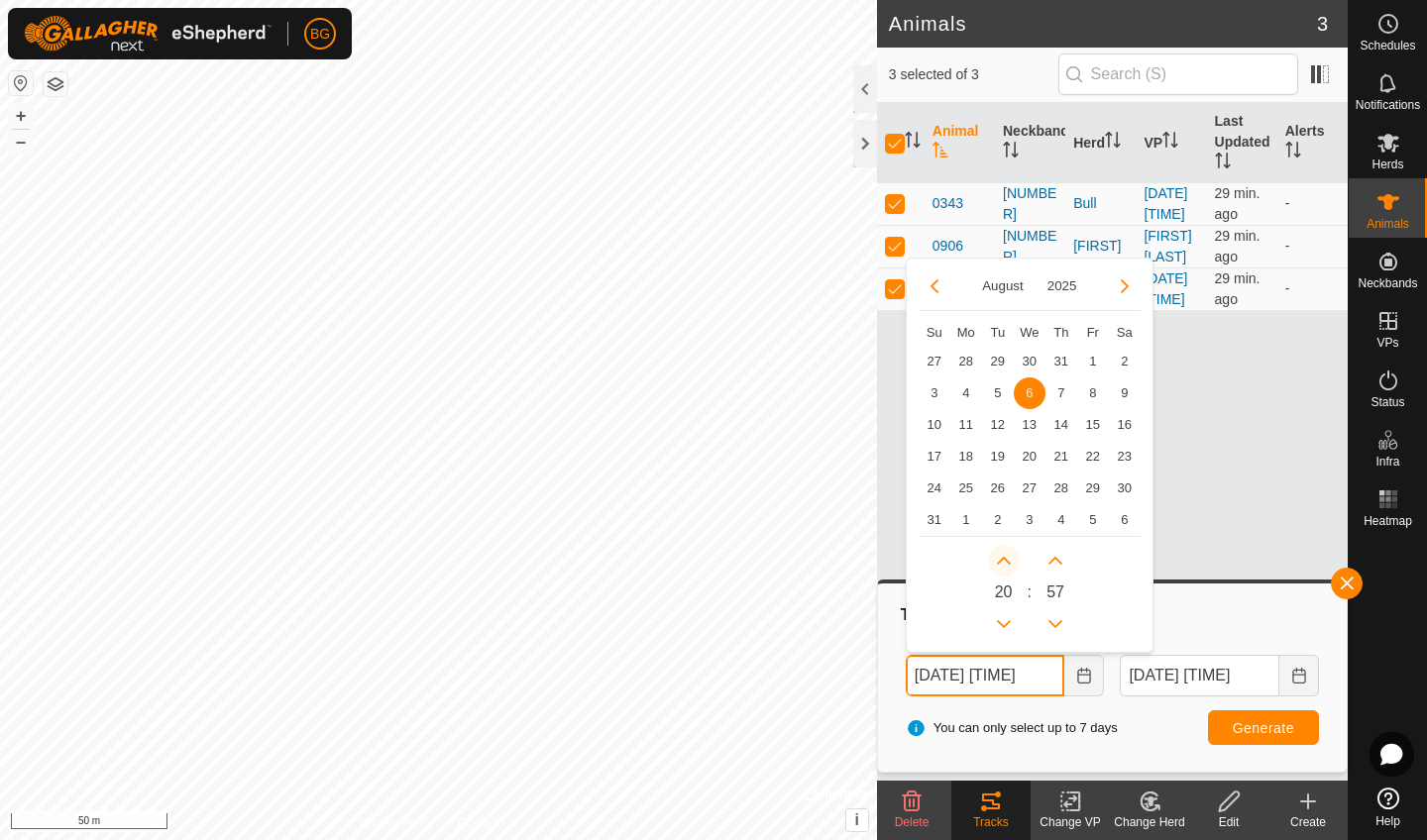 click at bounding box center [1004, 561] 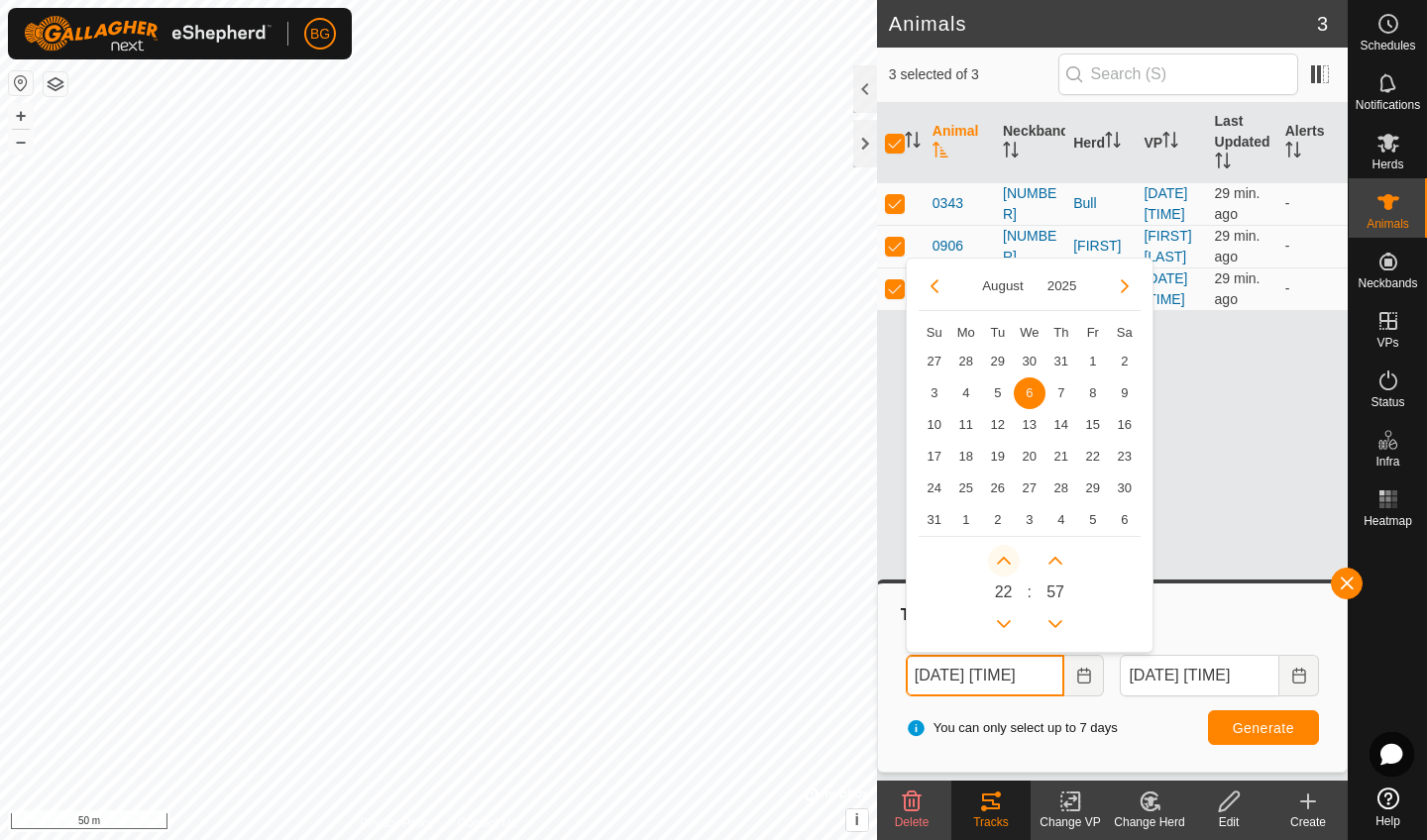 click at bounding box center [1004, 561] 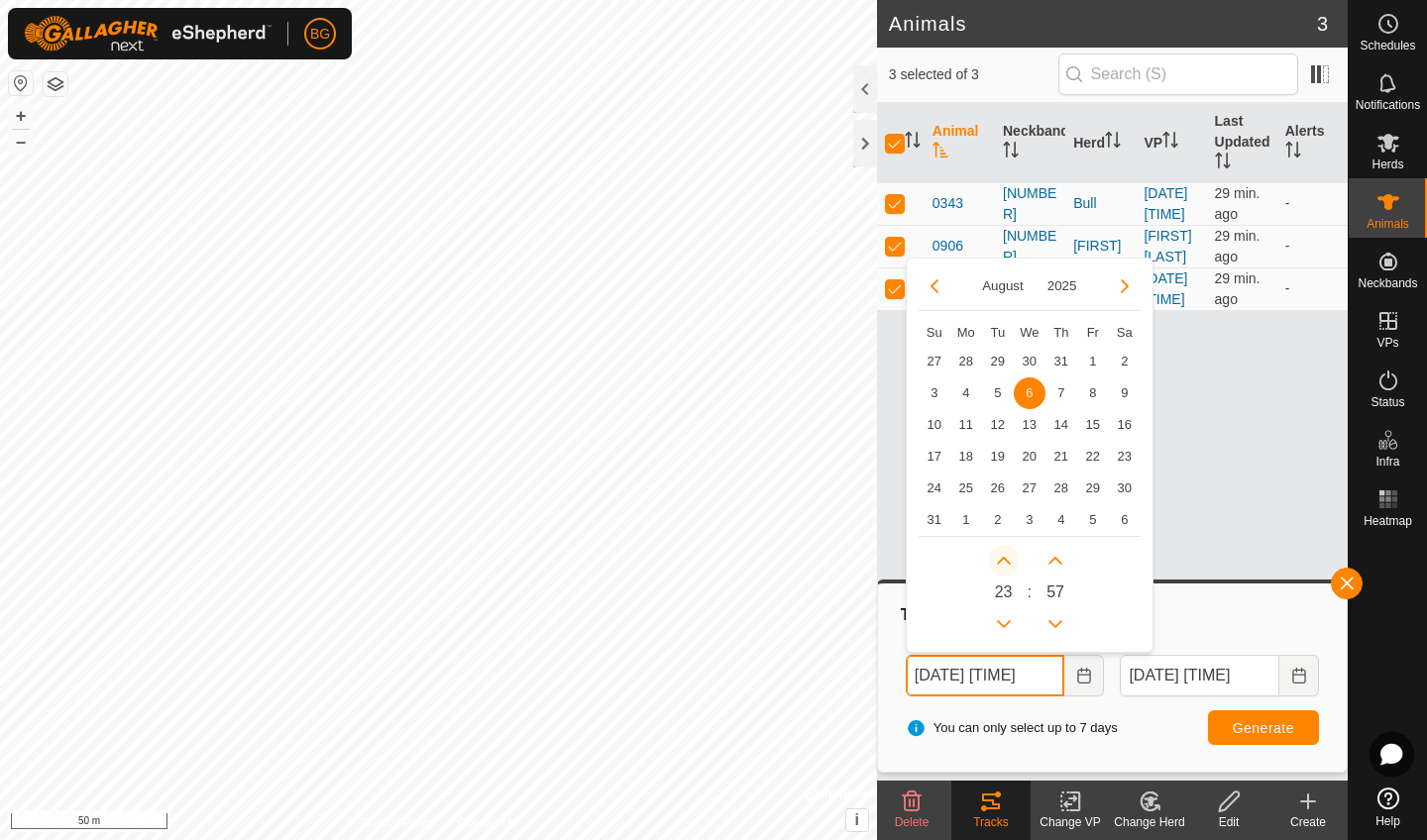 click at bounding box center (1004, 561) 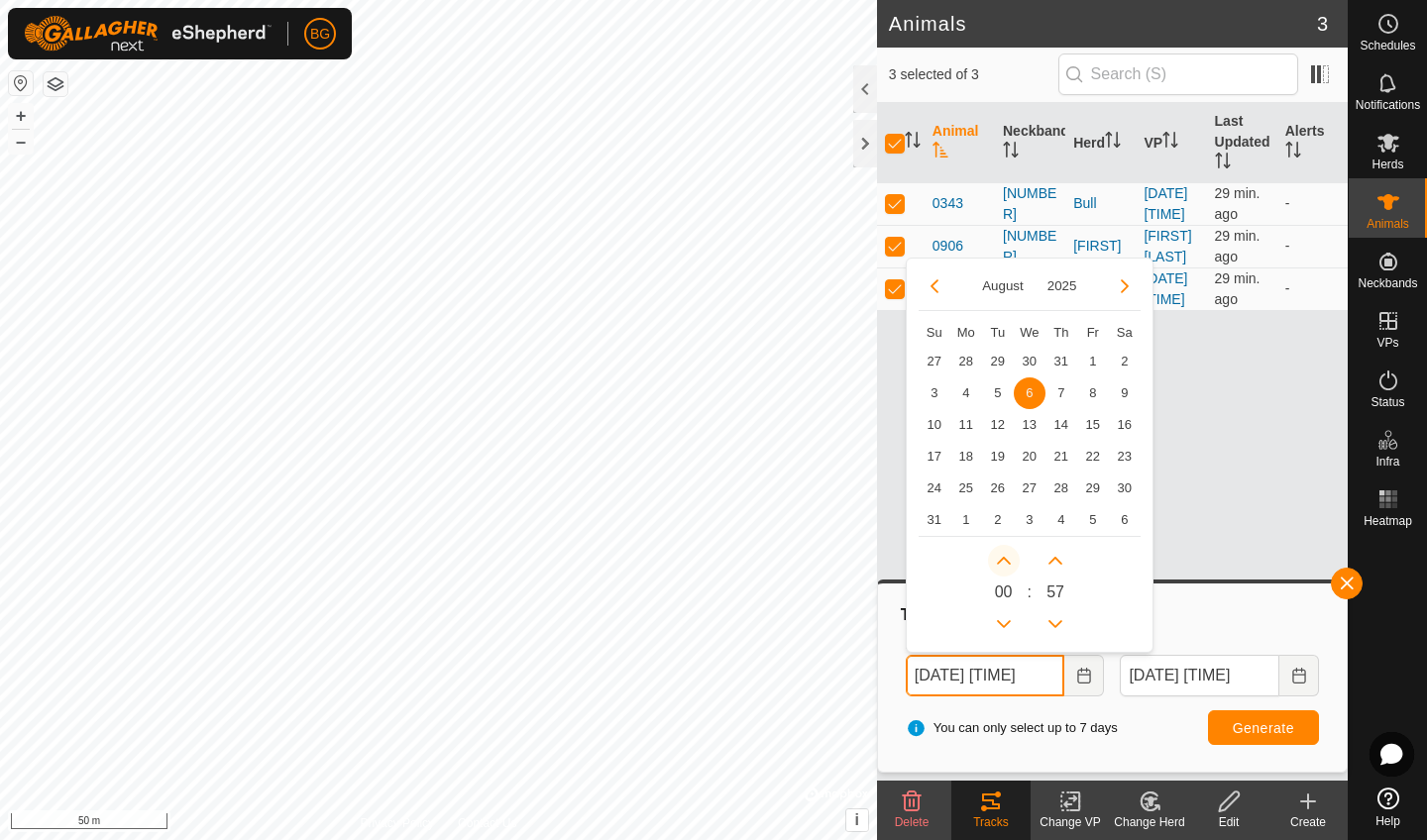 click at bounding box center [1002, 561] 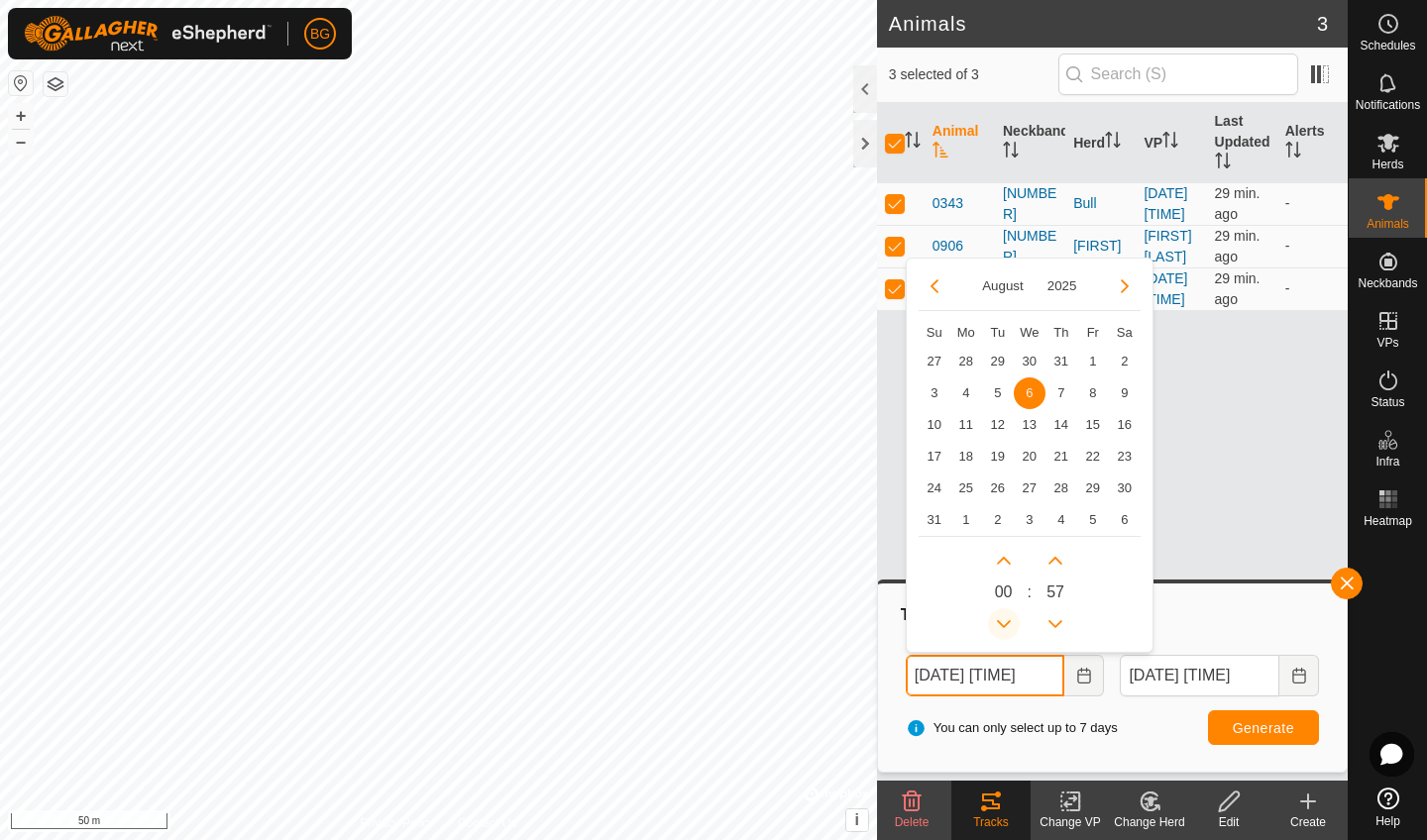 click at bounding box center (1004, 624) 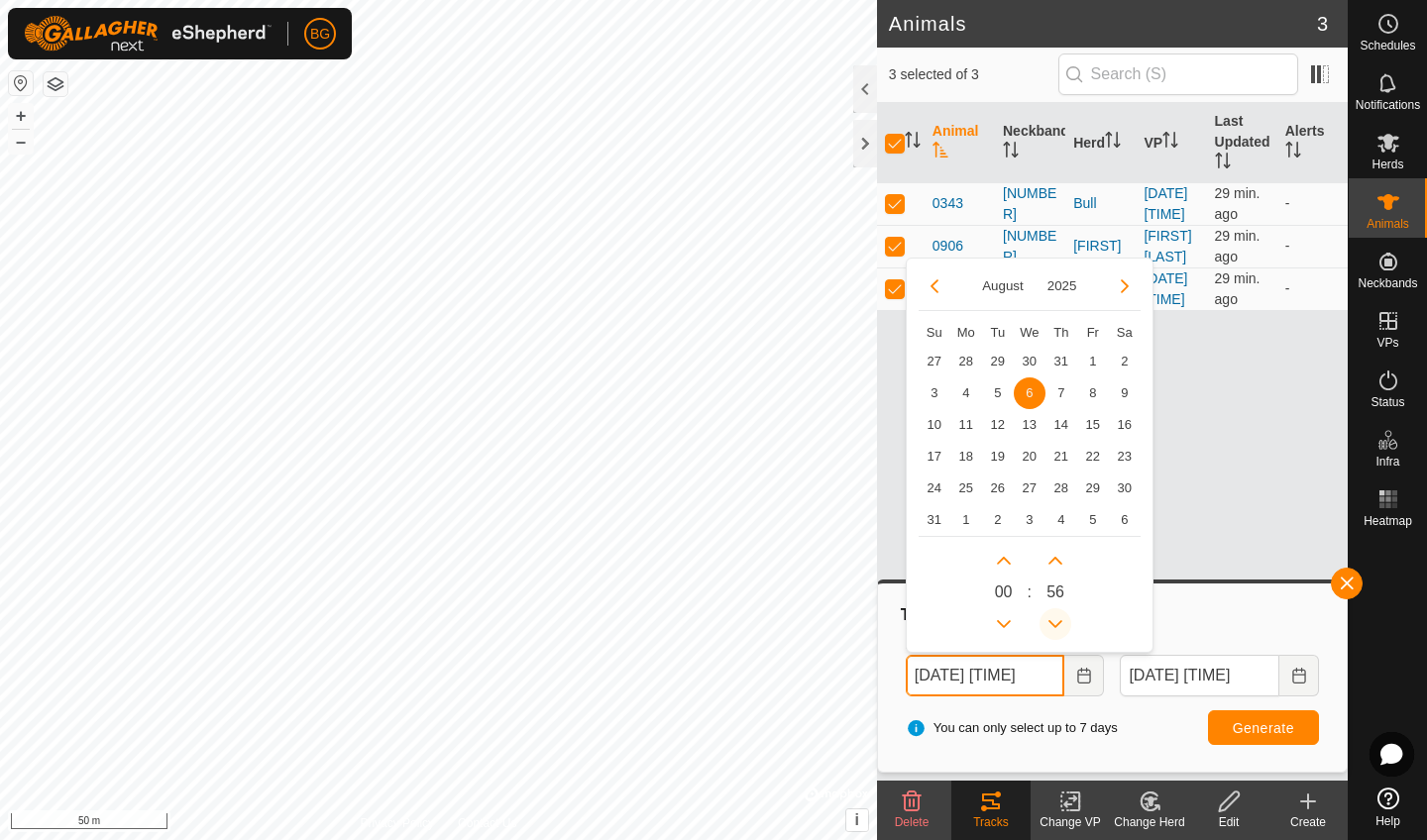 click 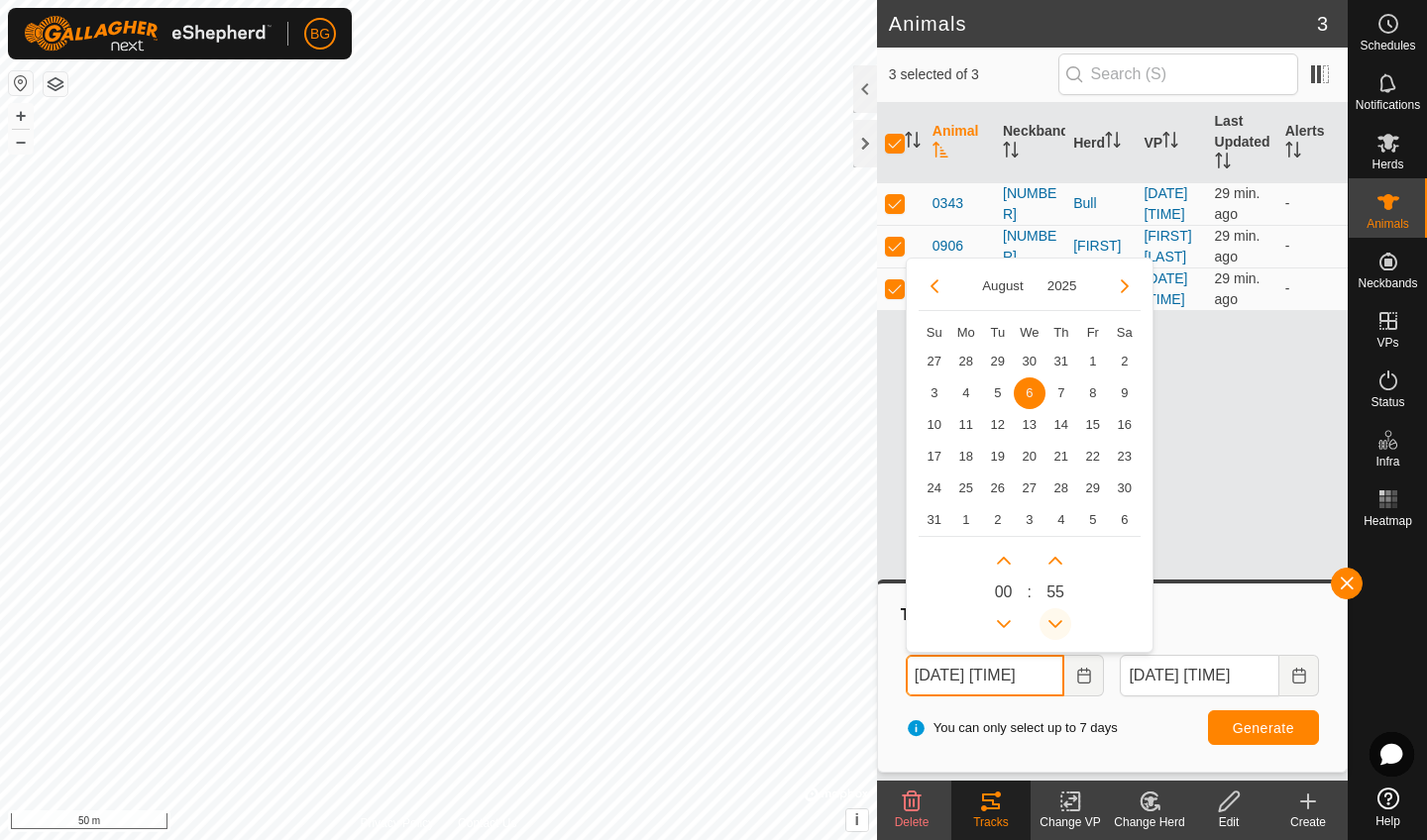 click at bounding box center [1055, 624] 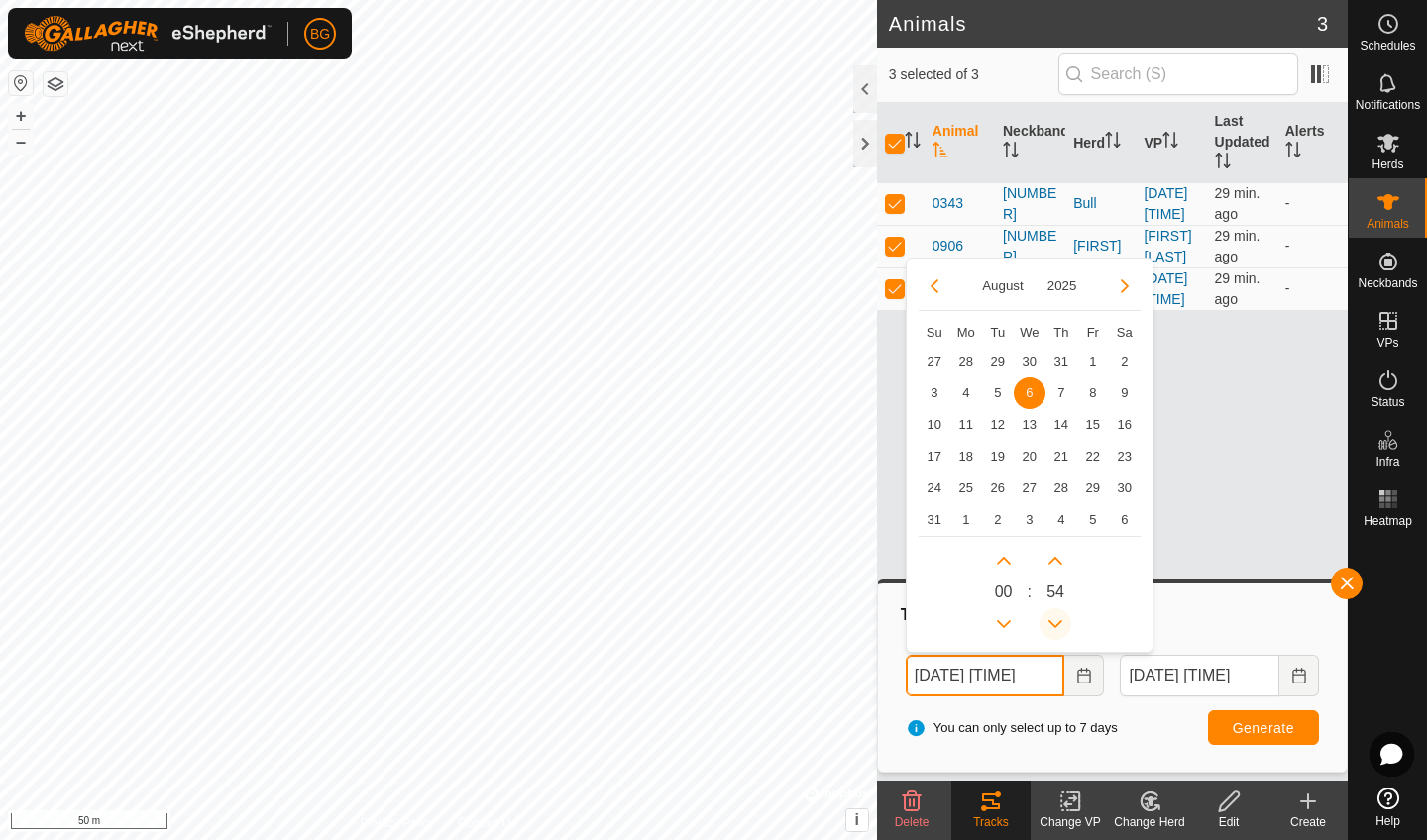 click at bounding box center [1055, 624] 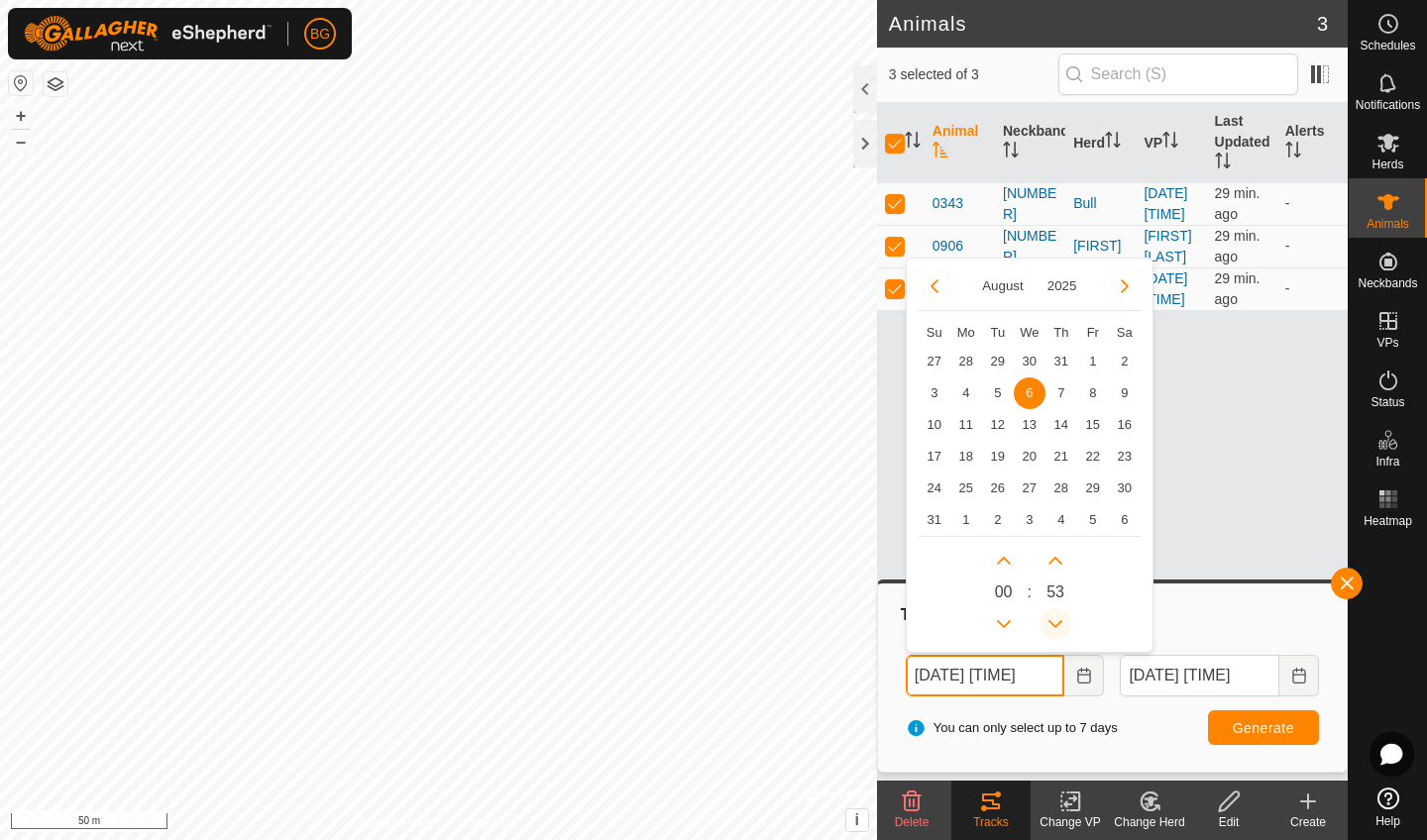 click at bounding box center (1055, 624) 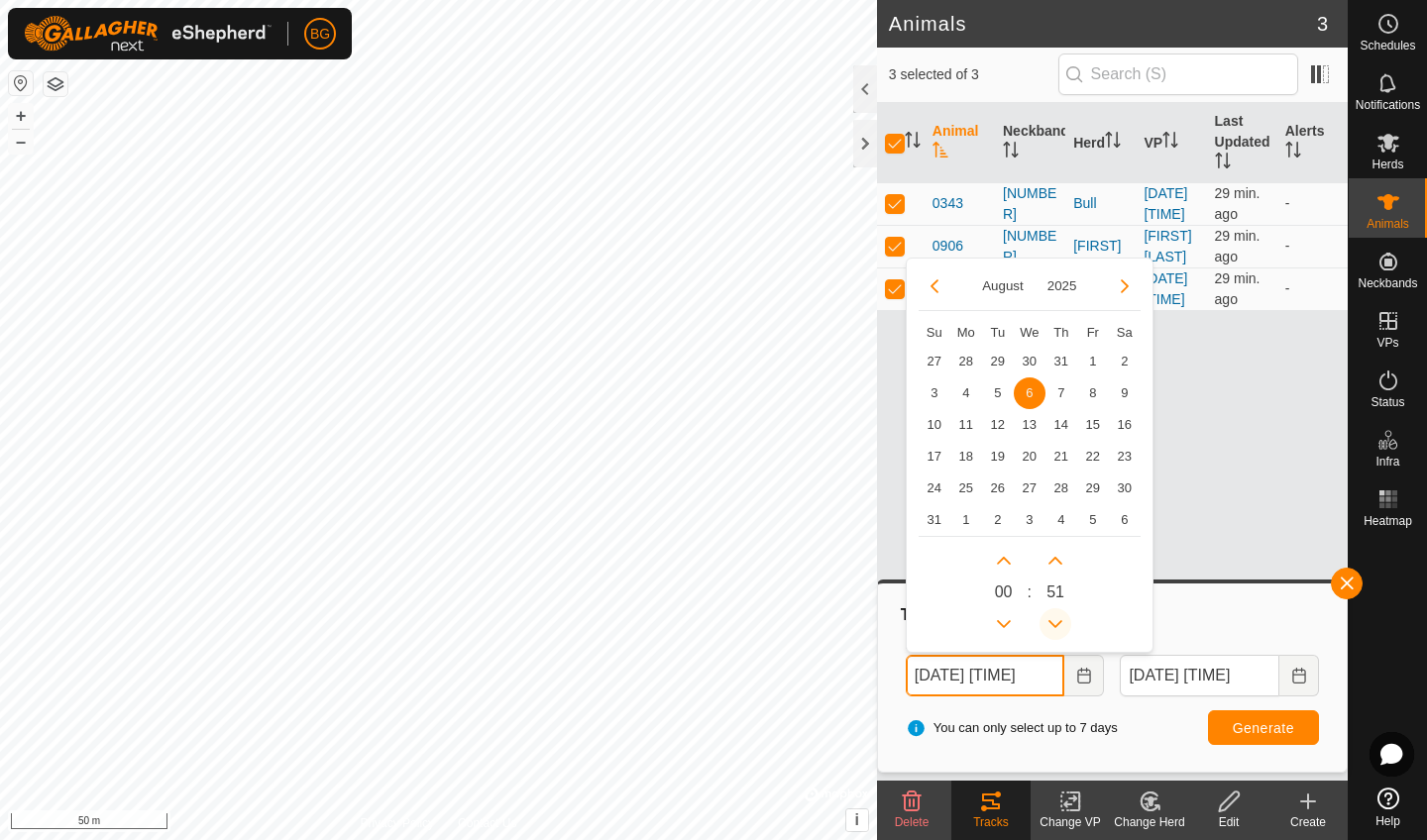 click 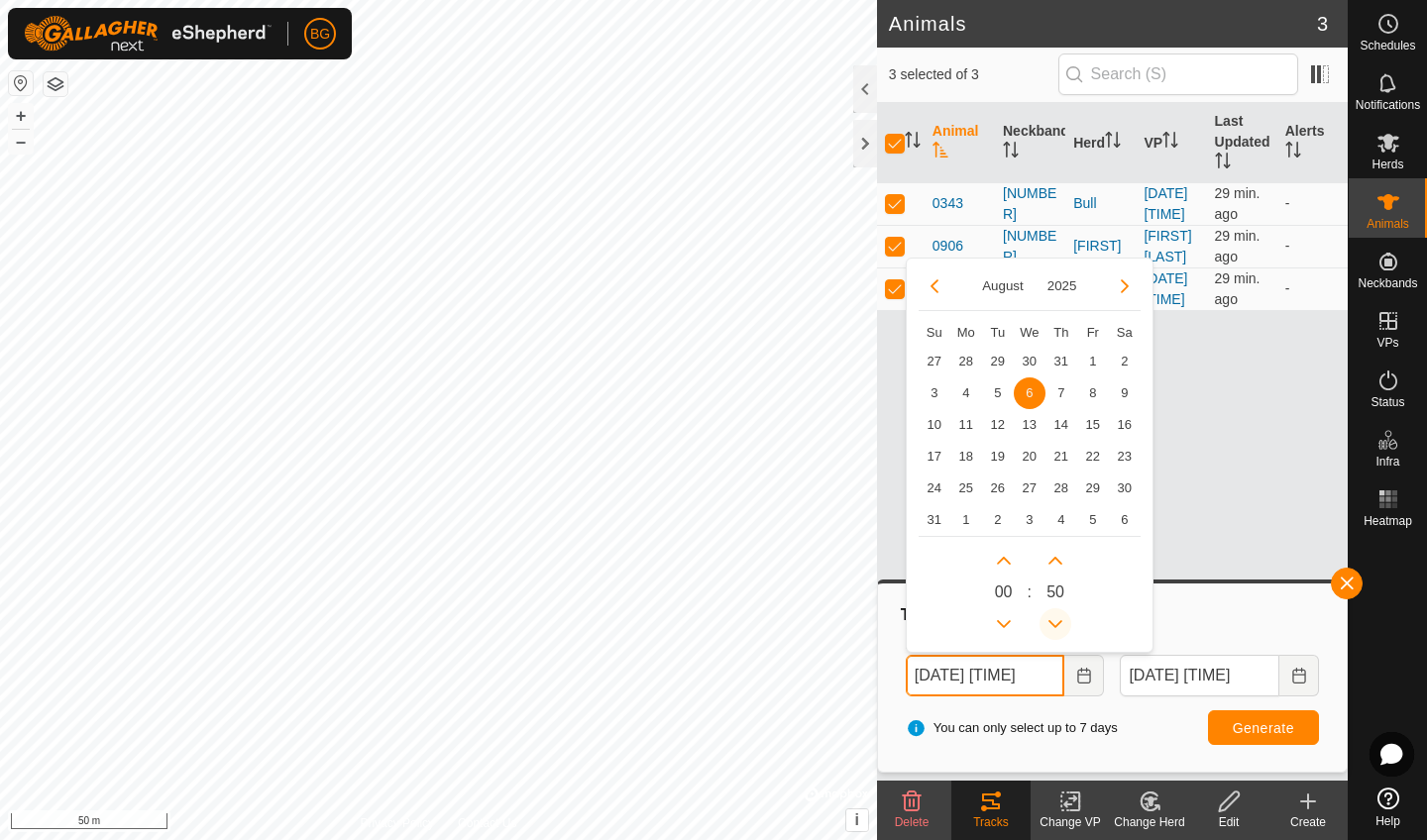 click at bounding box center (1055, 624) 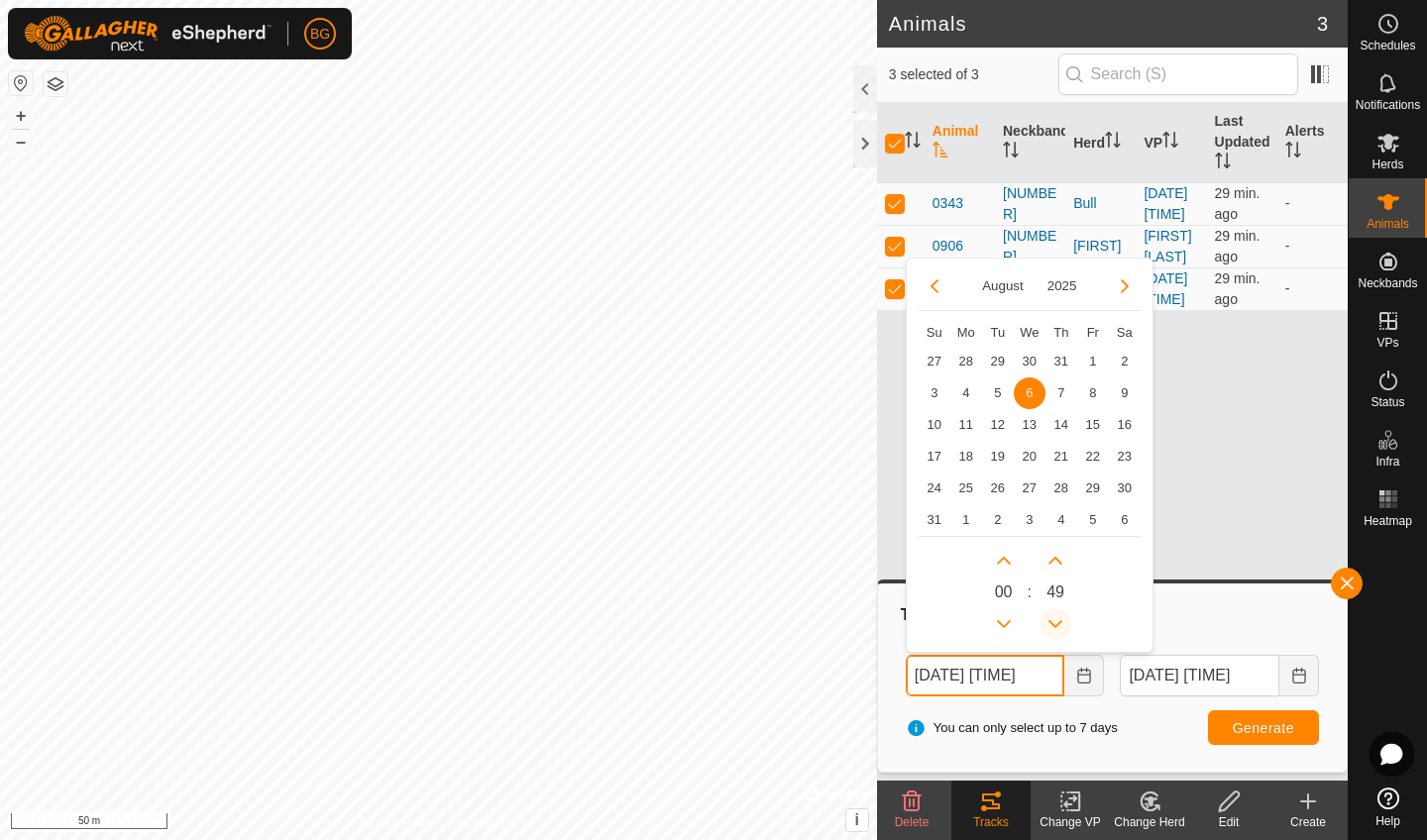 click at bounding box center (1055, 625) 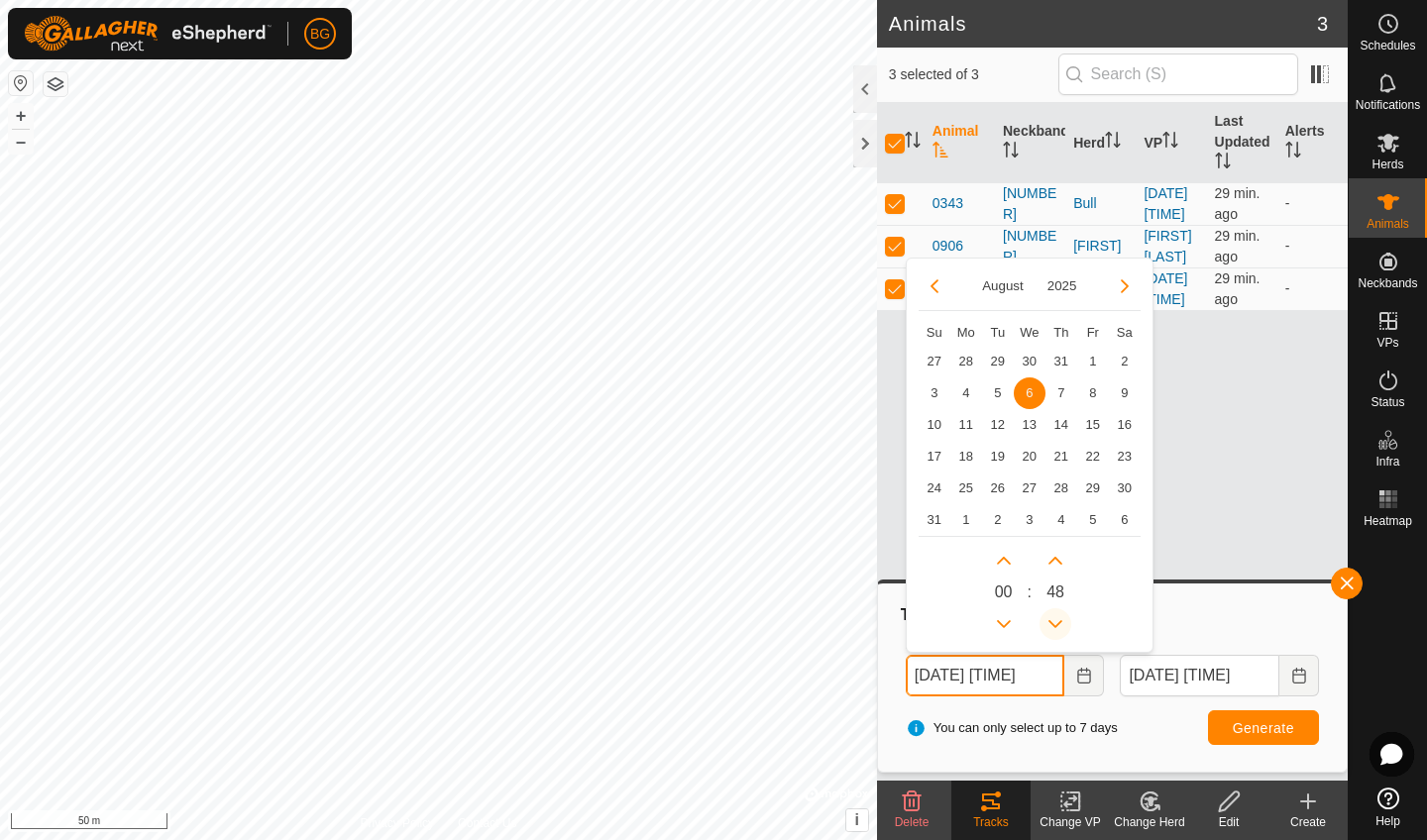 click at bounding box center [1055, 624] 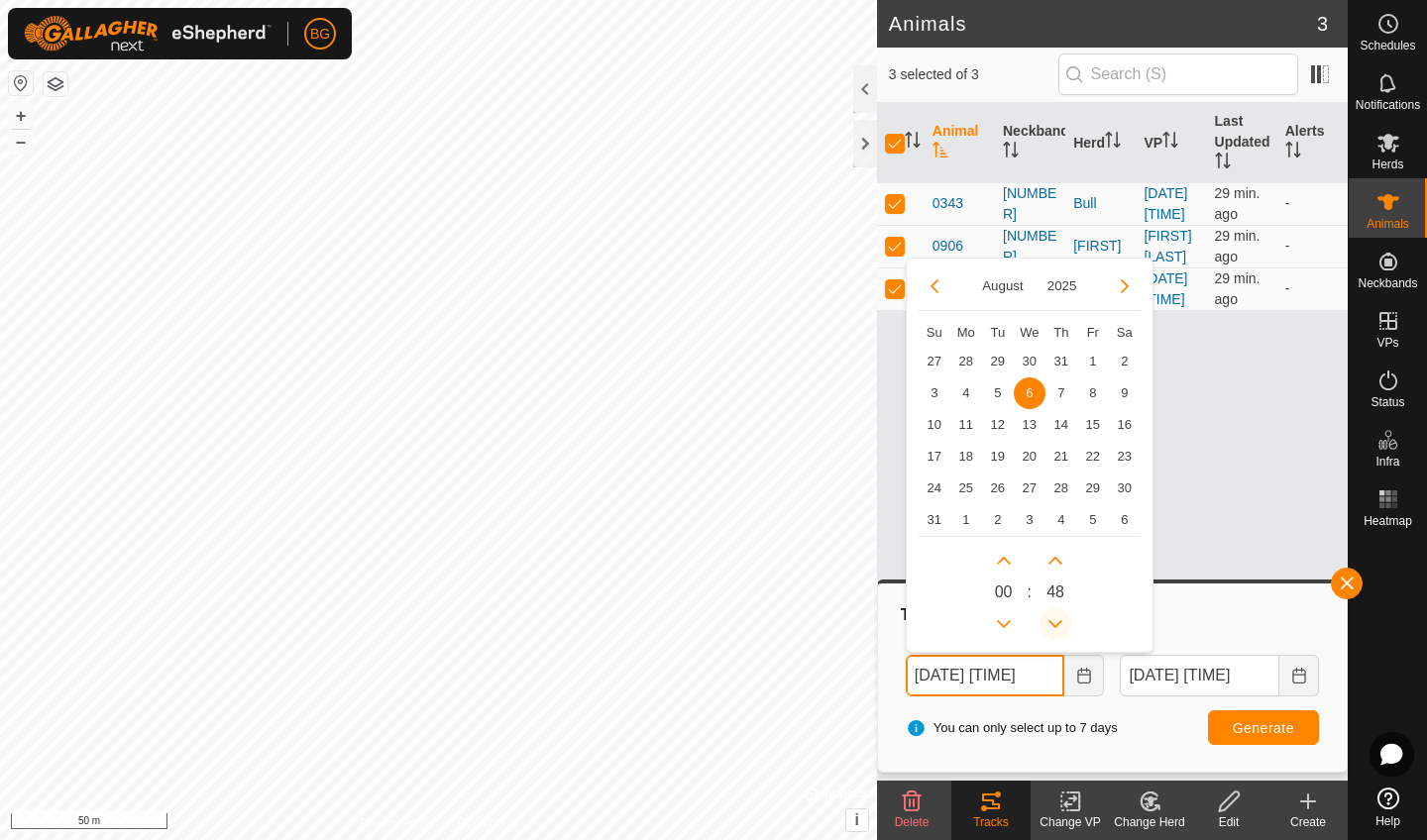 click 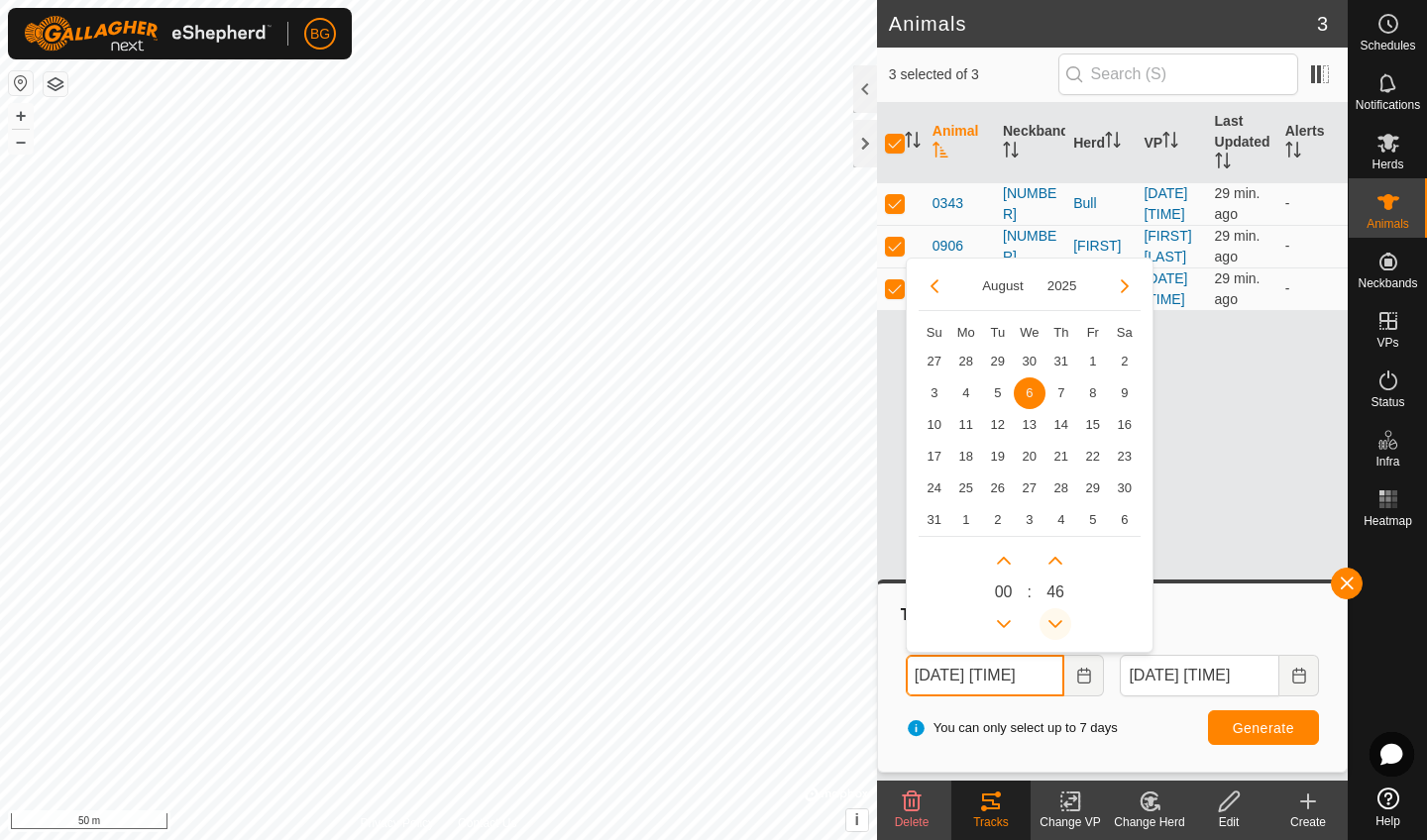 click 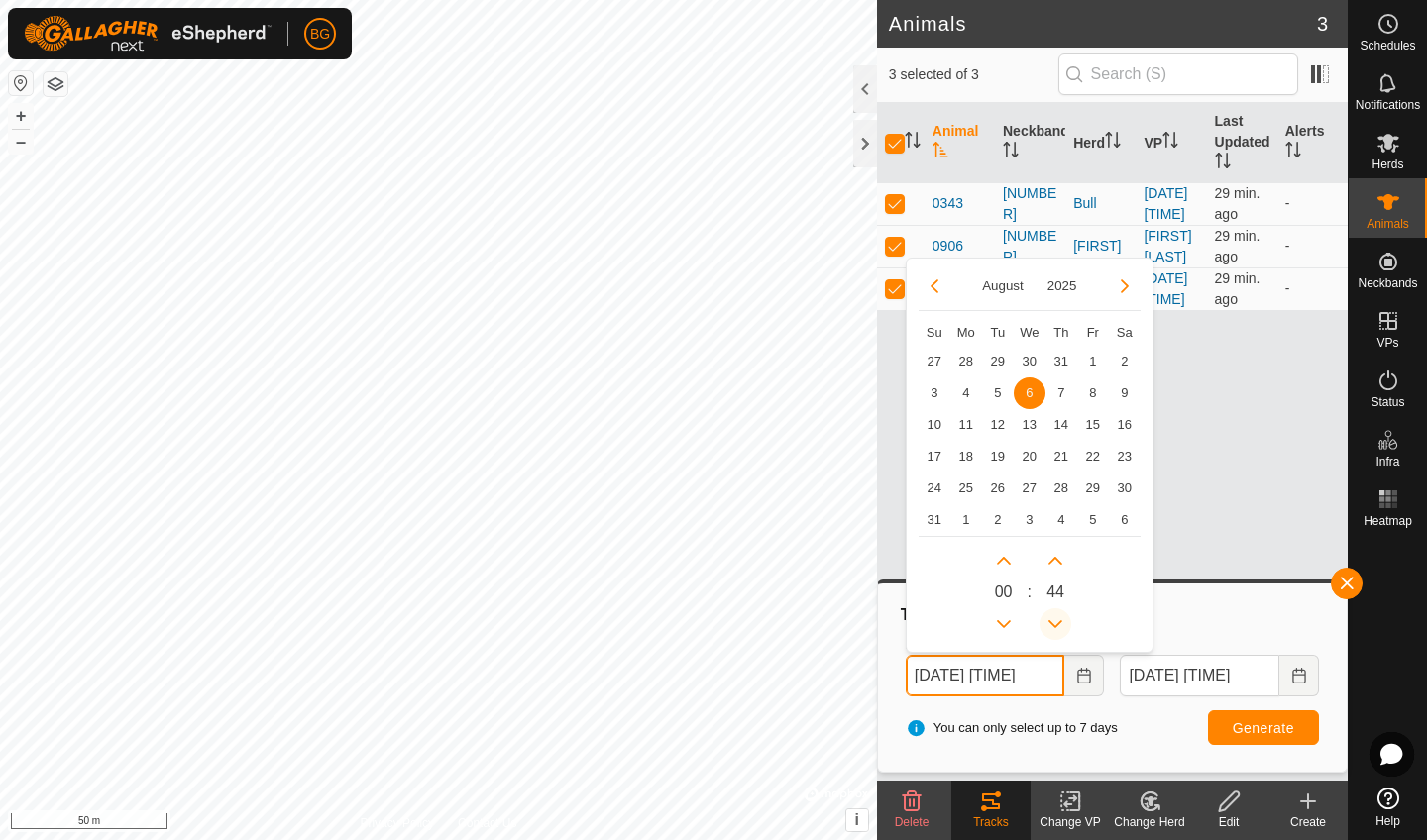 click 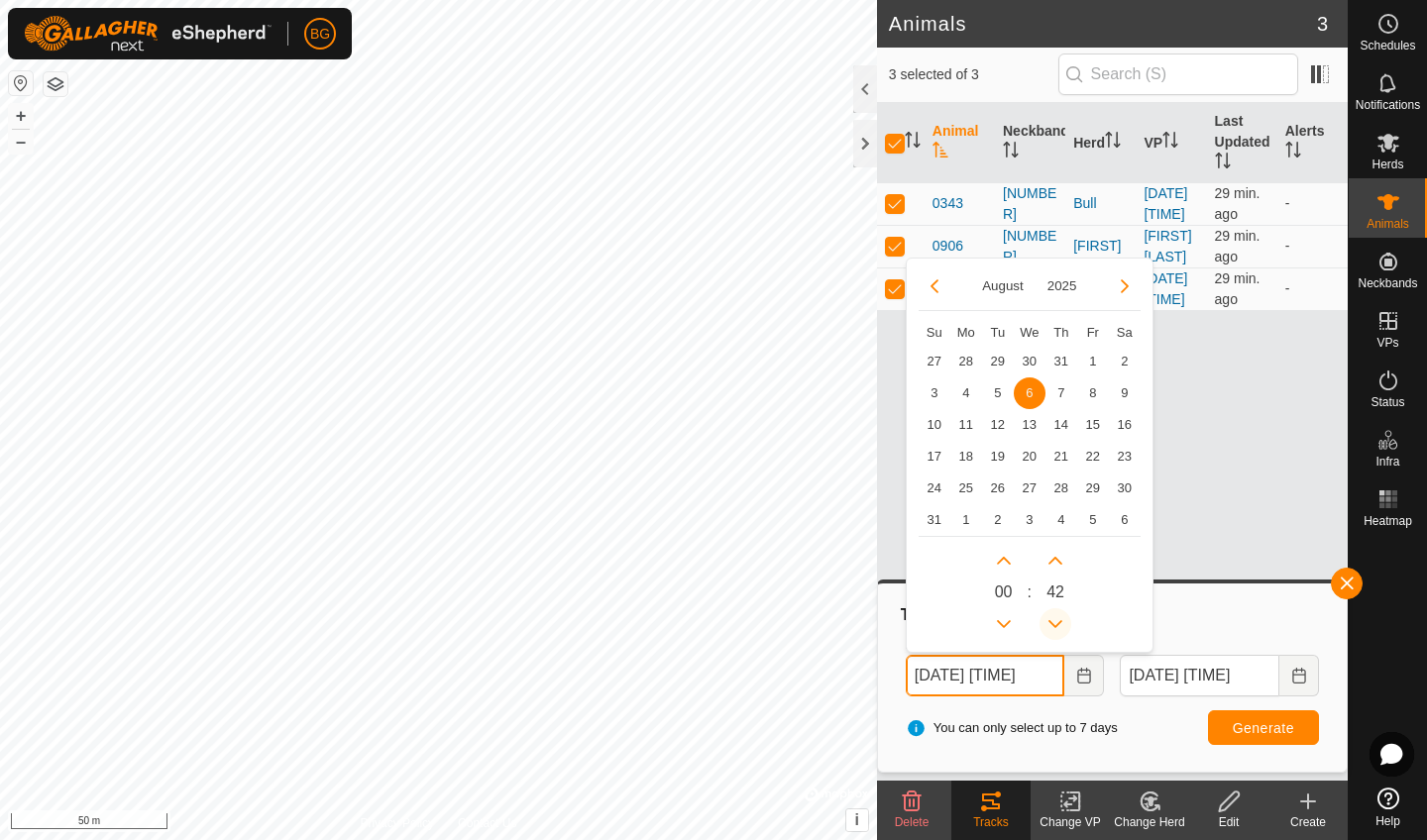 click 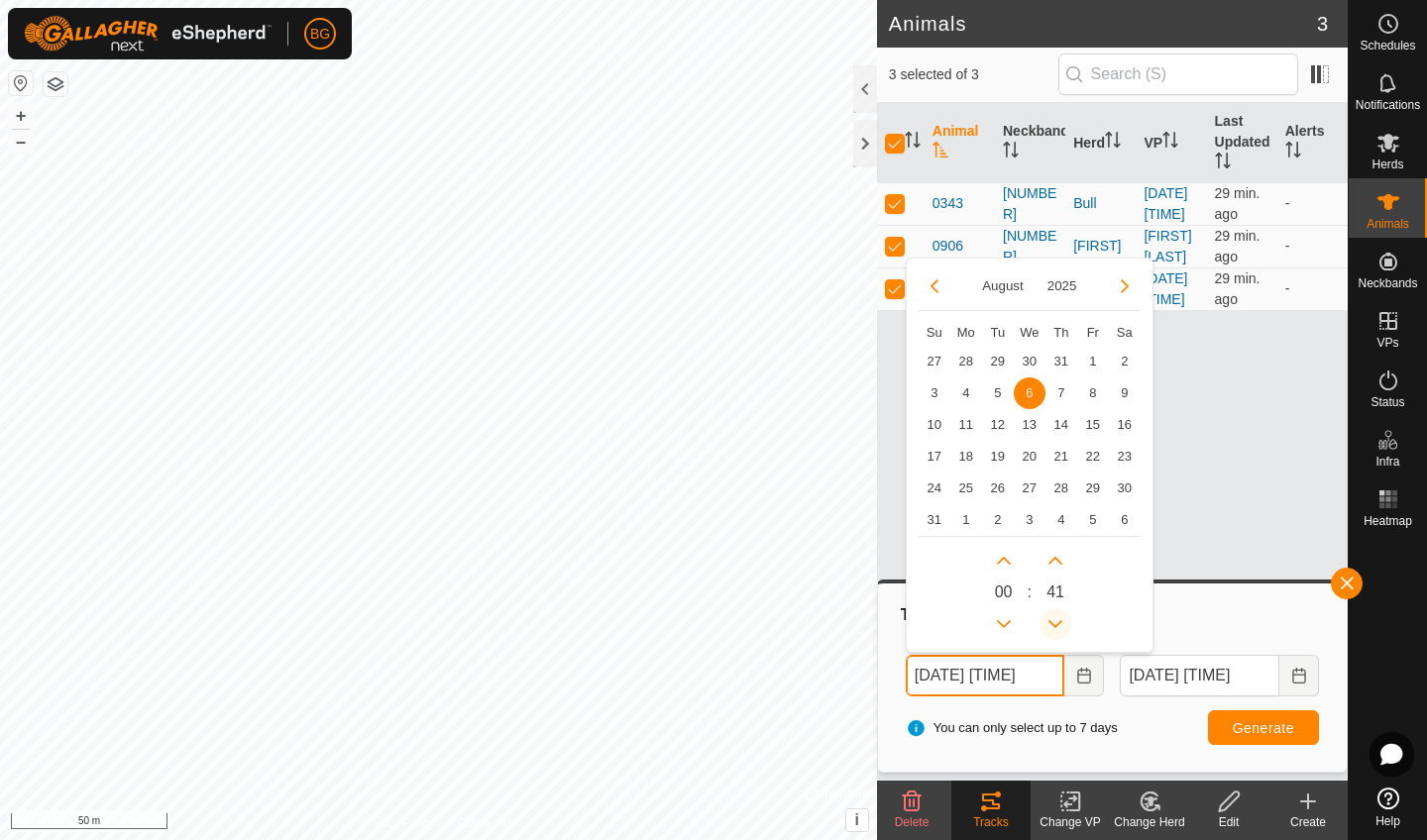 click 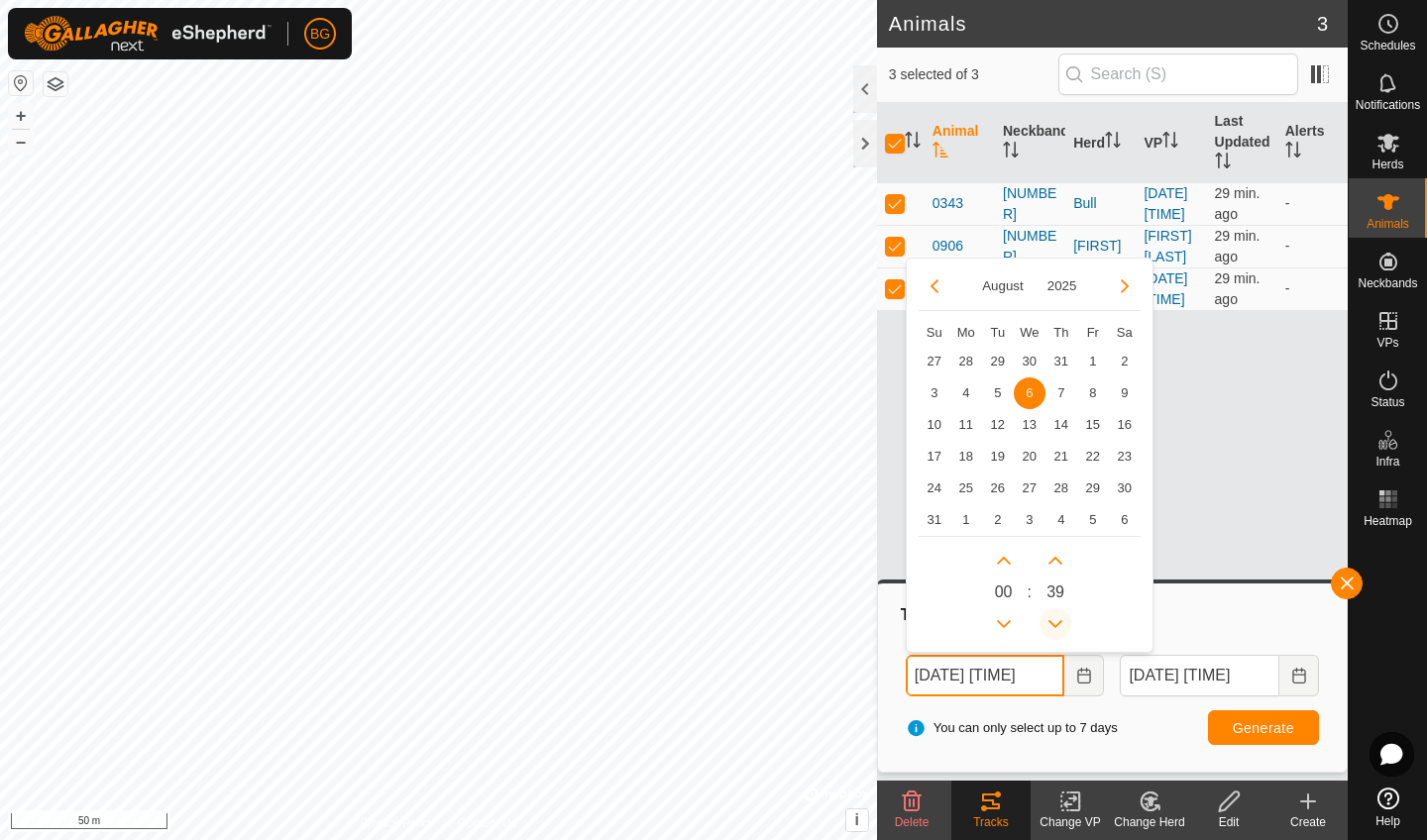 click 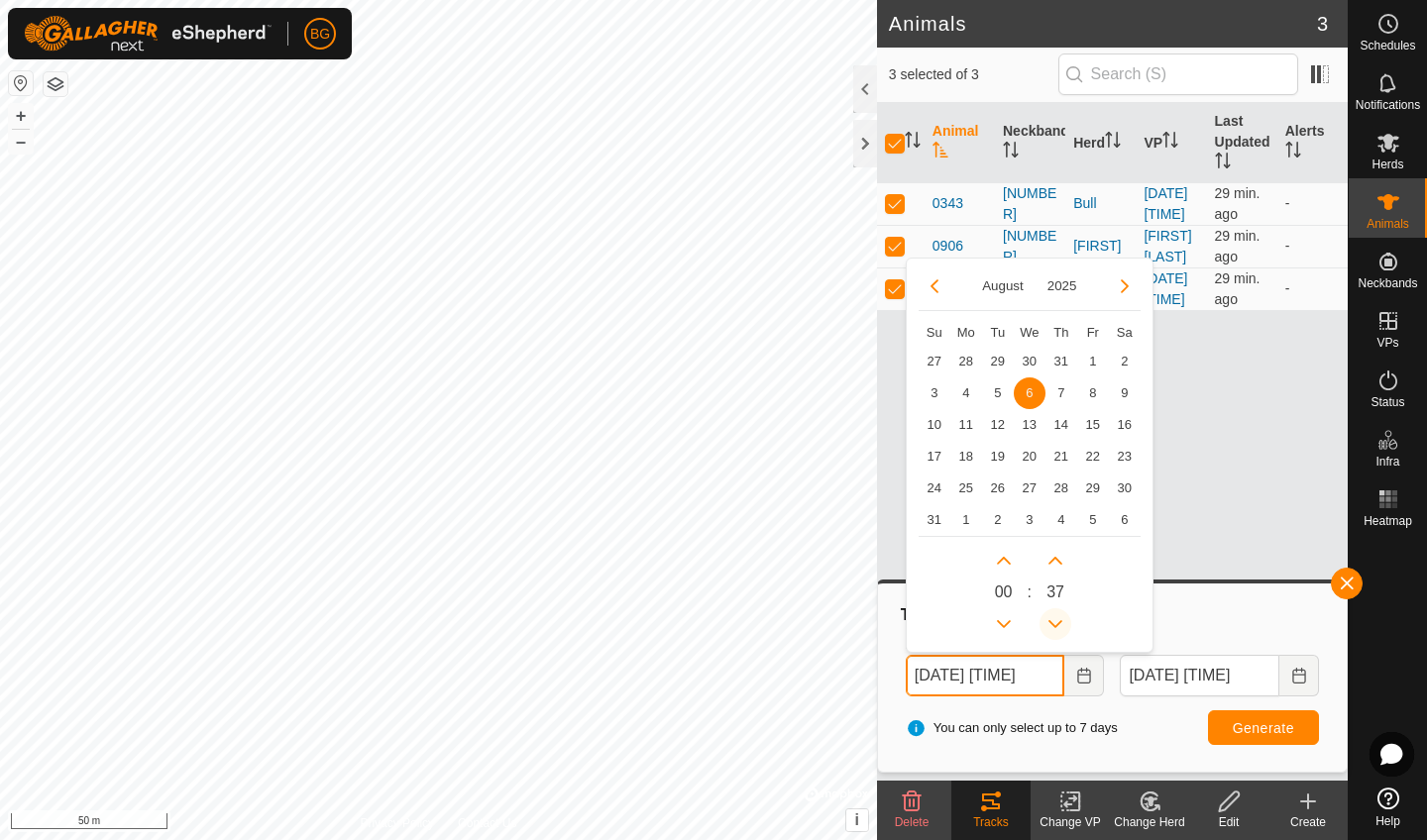 click 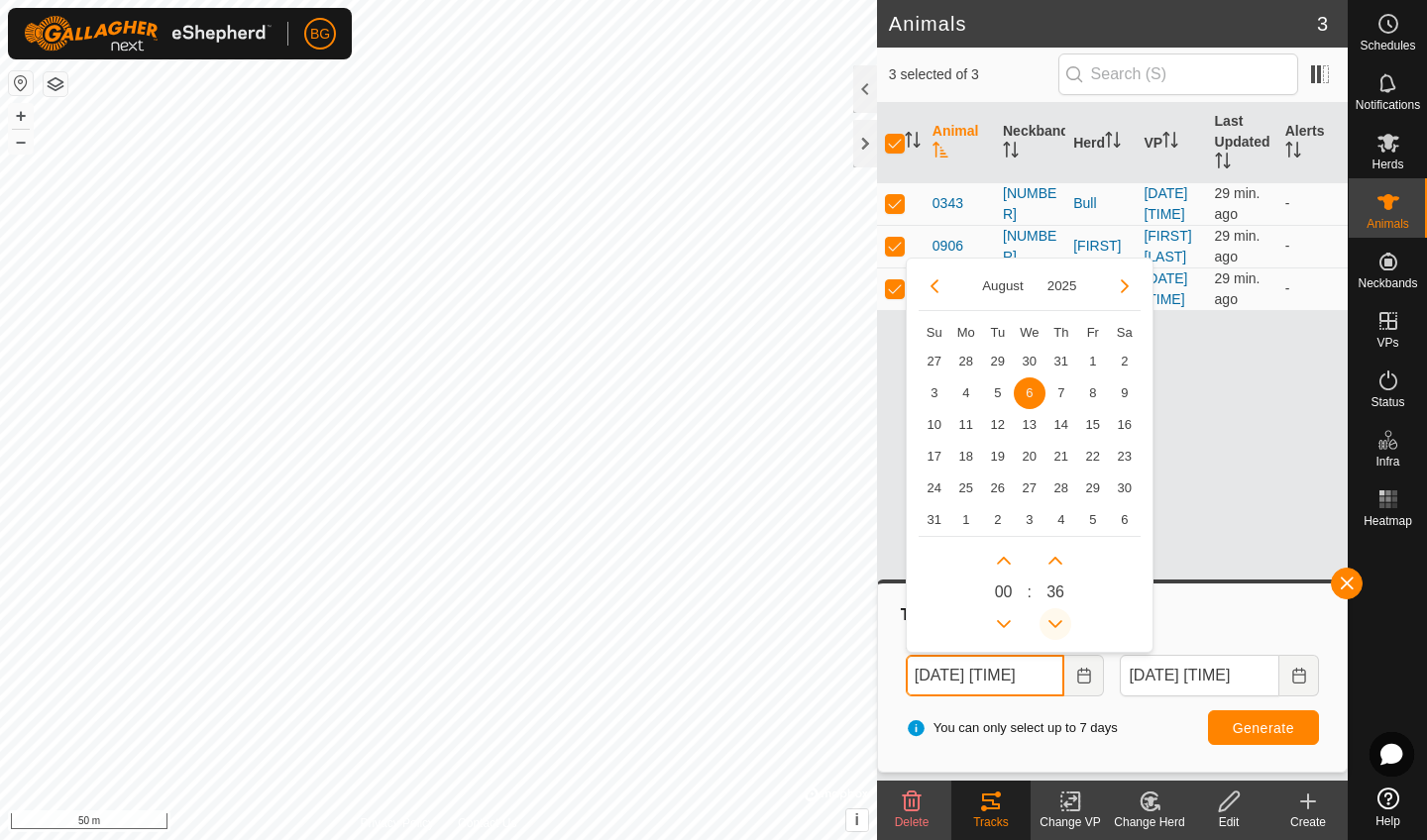 click 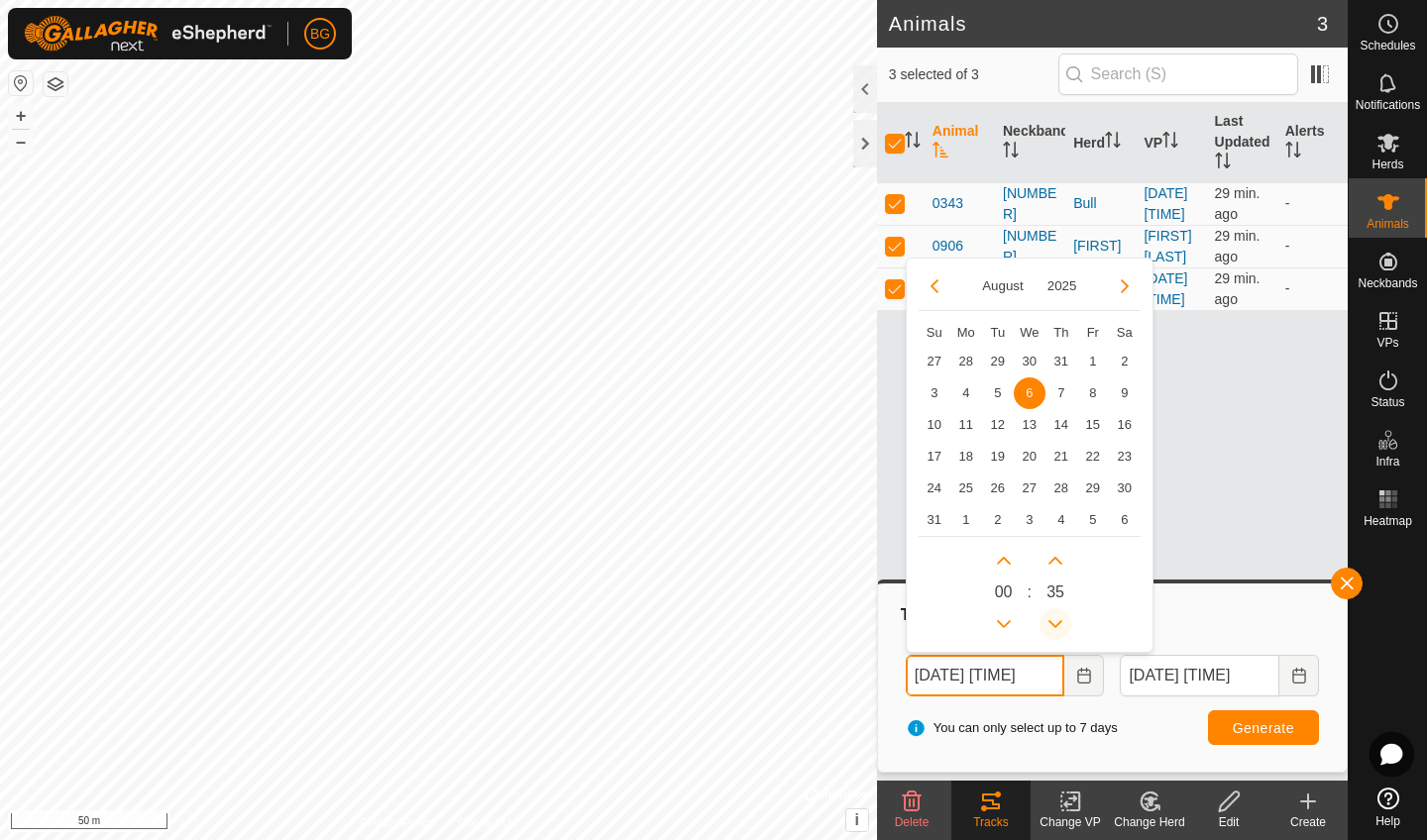 click at bounding box center (1055, 624) 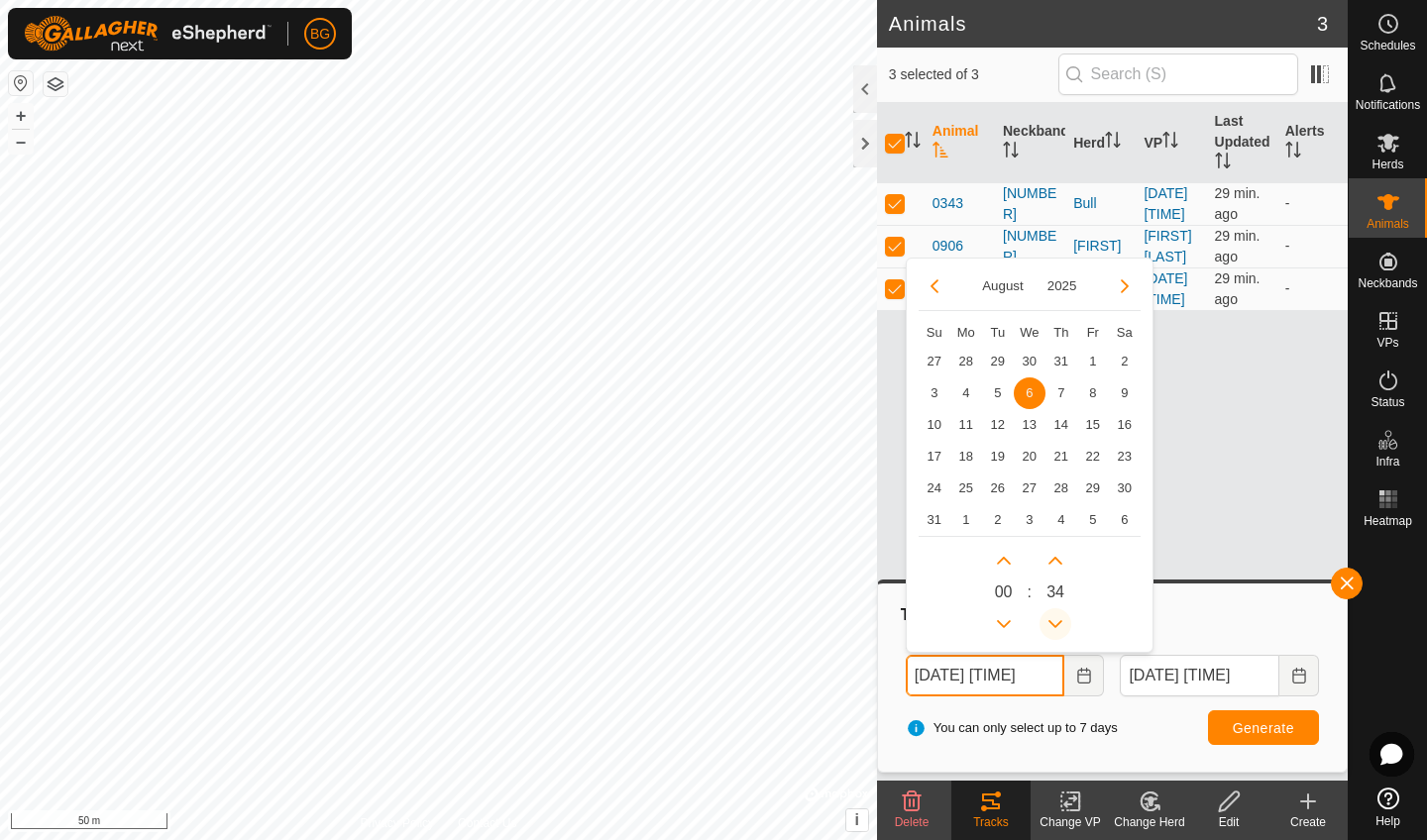 click at bounding box center [1055, 625] 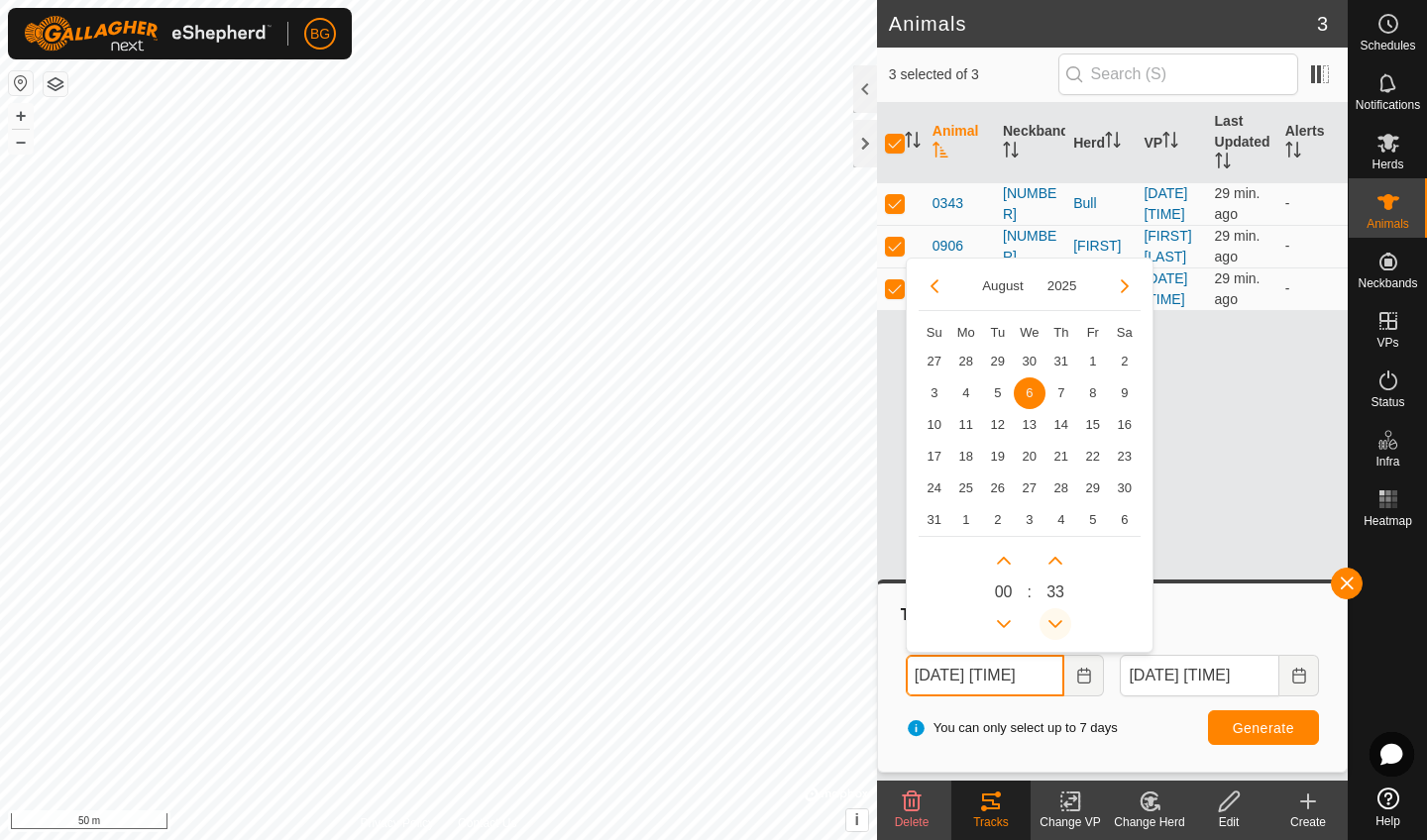 click at bounding box center (1055, 624) 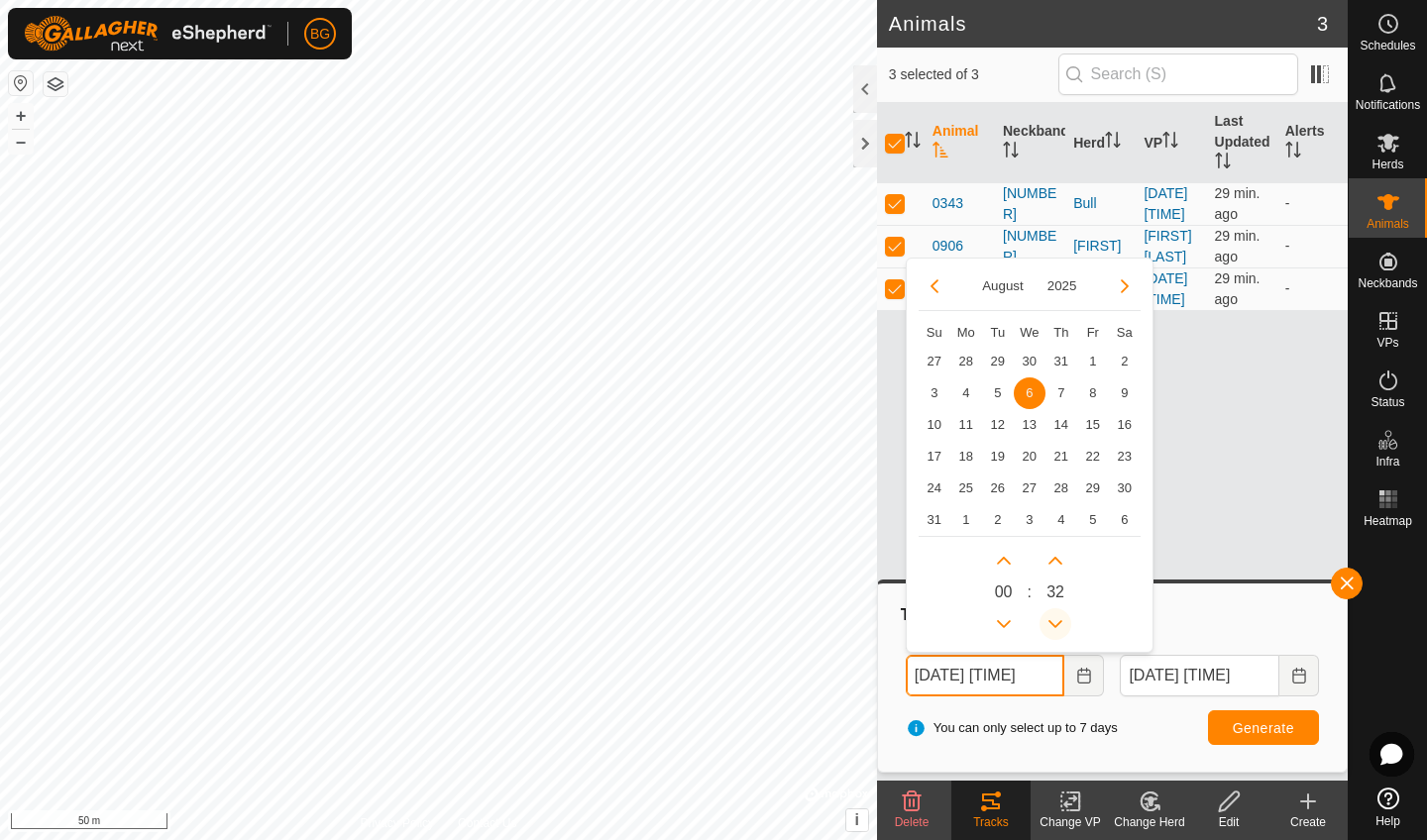 click 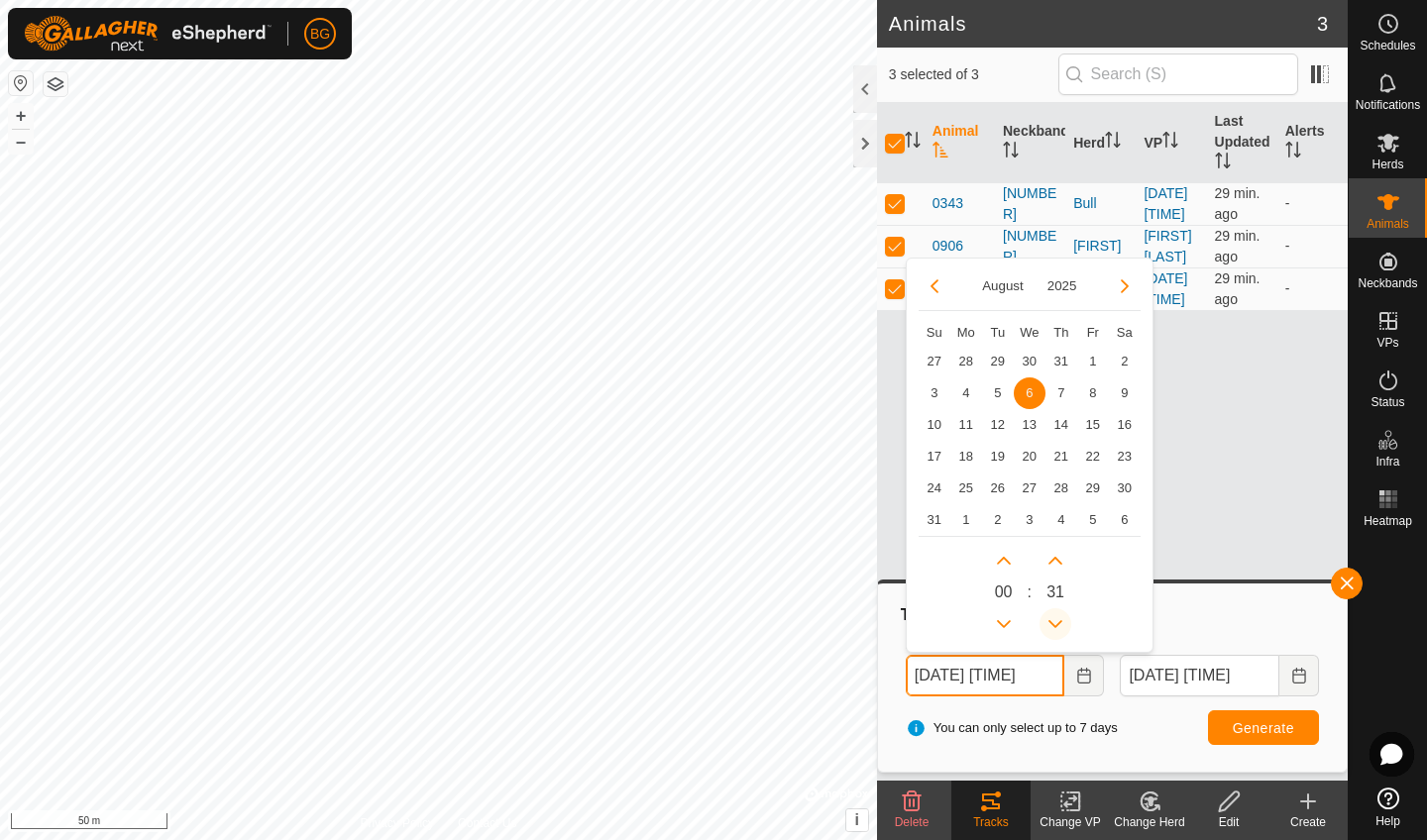 click at bounding box center [1055, 624] 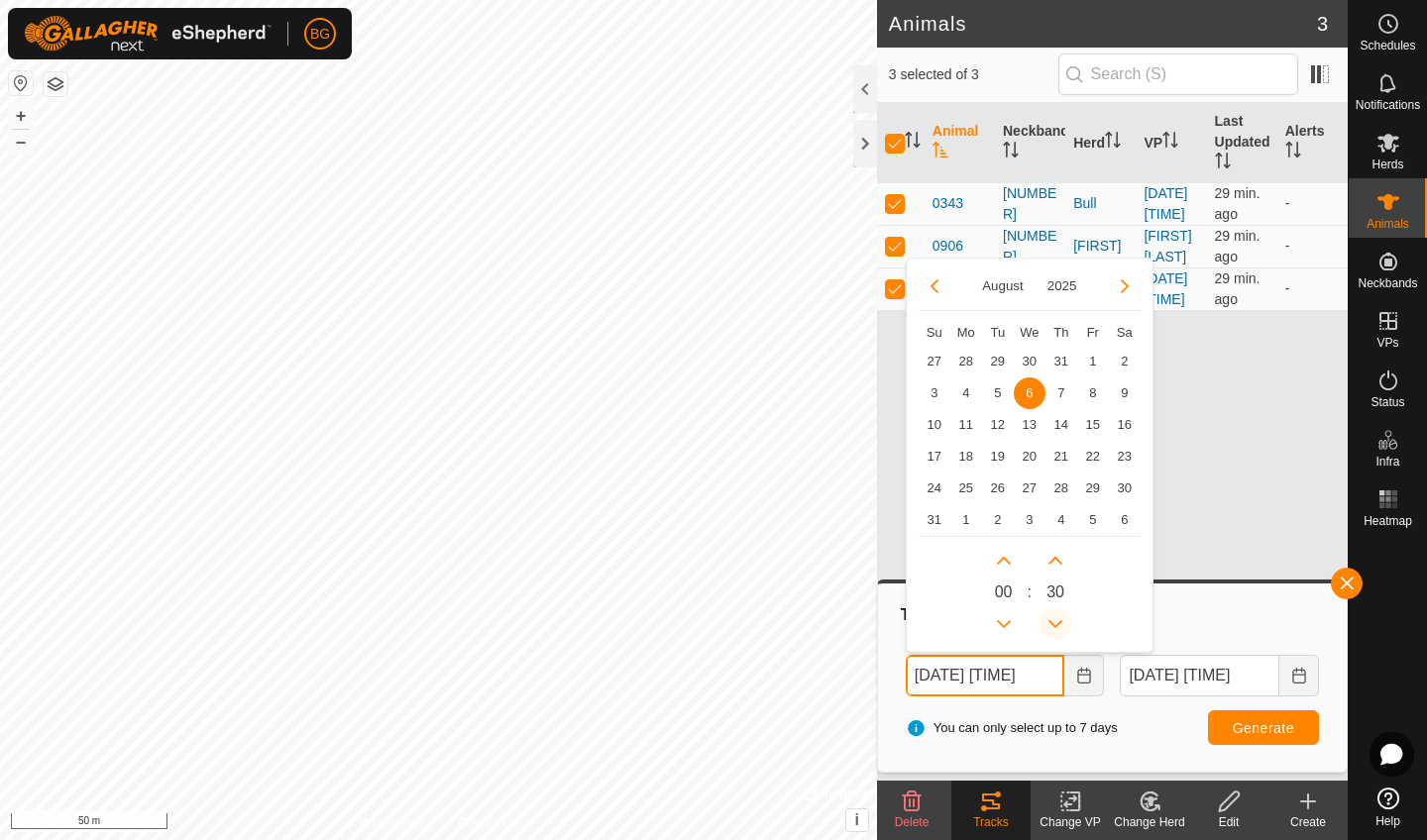 click 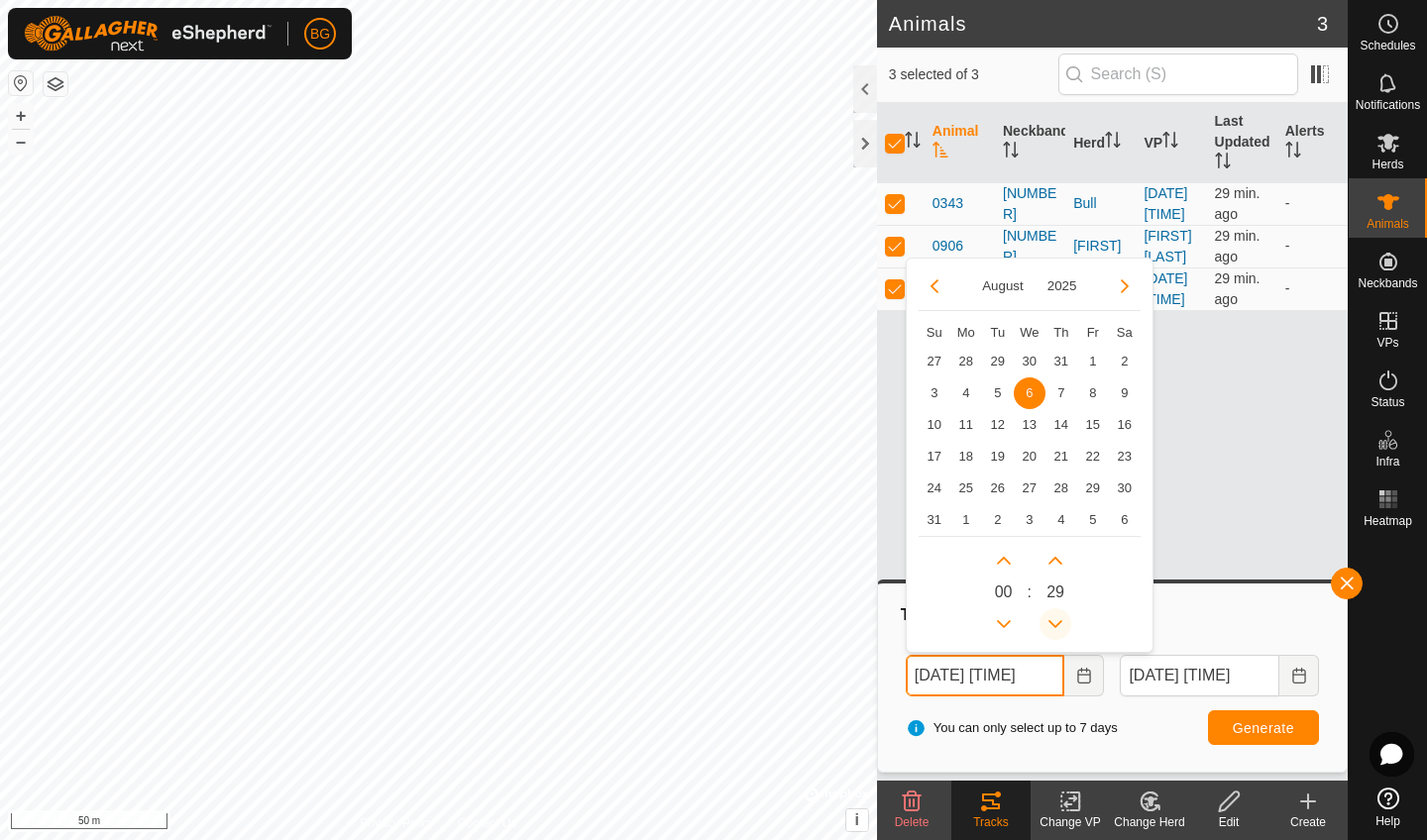 click at bounding box center (1055, 624) 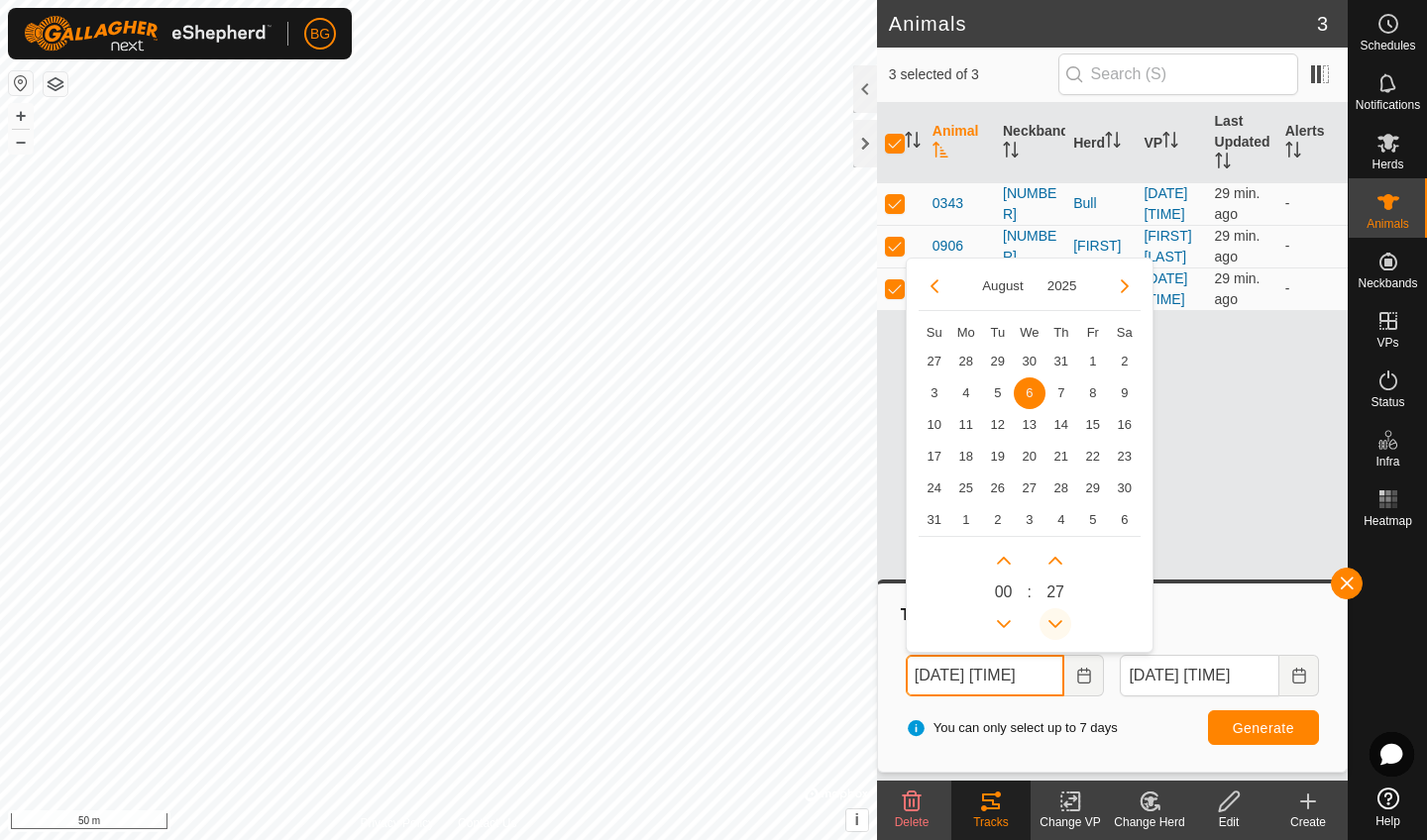 click at bounding box center [1055, 625] 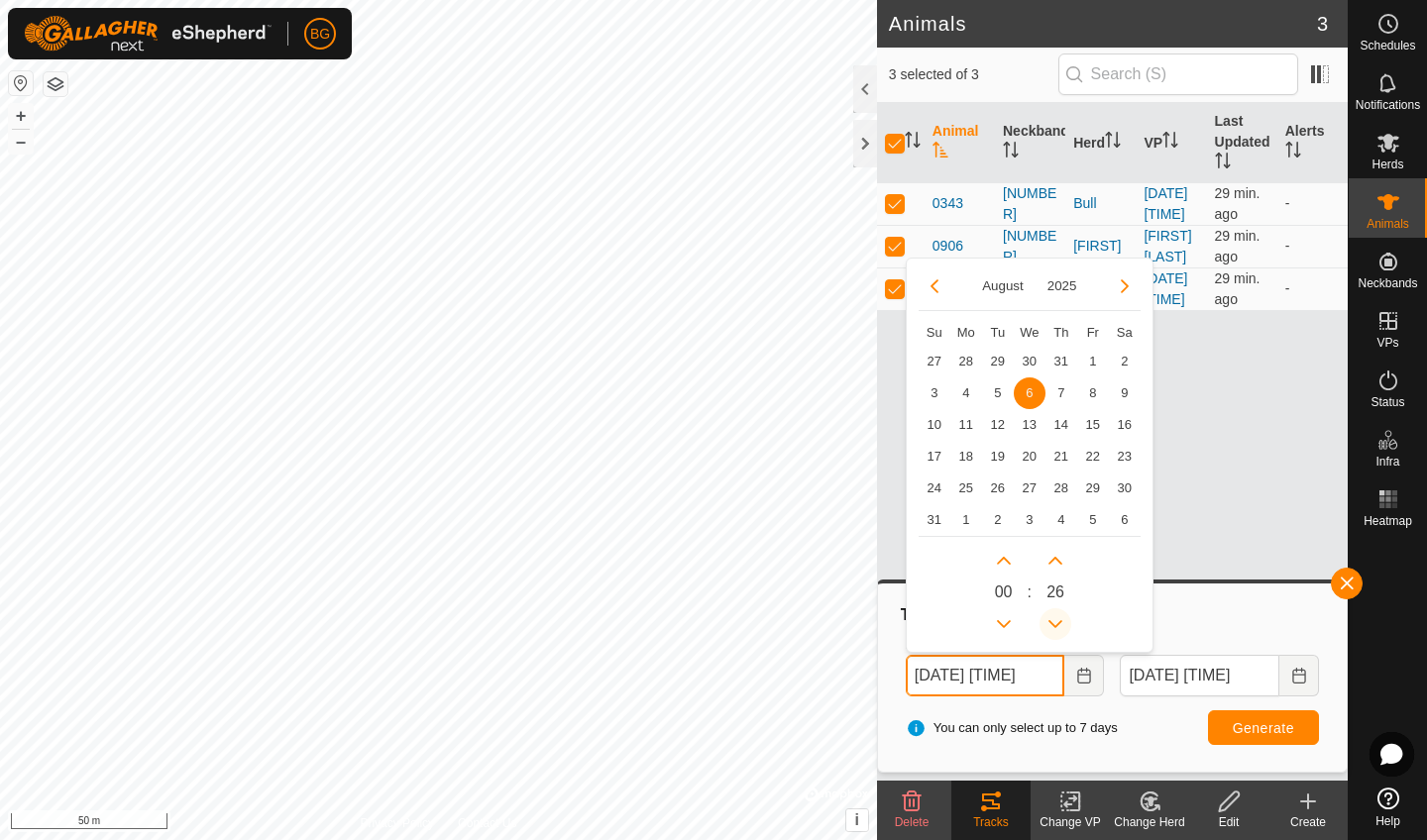 click at bounding box center (1055, 624) 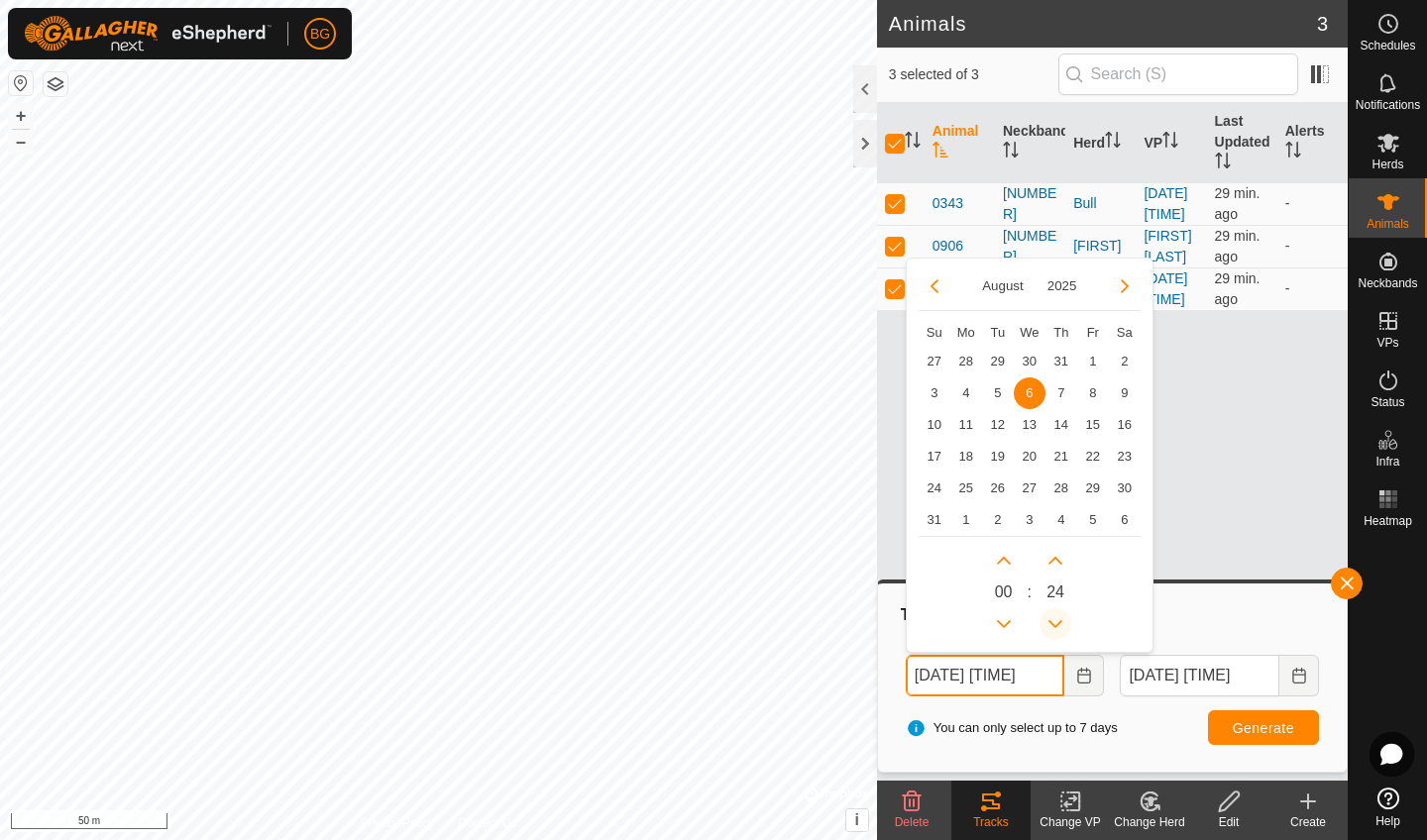 click at bounding box center [1055, 624] 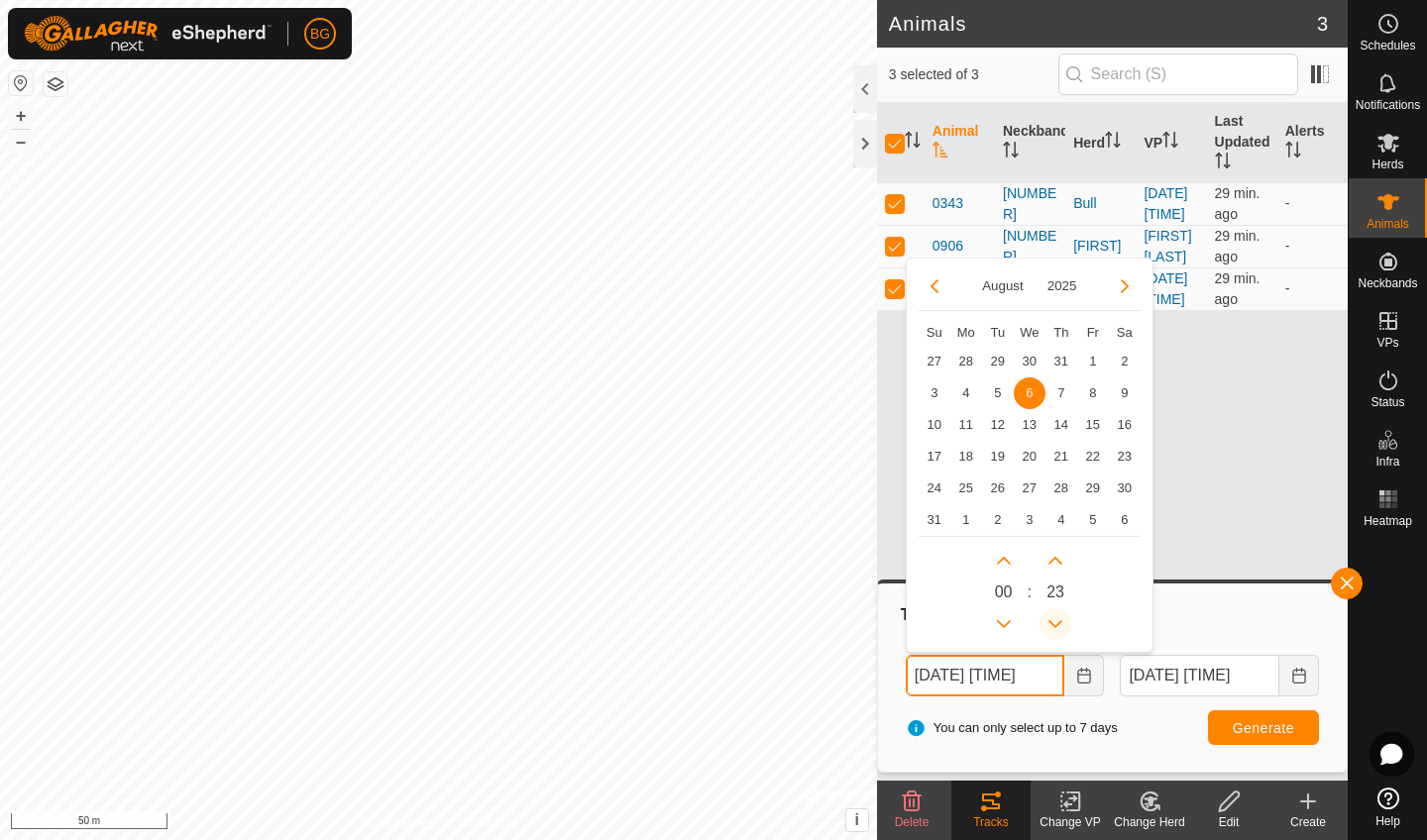 click at bounding box center [1055, 624] 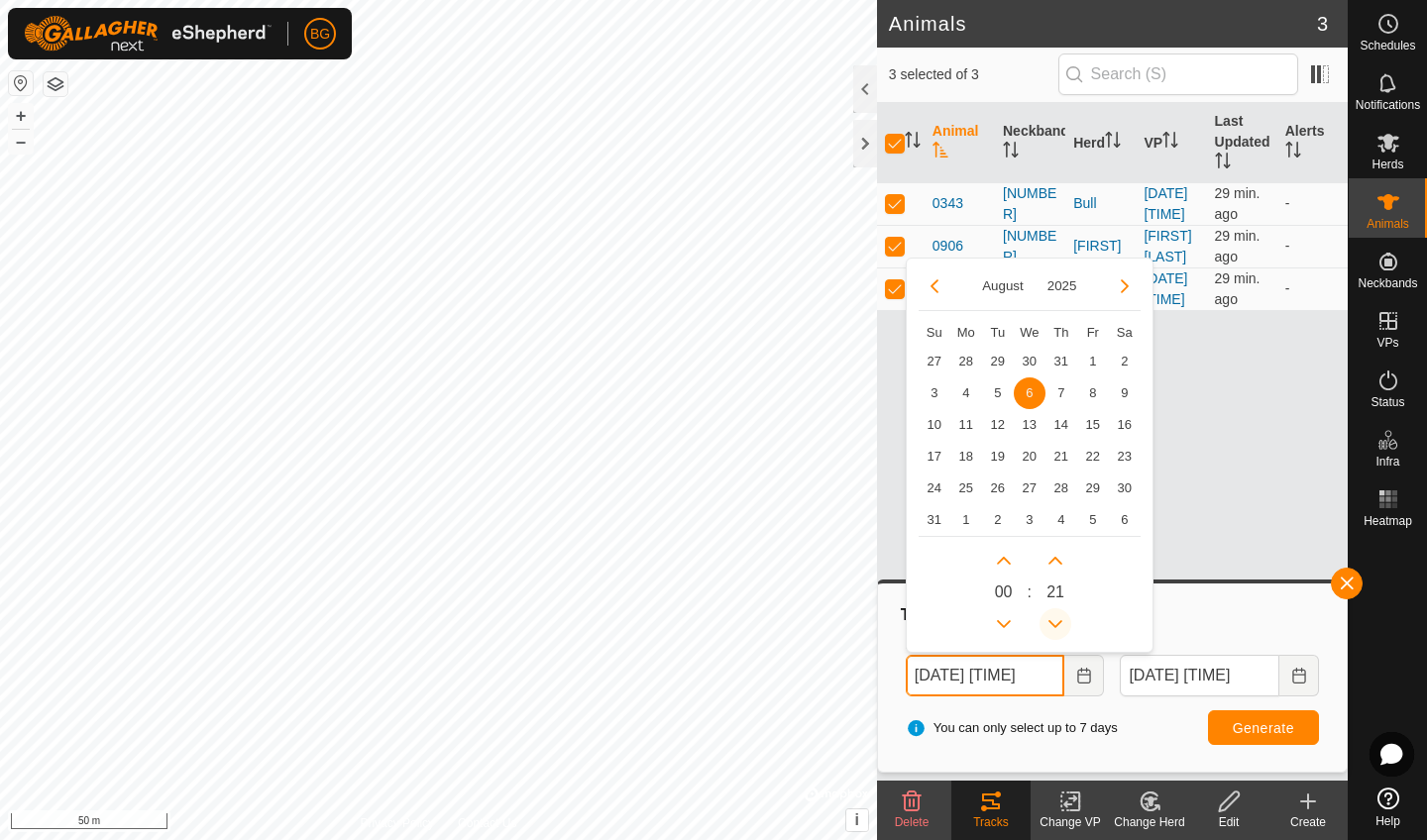 click 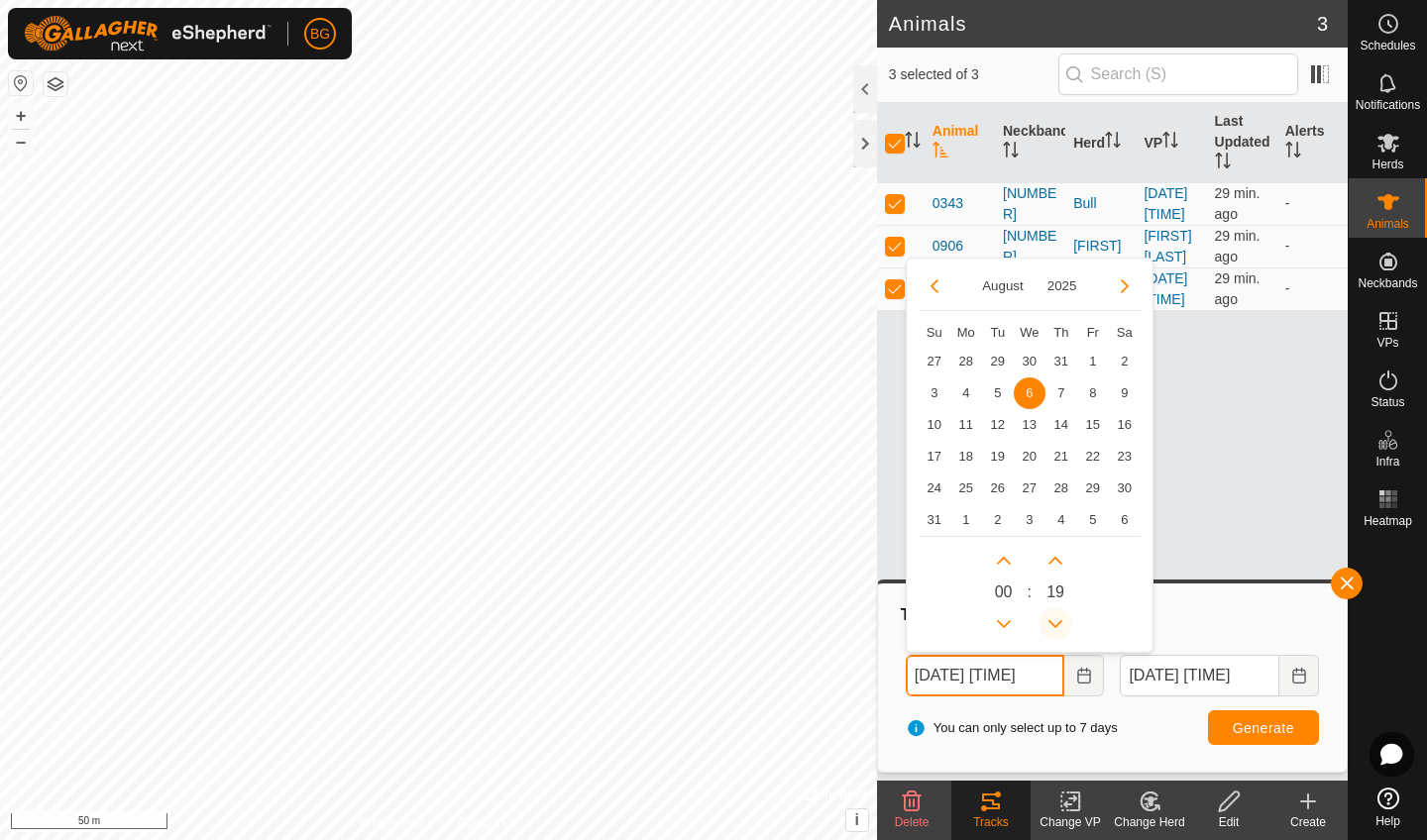 click 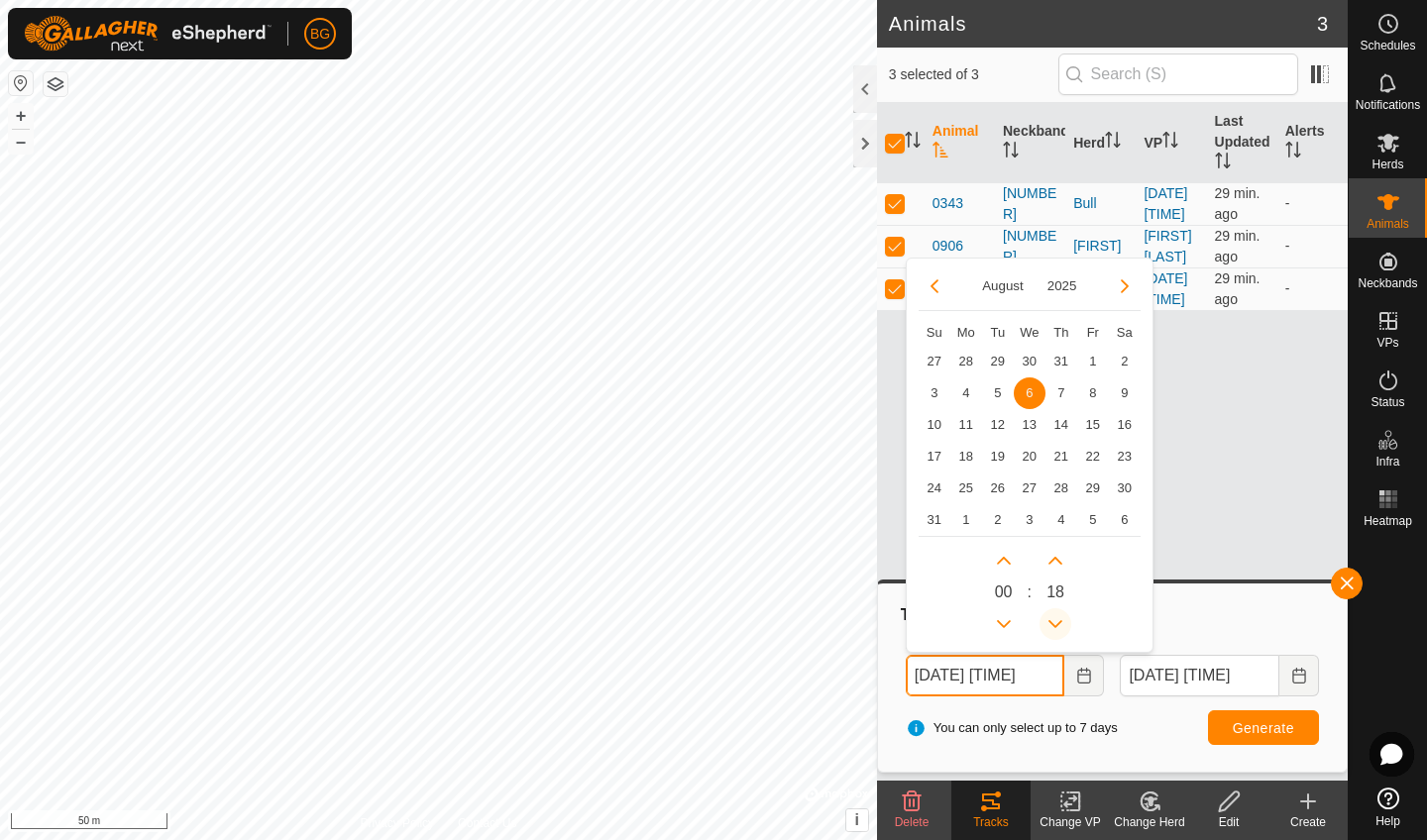 click at bounding box center [1055, 624] 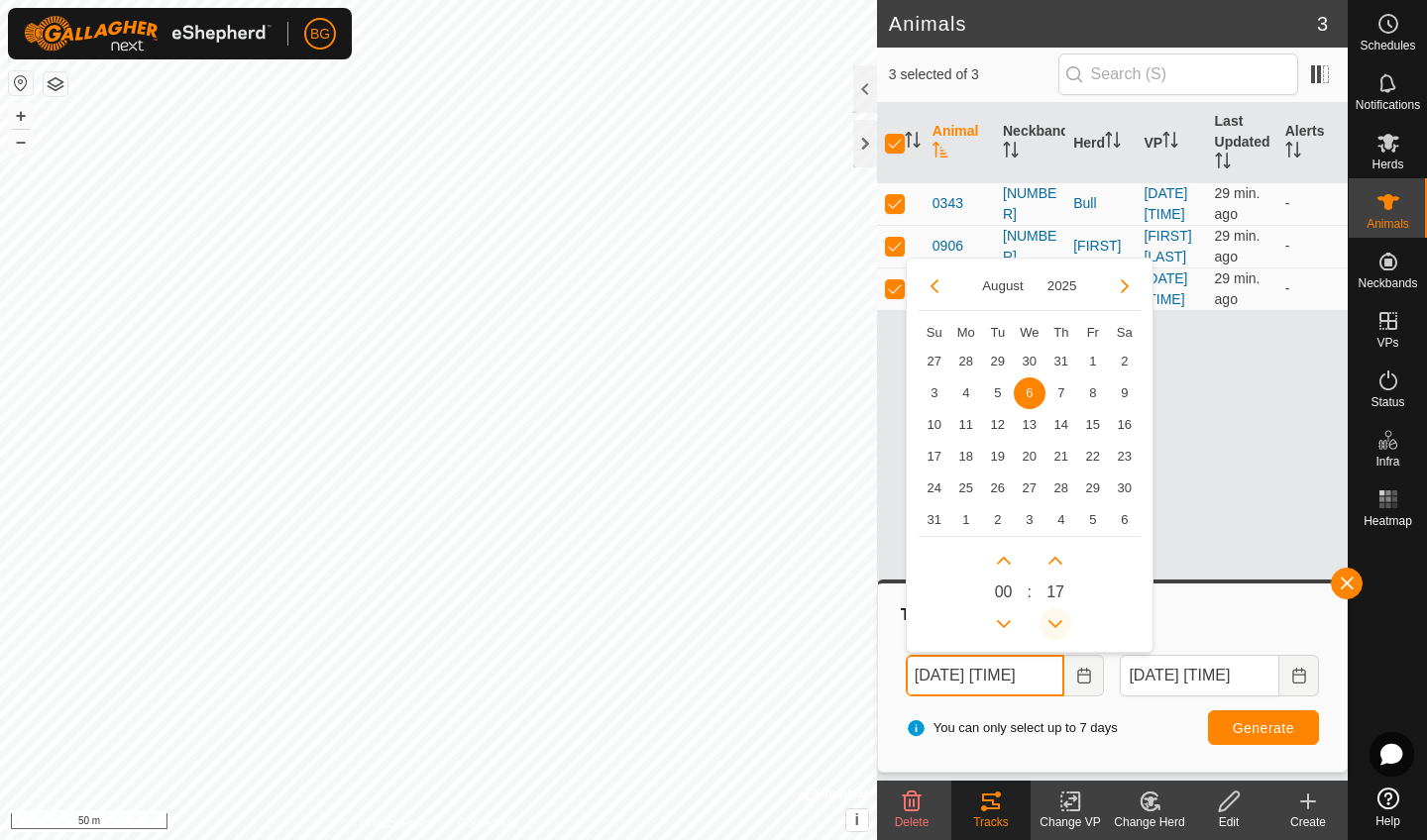 click 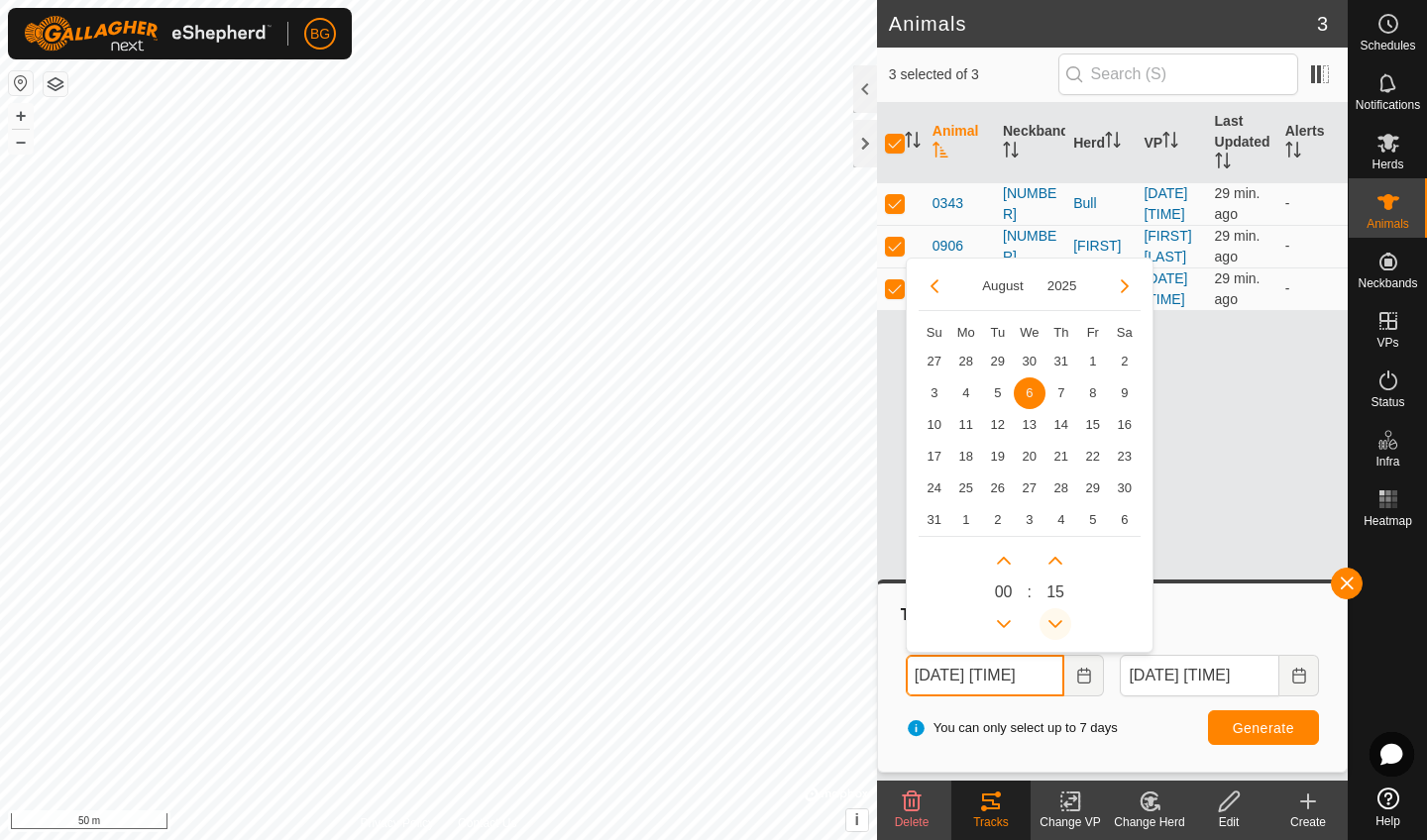 click at bounding box center [1055, 624] 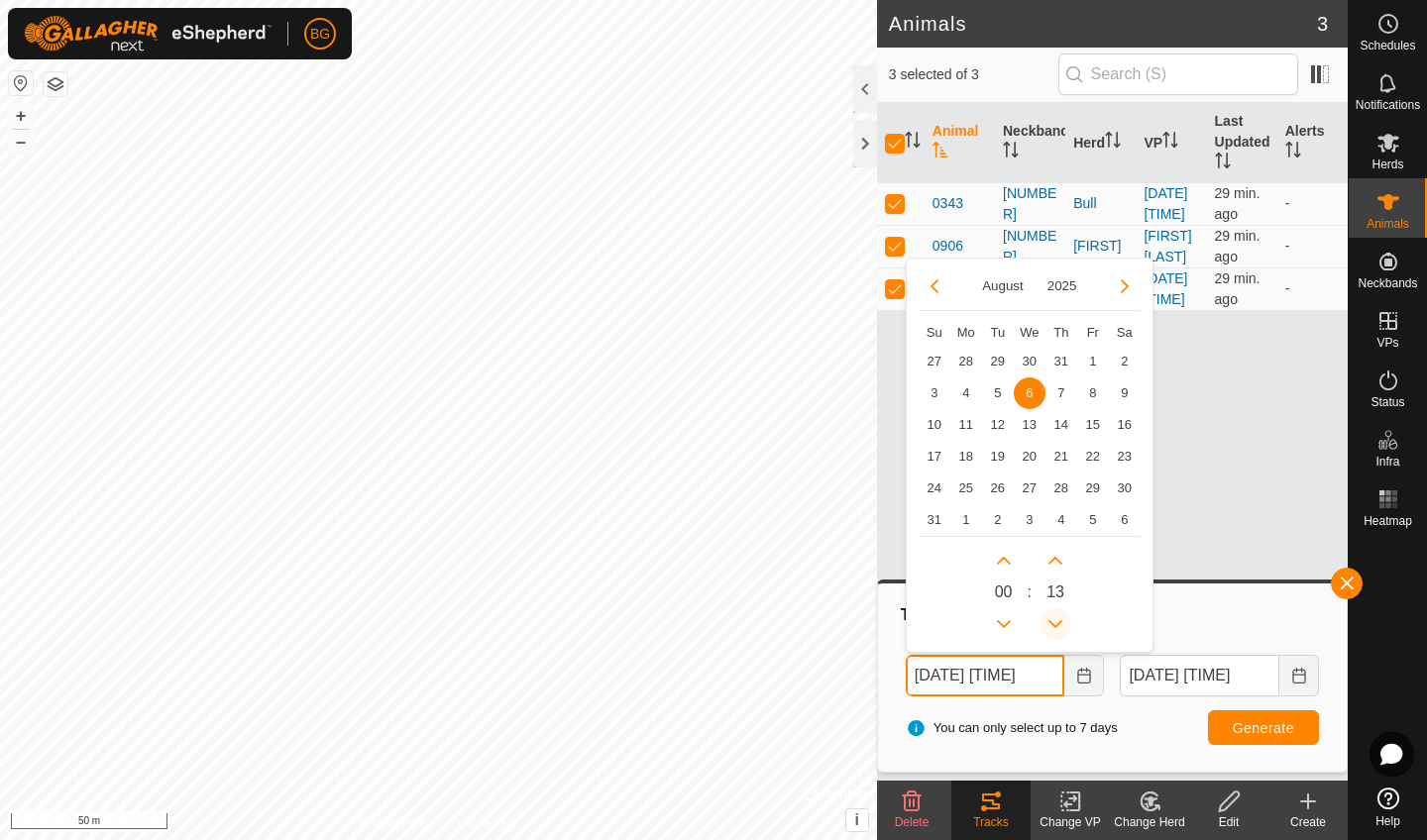 click 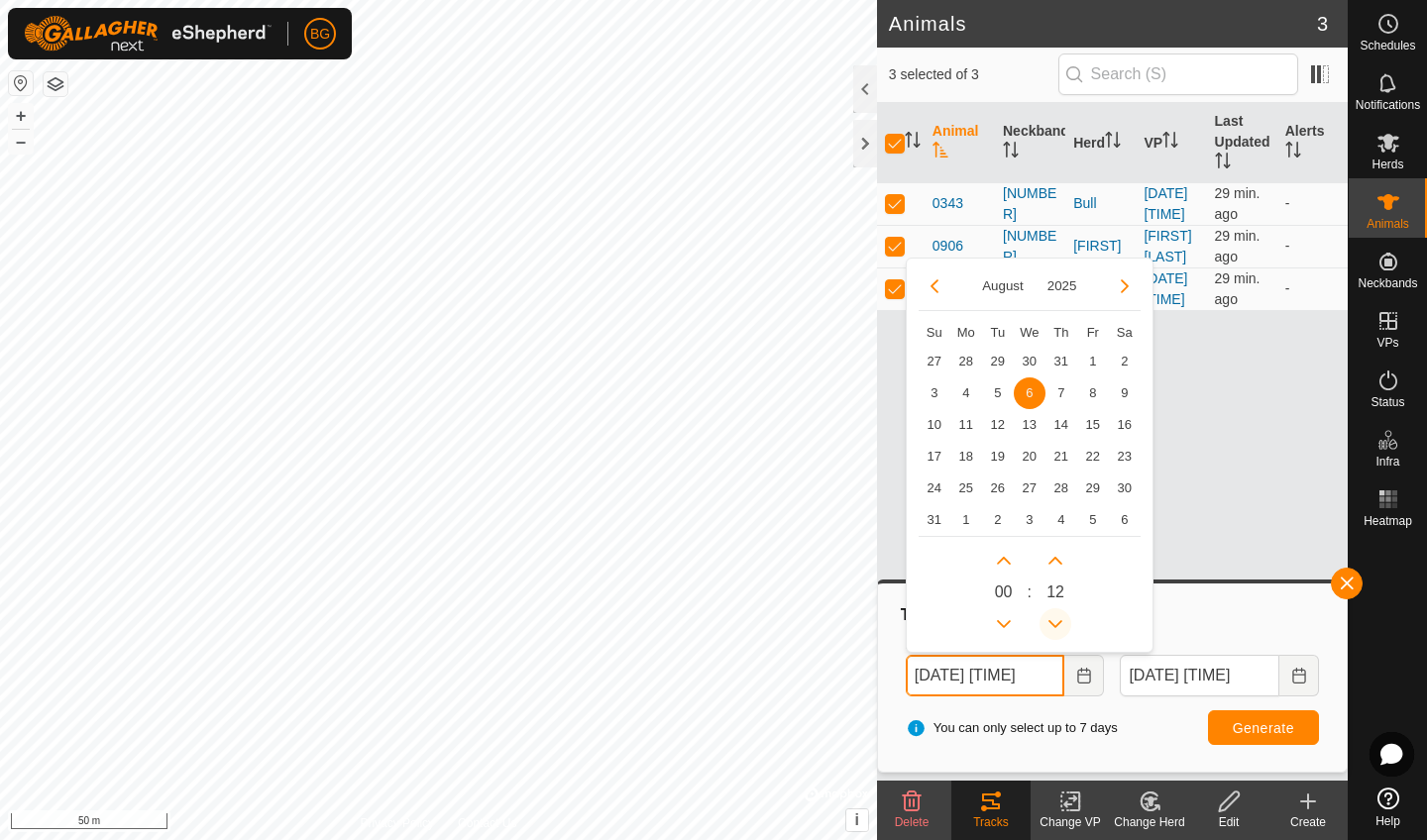 click at bounding box center [1055, 625] 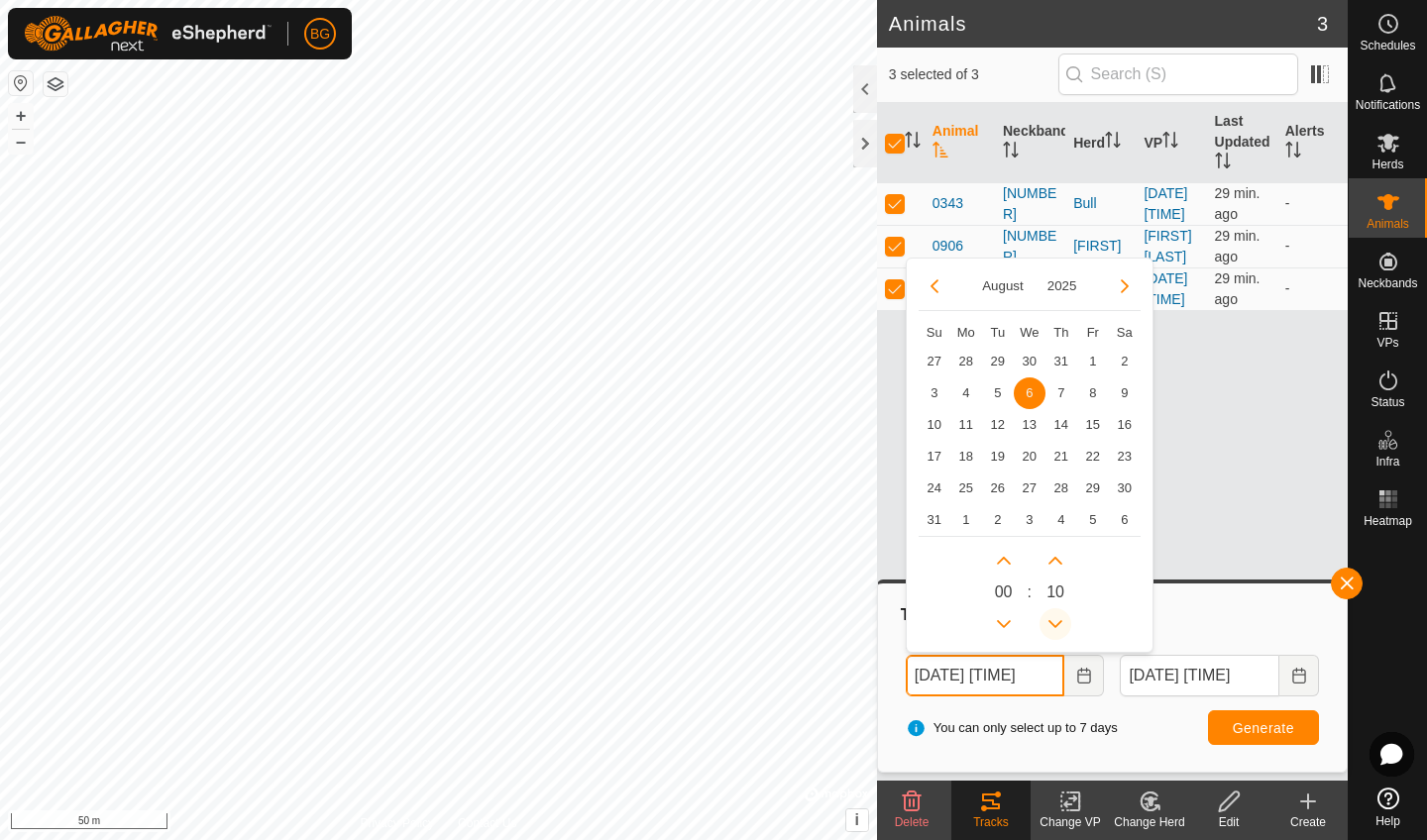 click 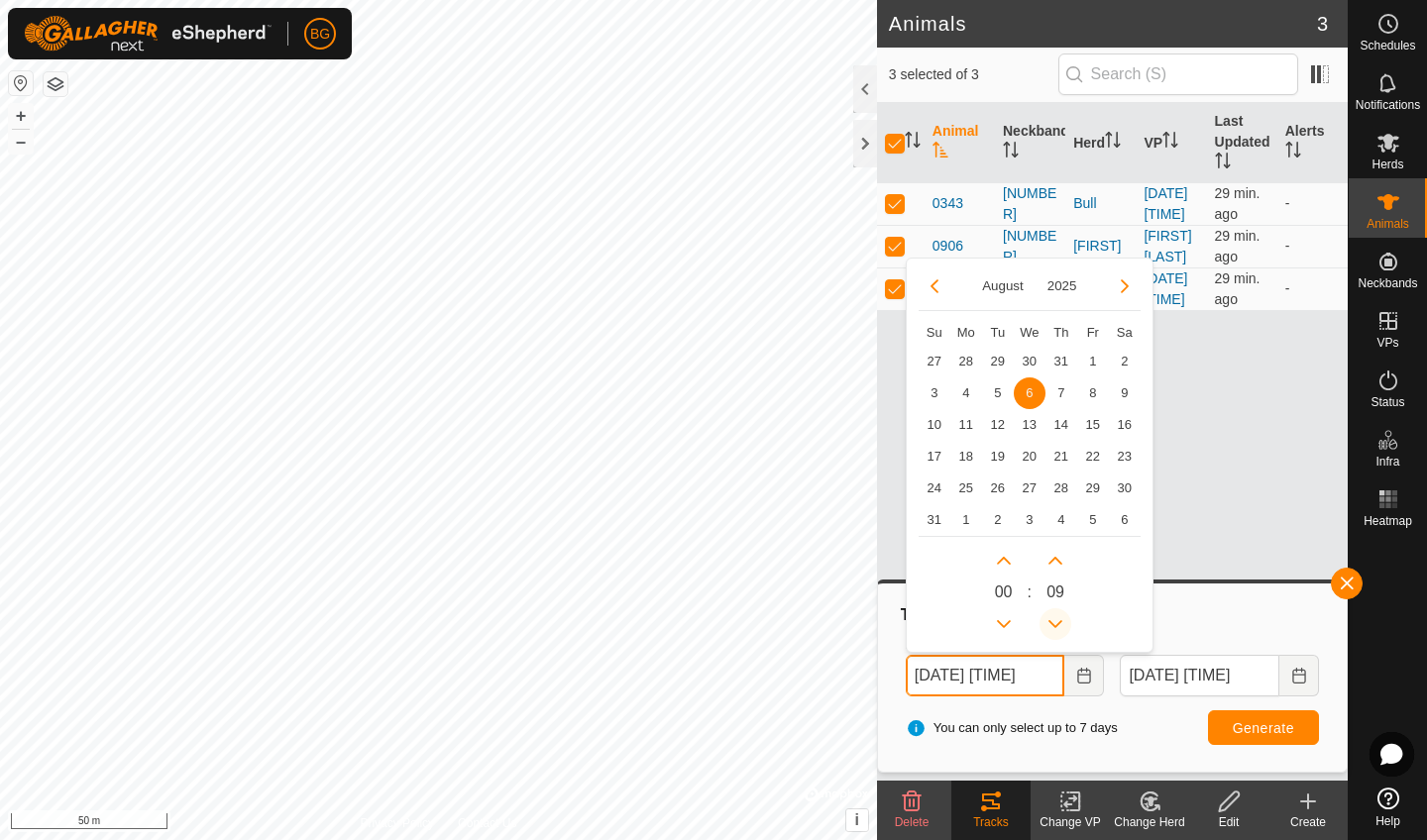 click 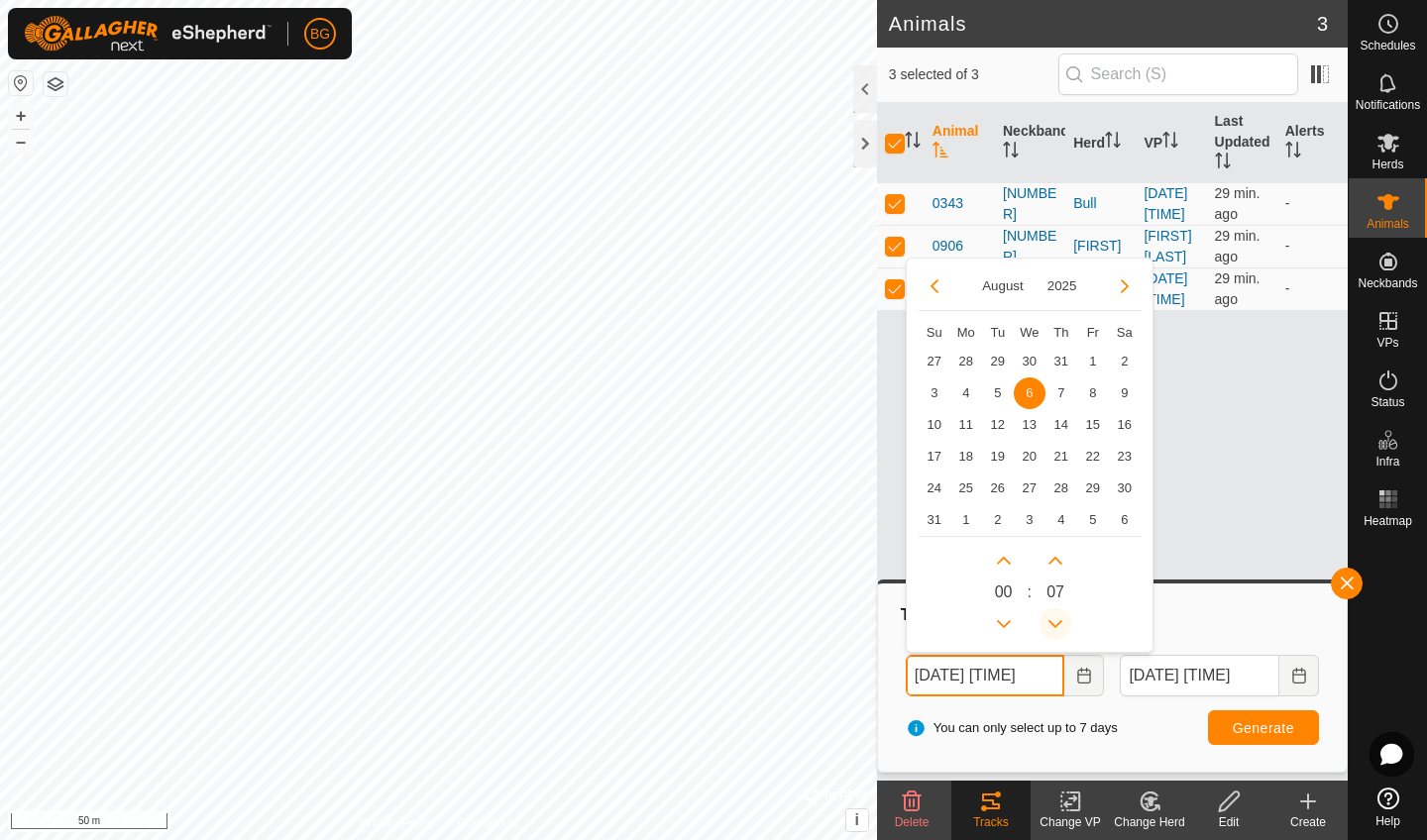 click at bounding box center [1055, 625] 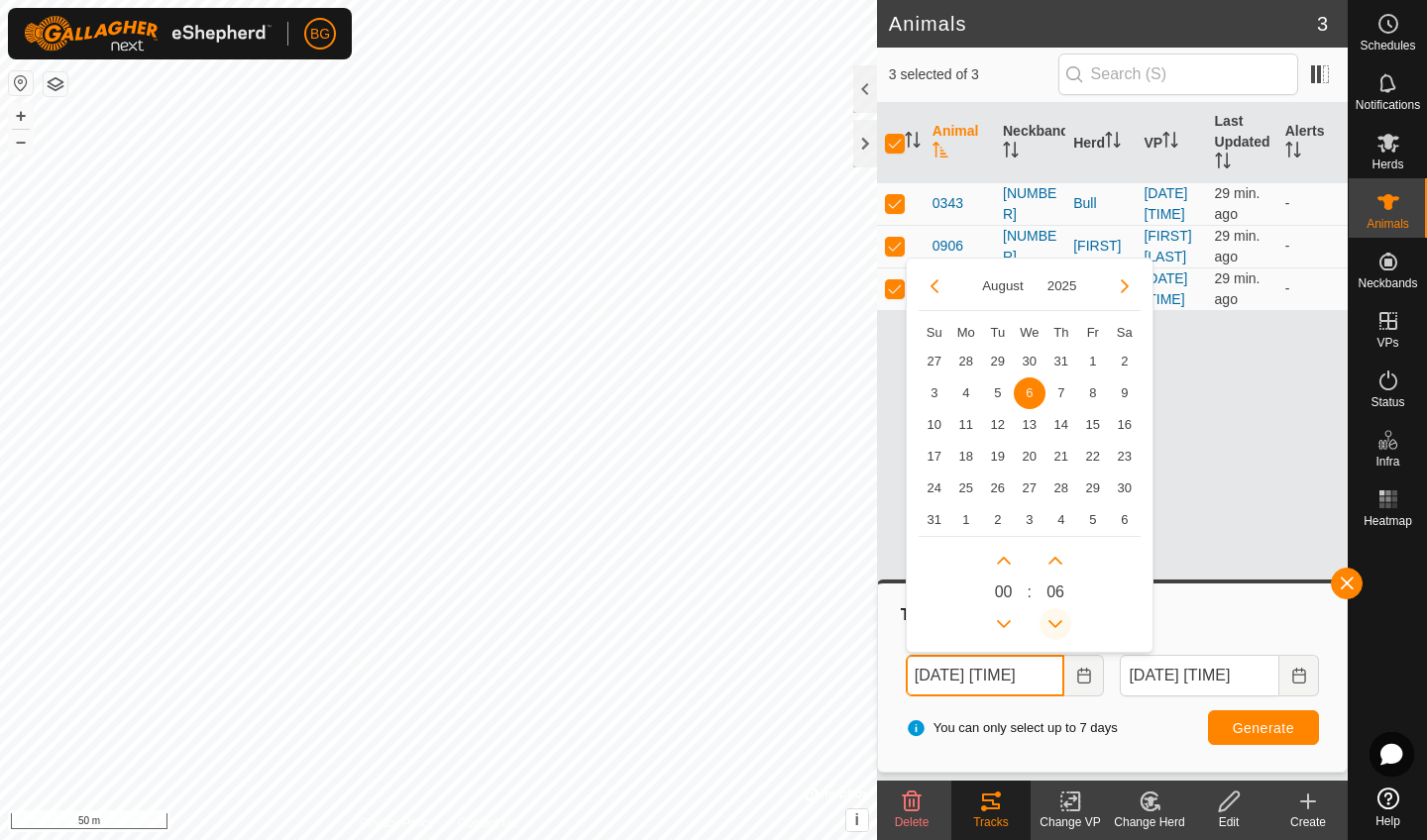 click 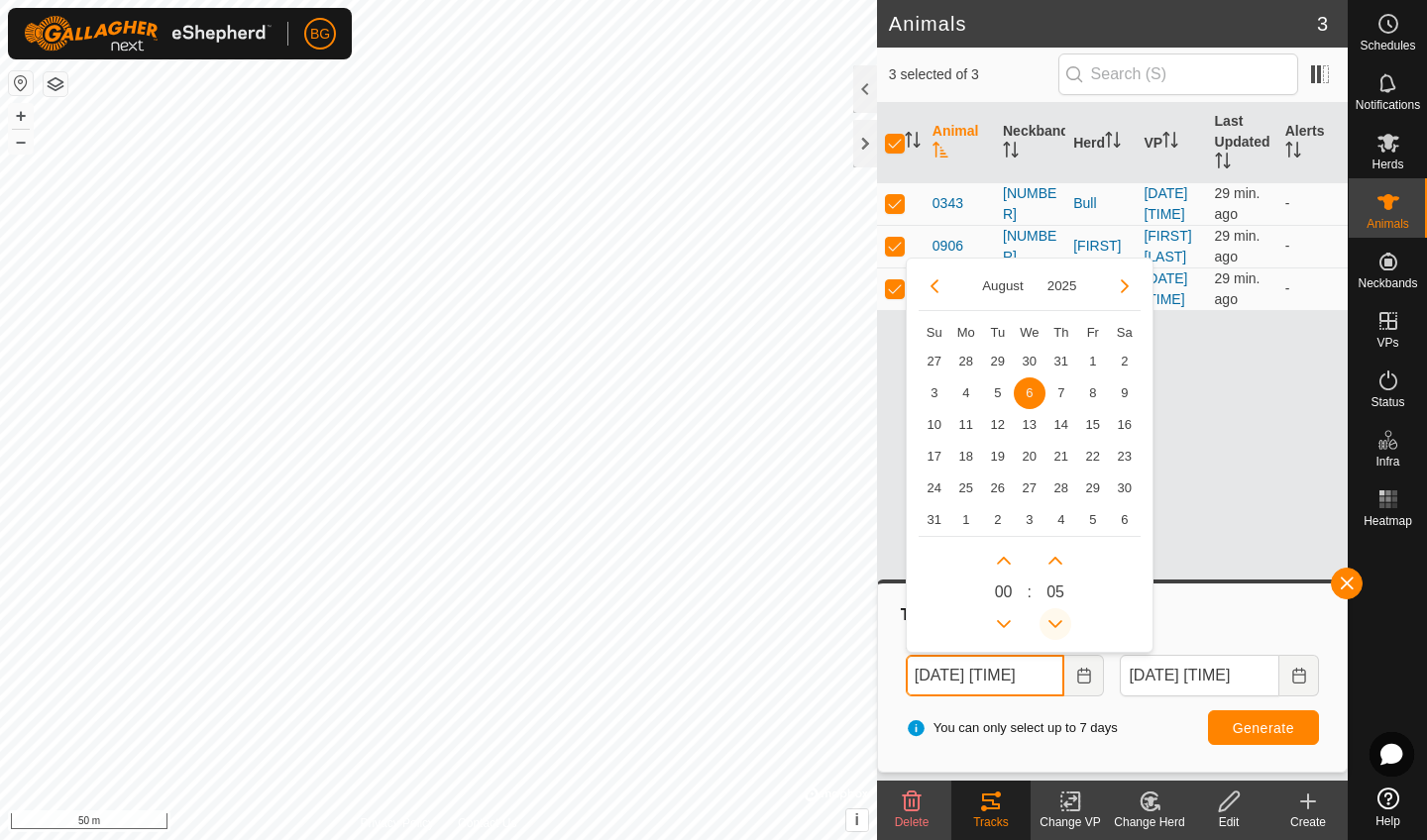 click 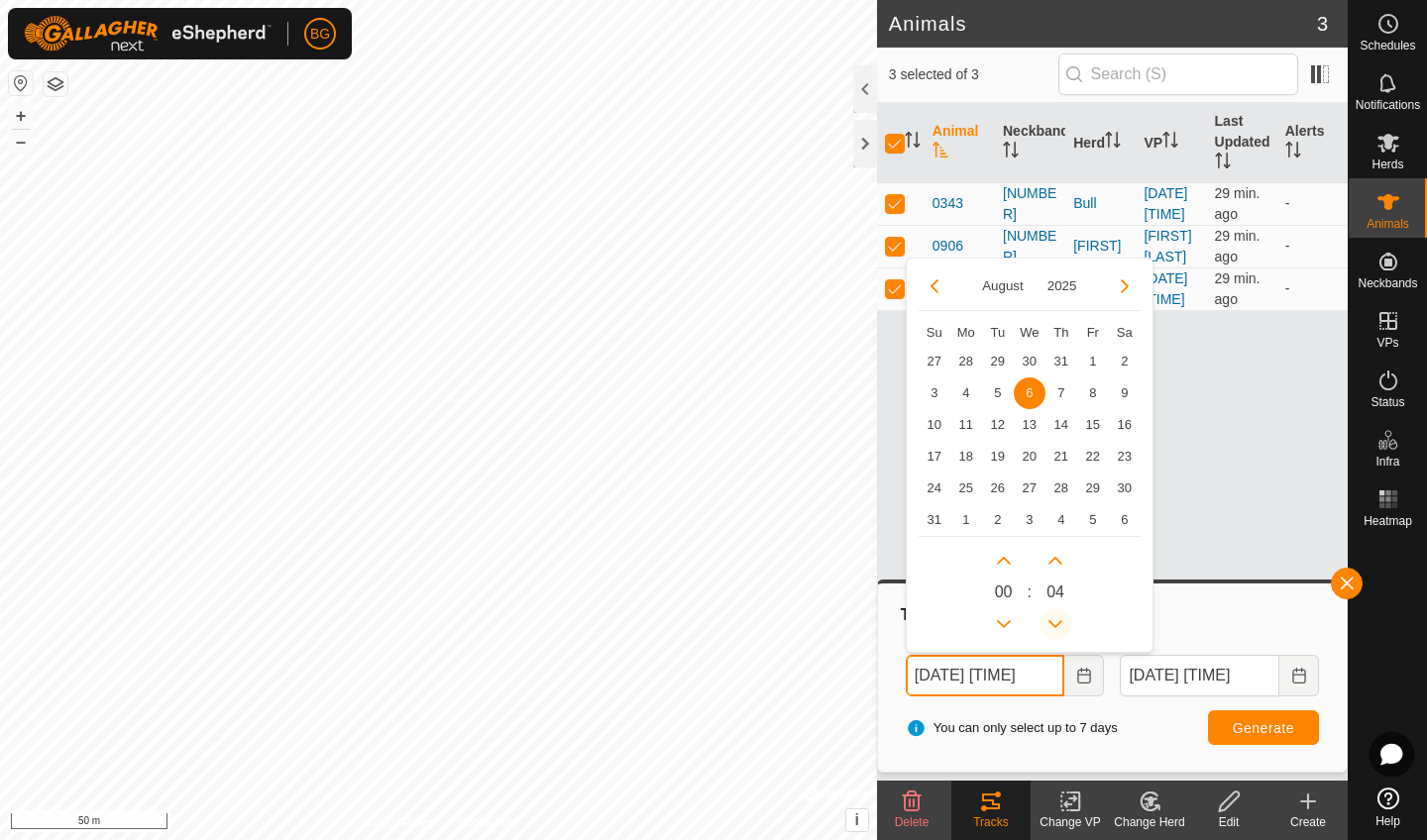 click 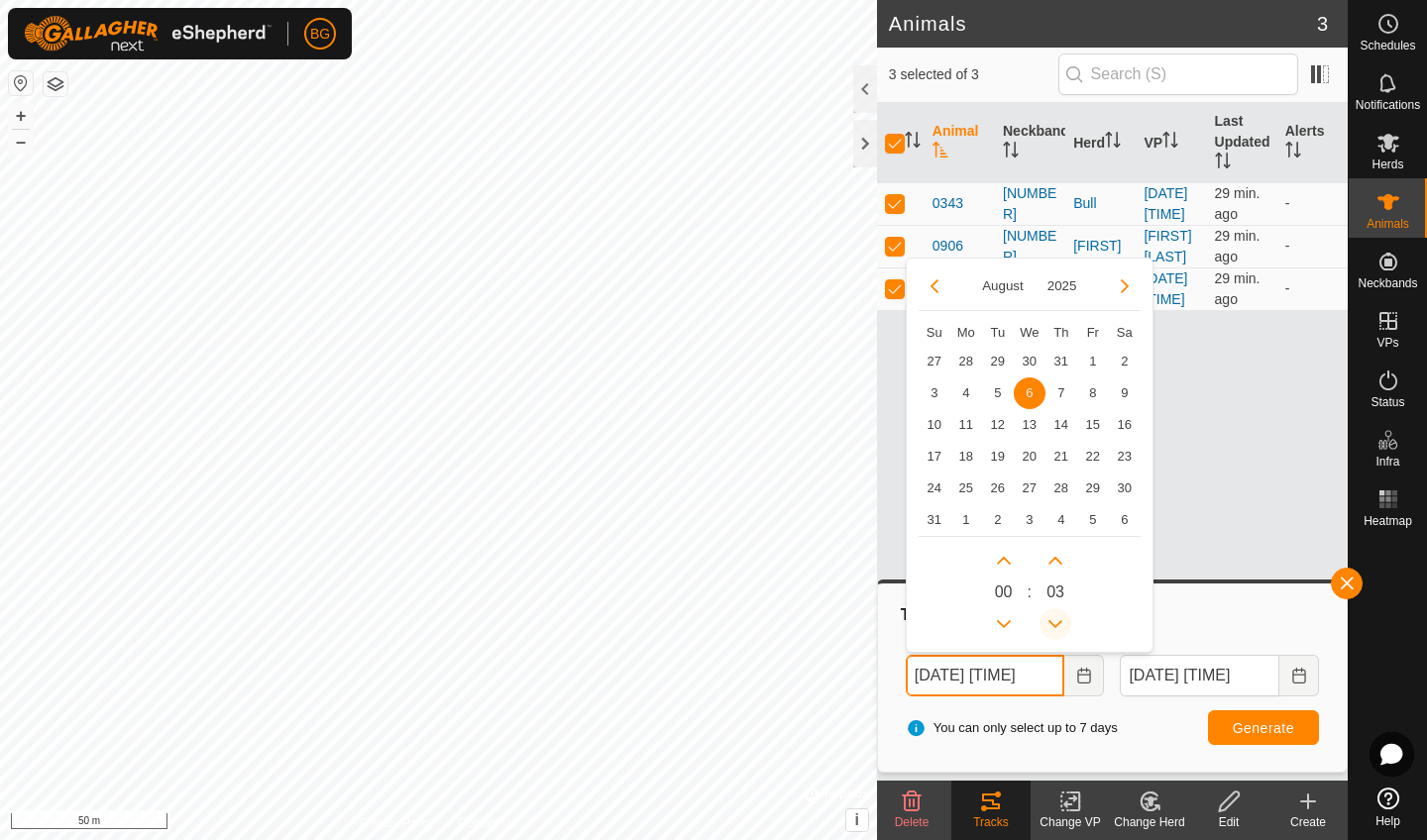 click 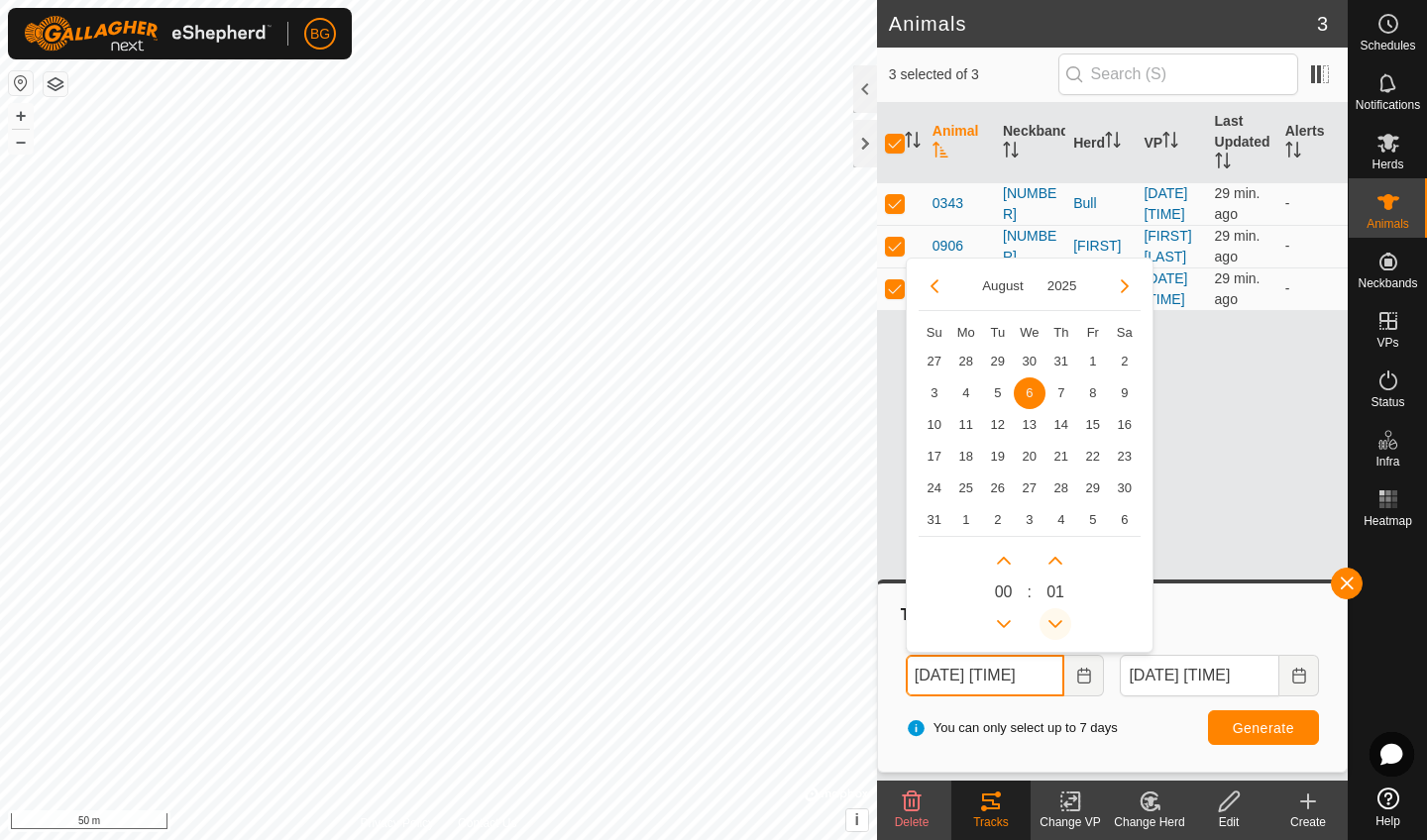 click 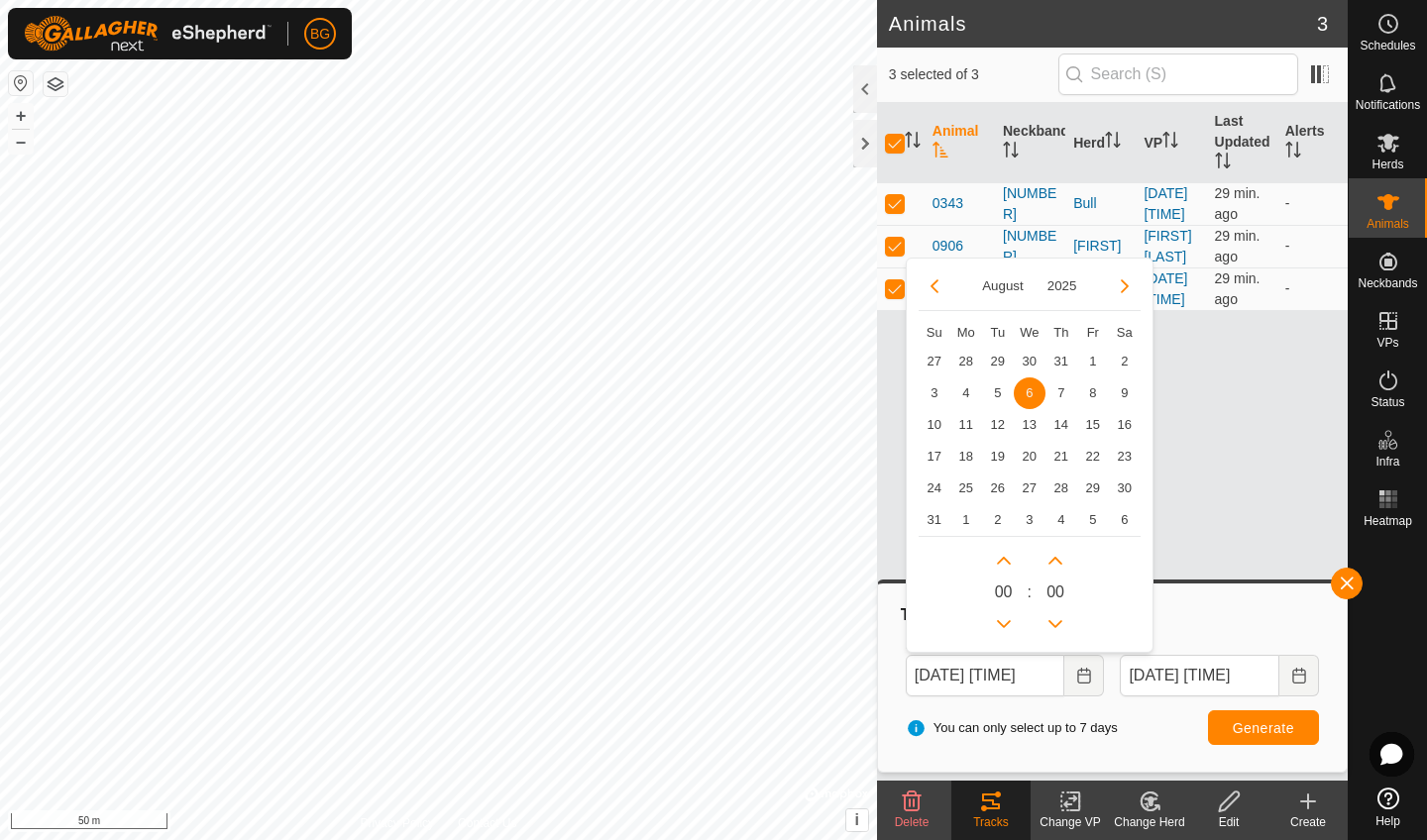click on "Generate" at bounding box center (1263, 727) 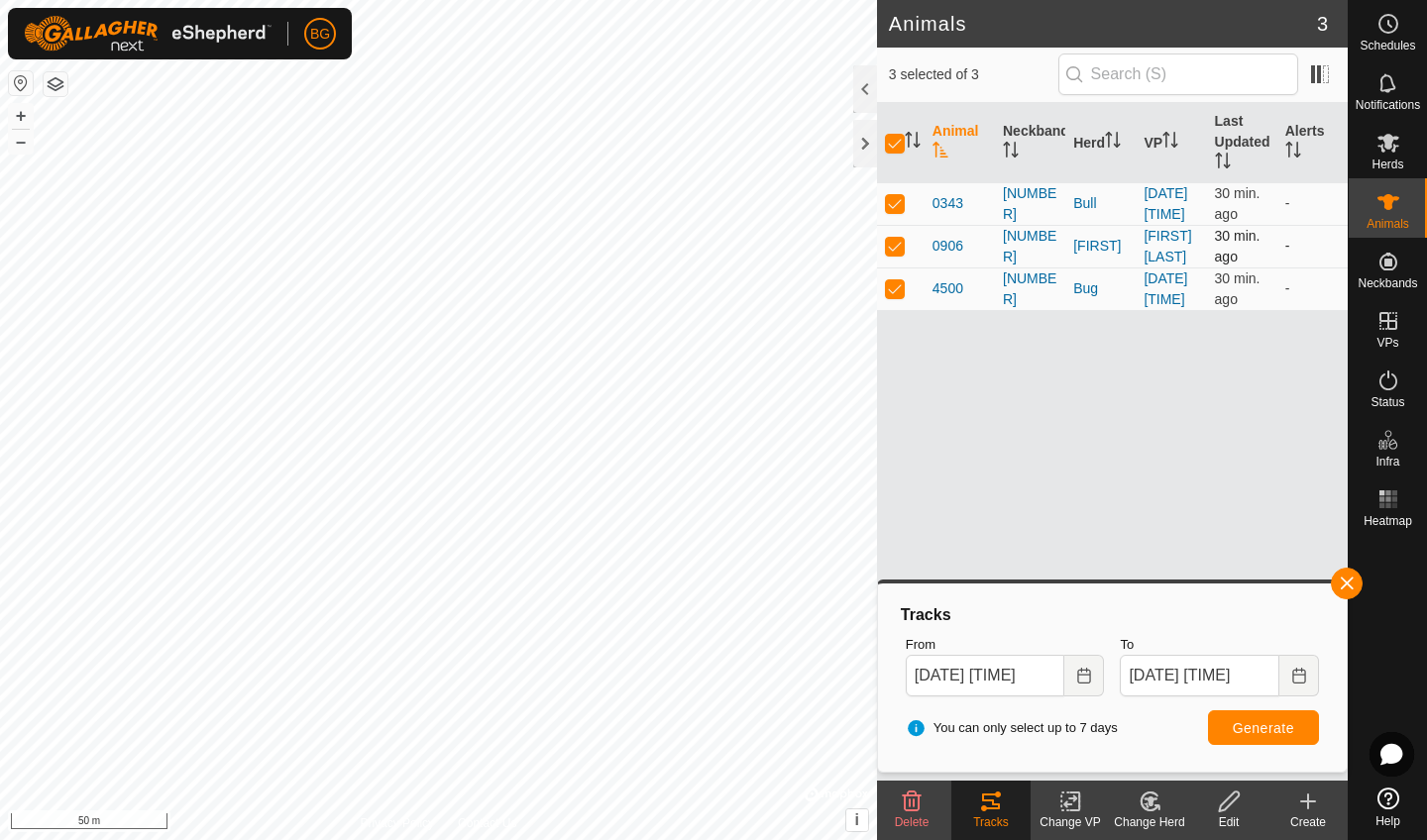 click at bounding box center (895, 246) 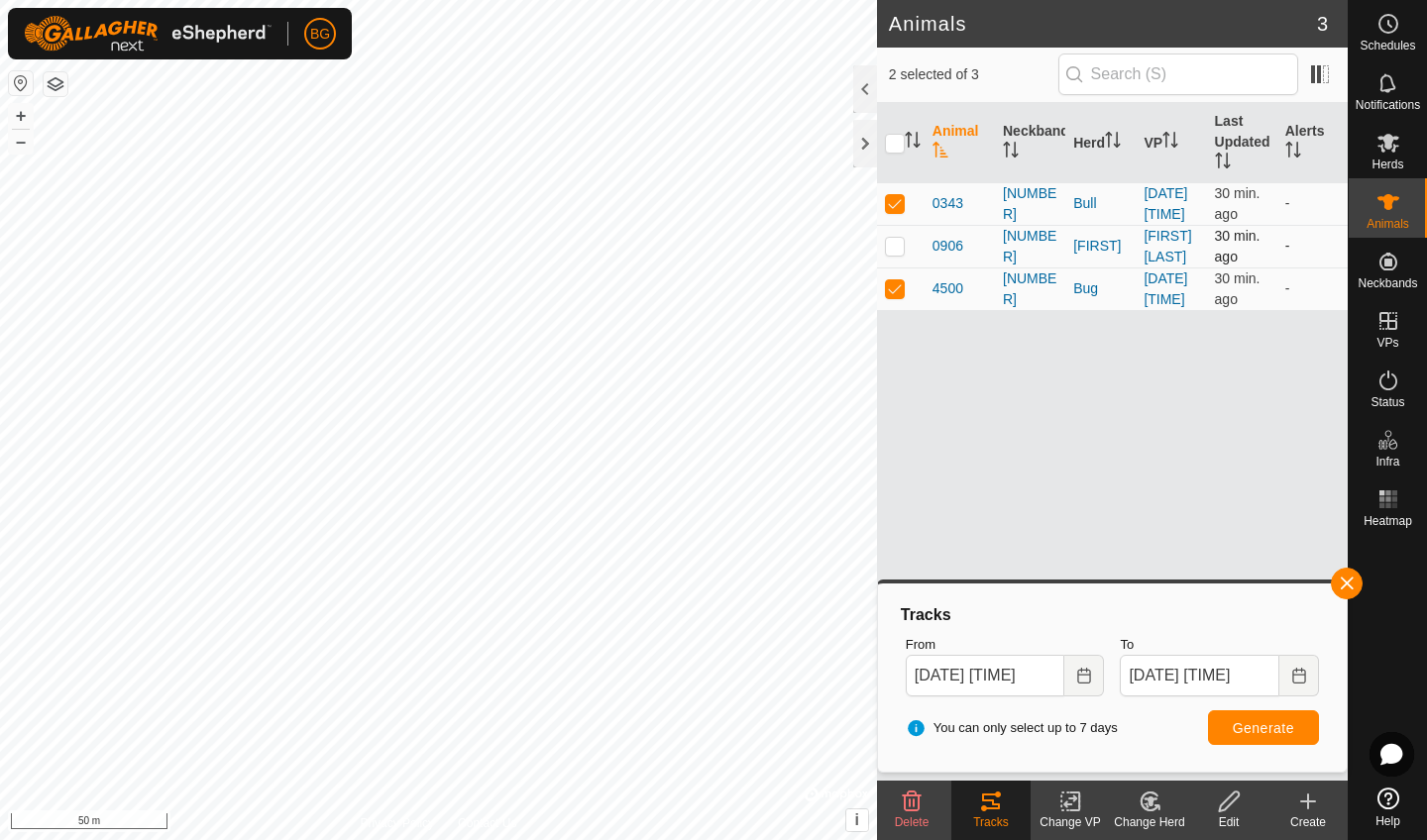 checkbox on "false" 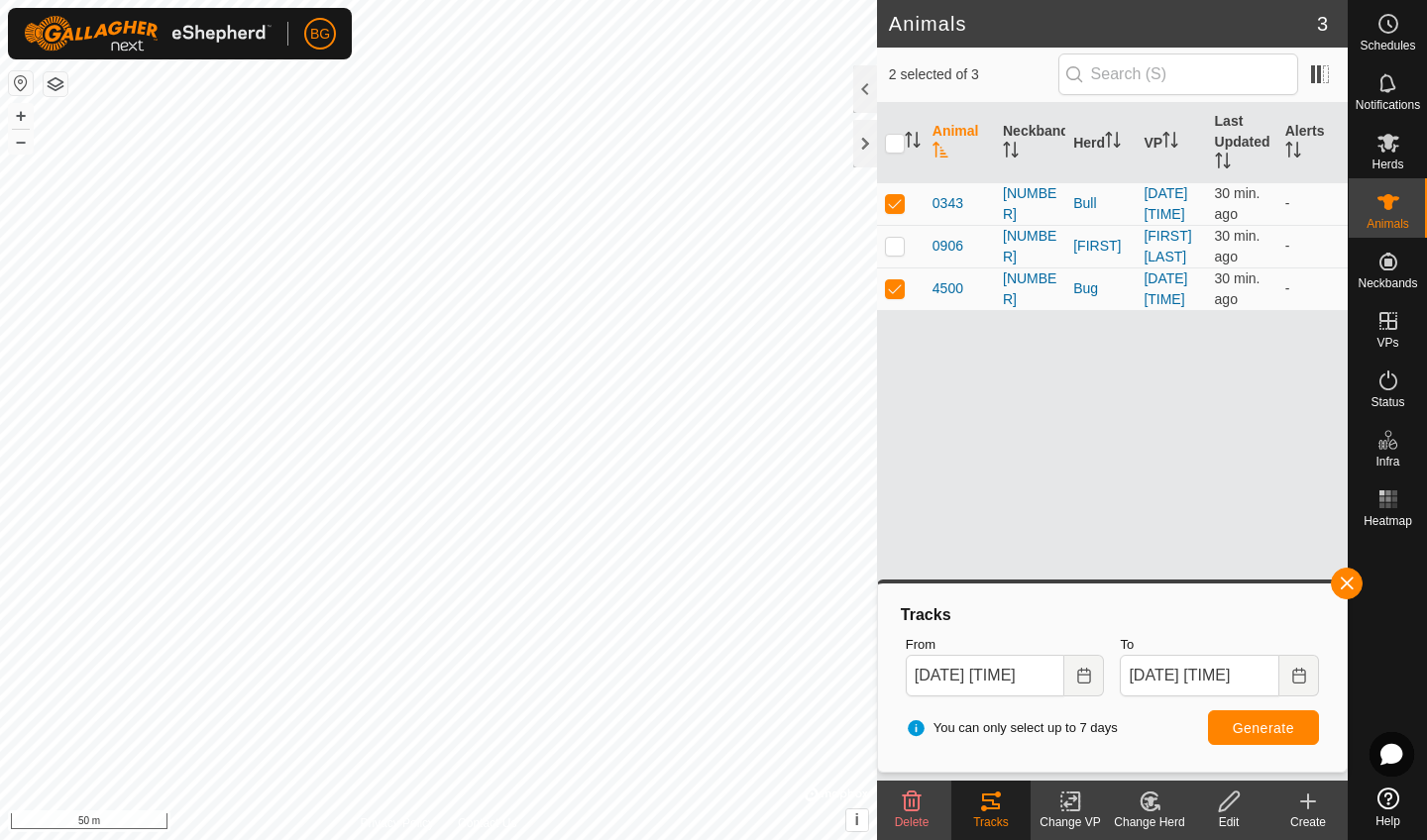 click on "Generate" at bounding box center [1263, 728] 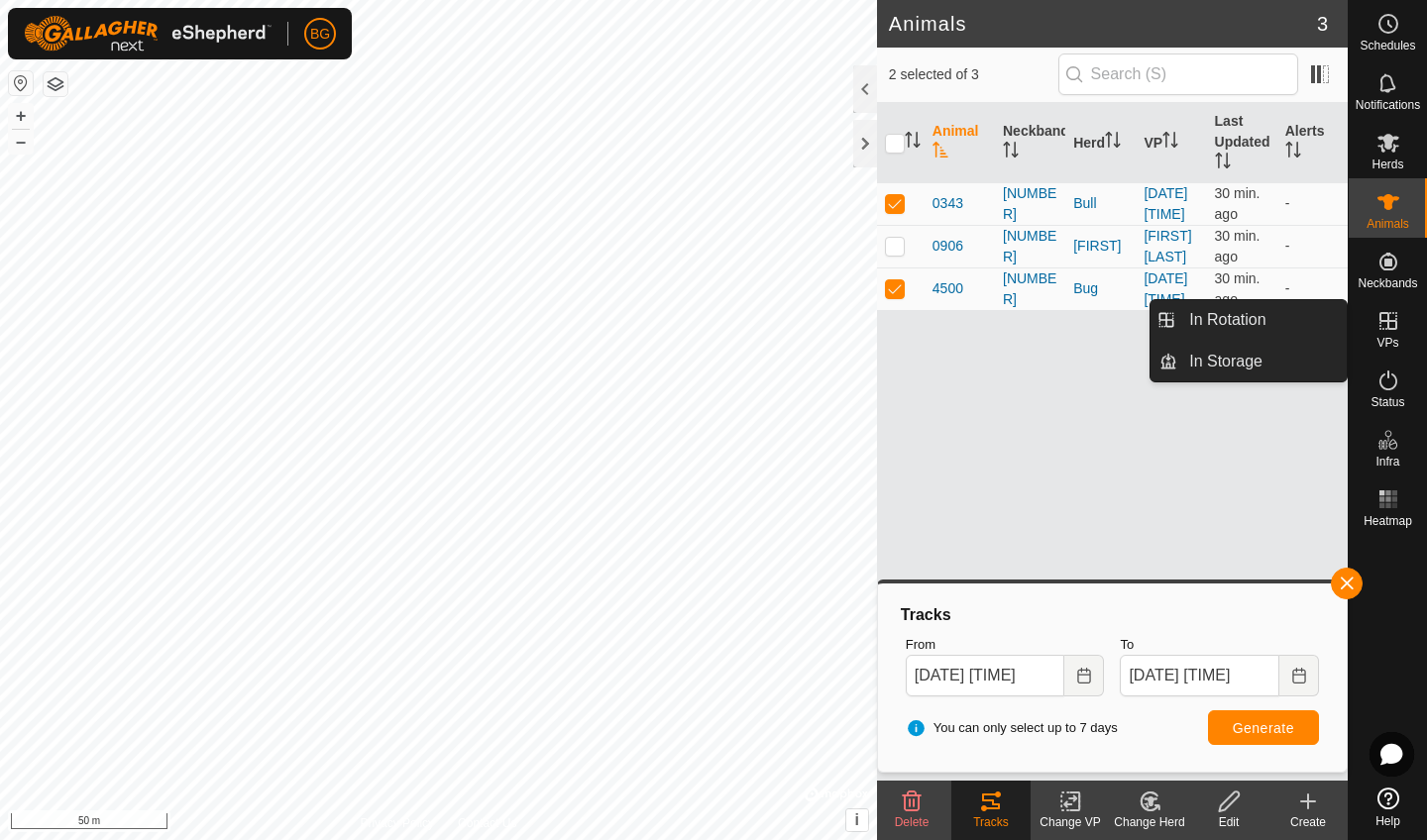 click 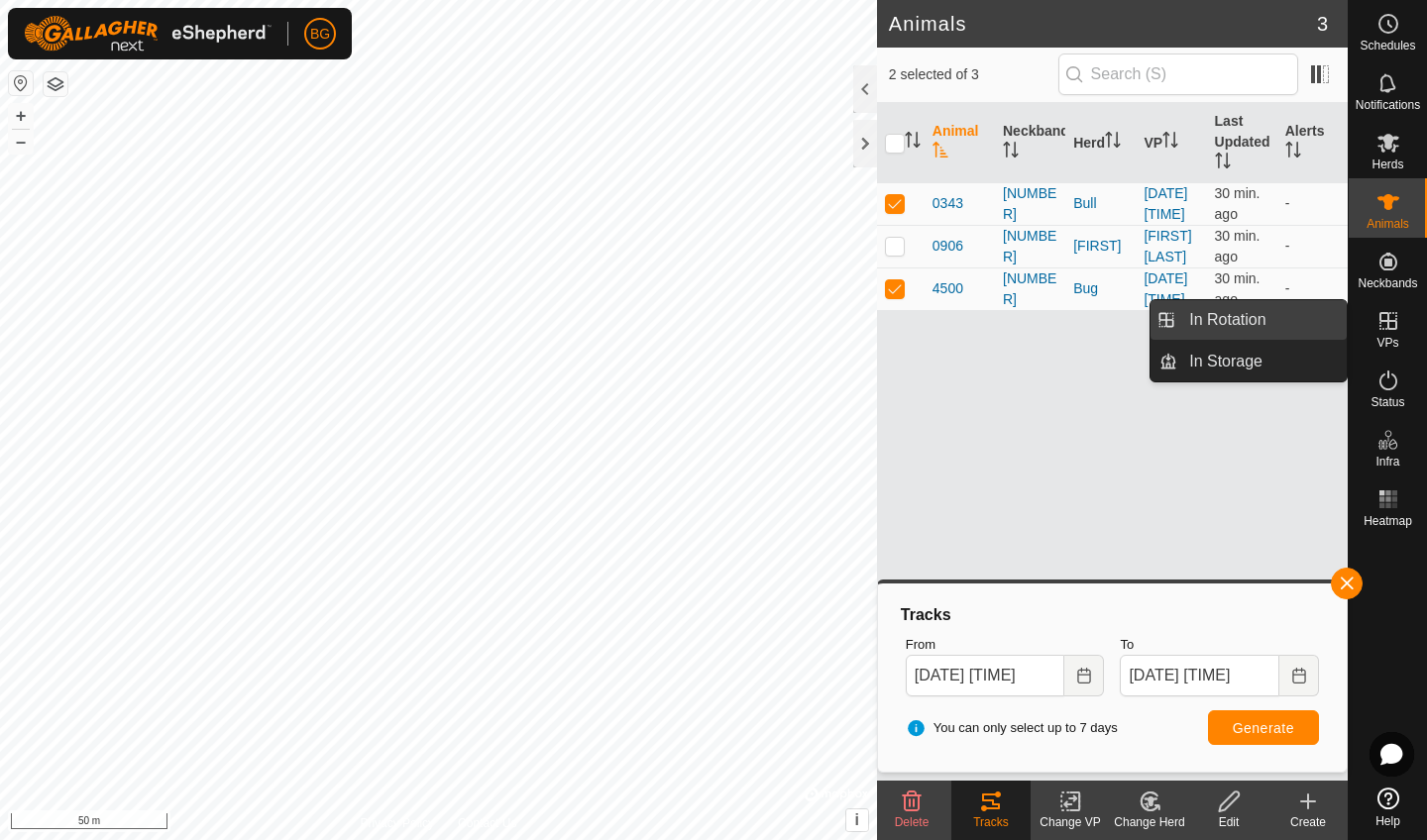 click on "In Rotation" at bounding box center (1262, 320) 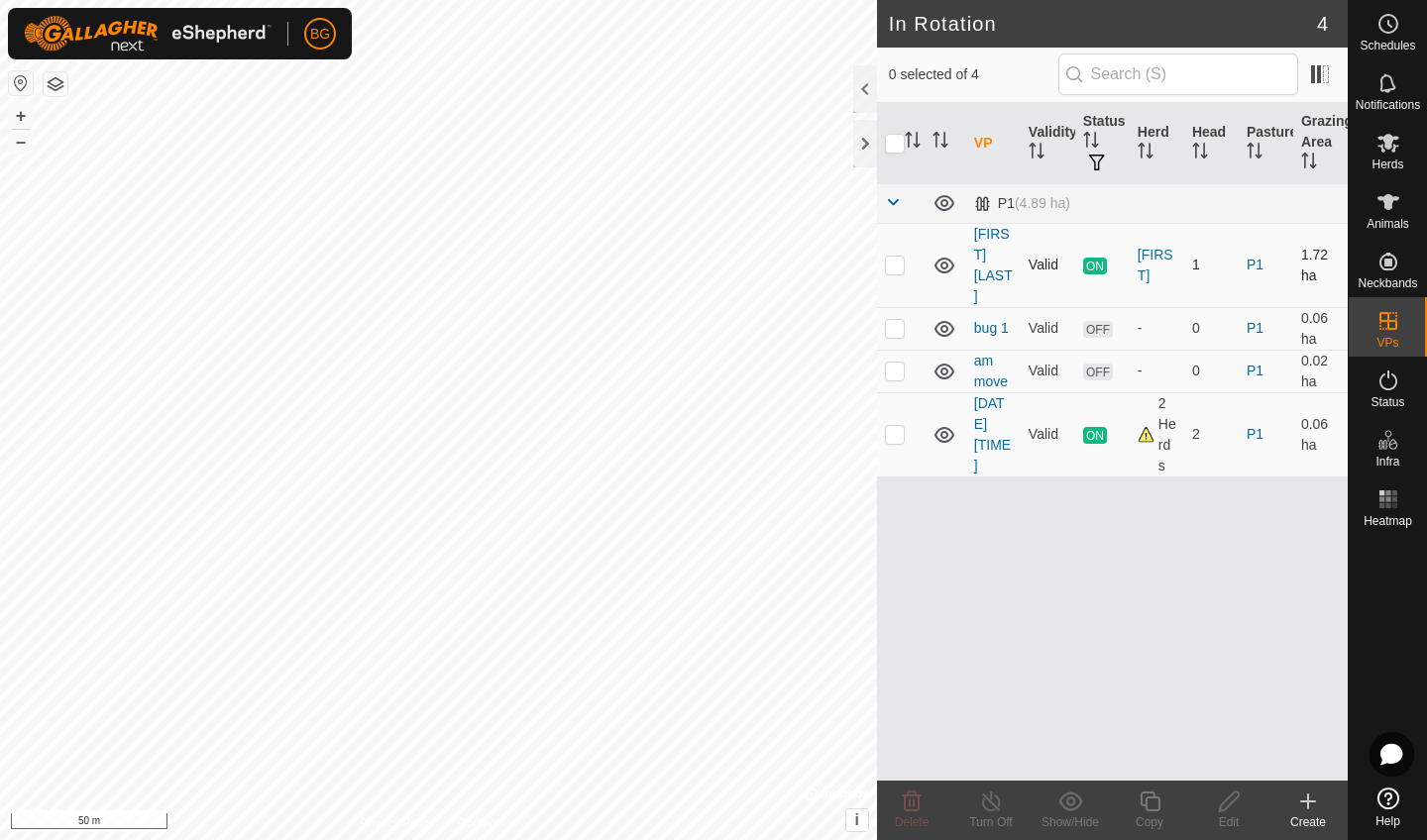click at bounding box center [895, 264] 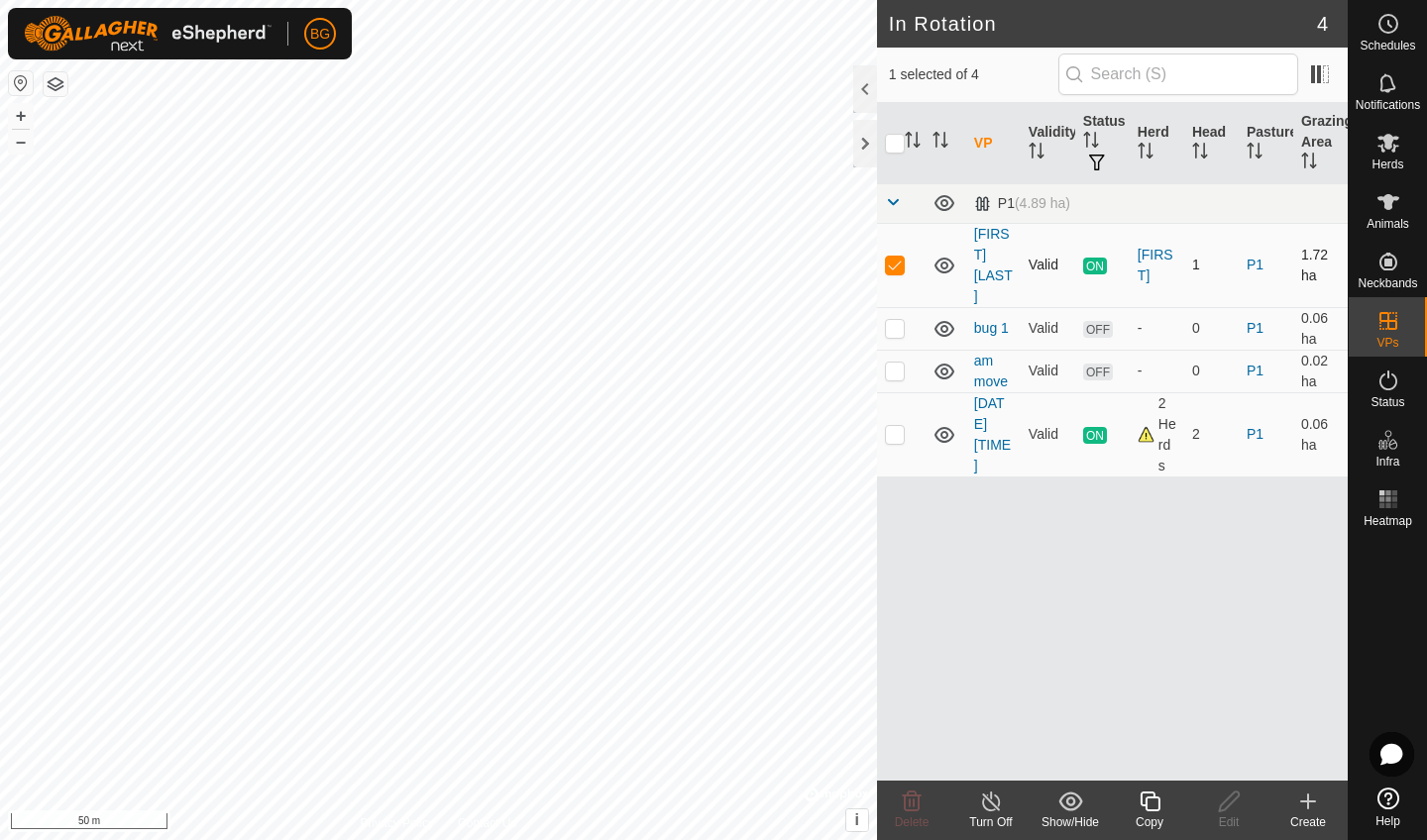 click at bounding box center [895, 264] 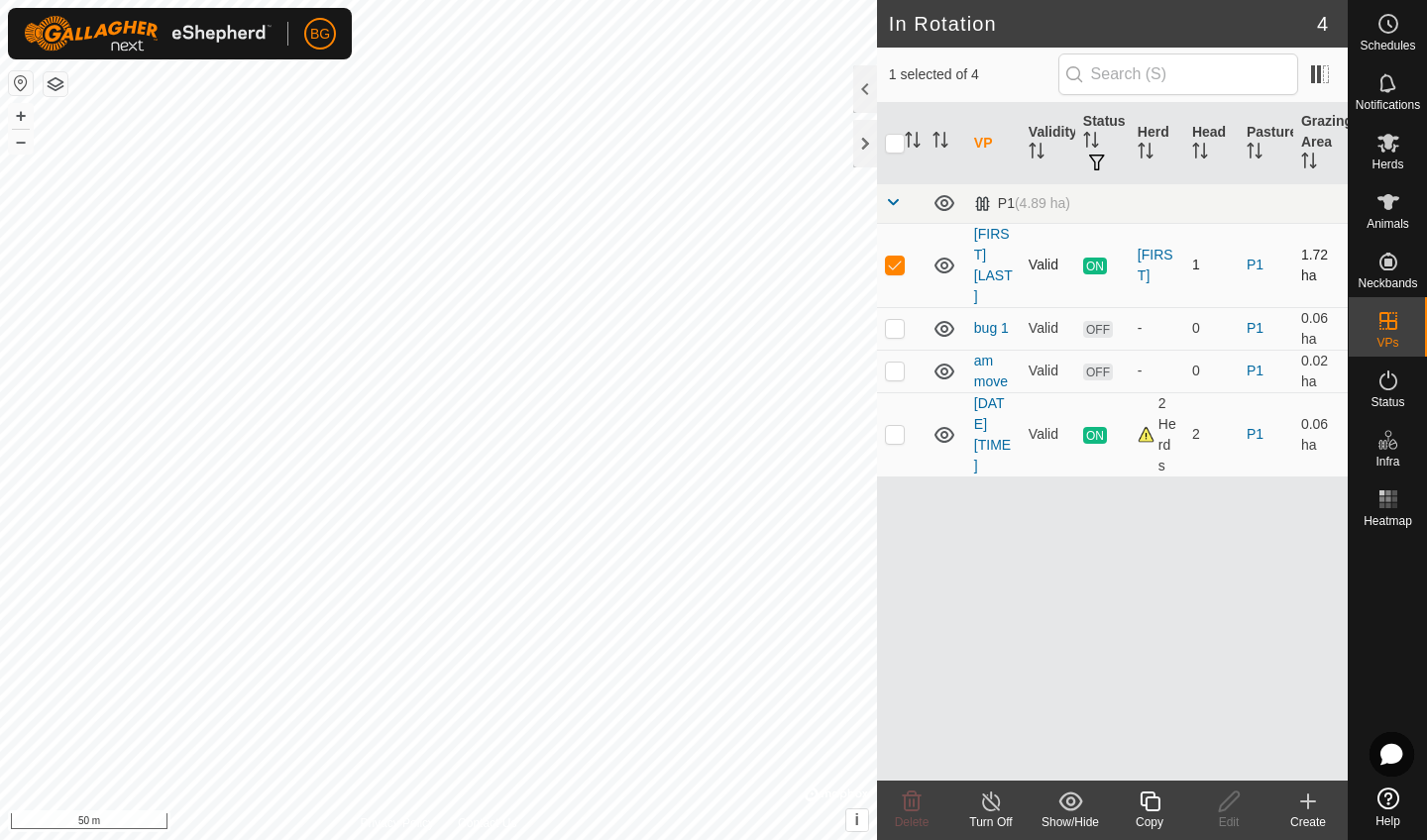checkbox on "false" 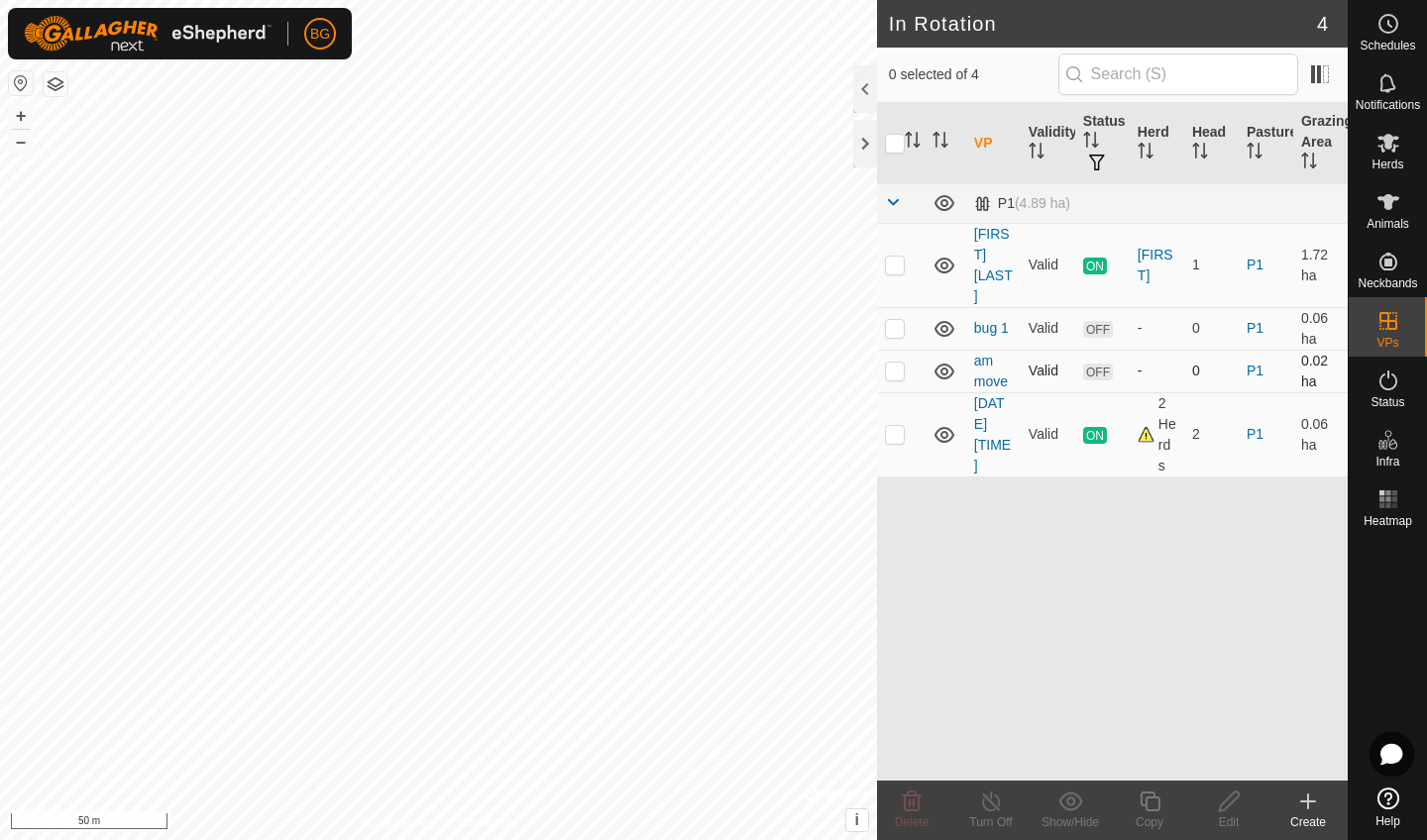 click at bounding box center [895, 370] 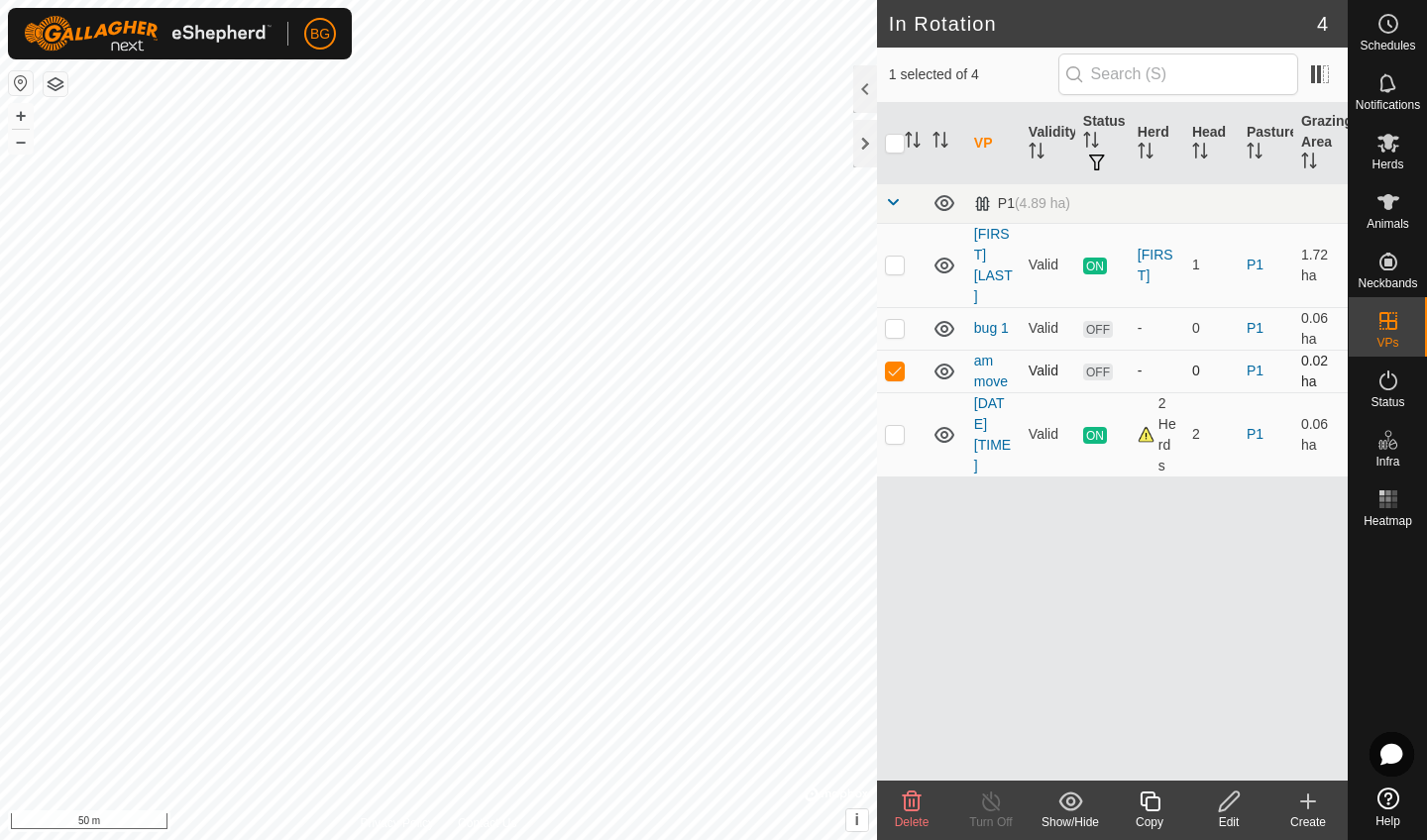 click at bounding box center [895, 370] 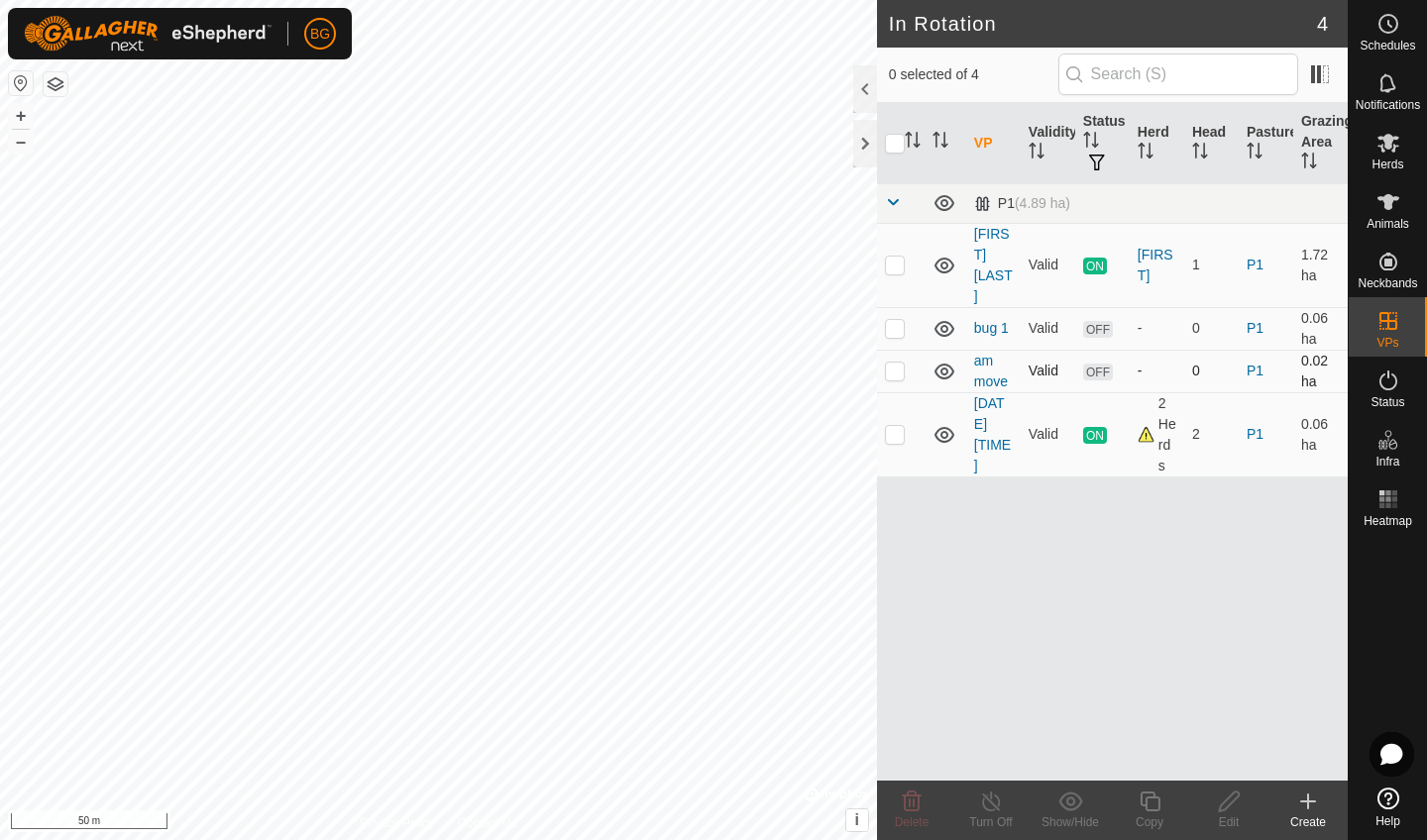 click at bounding box center (895, 370) 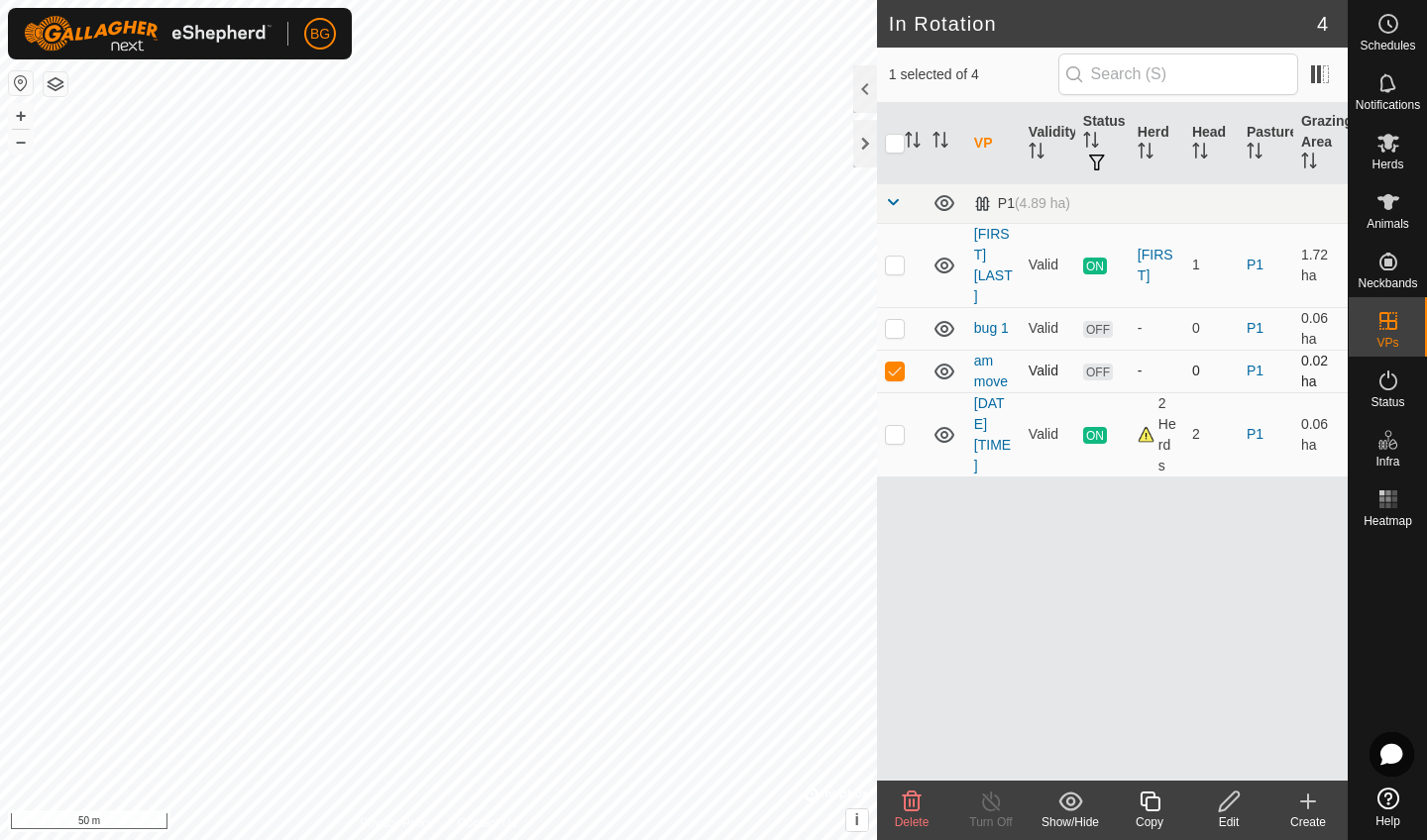 click at bounding box center [895, 370] 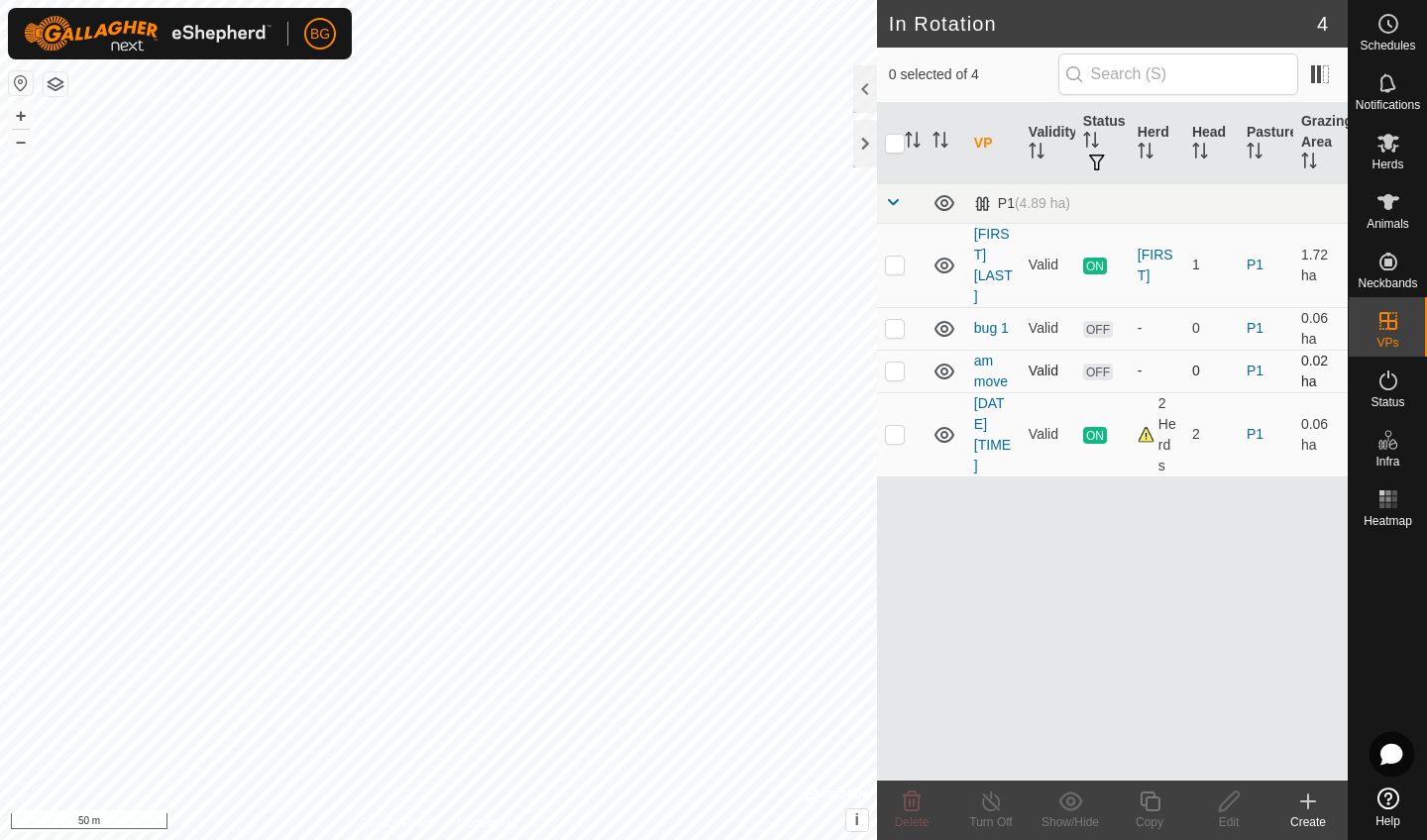 click at bounding box center [895, 370] 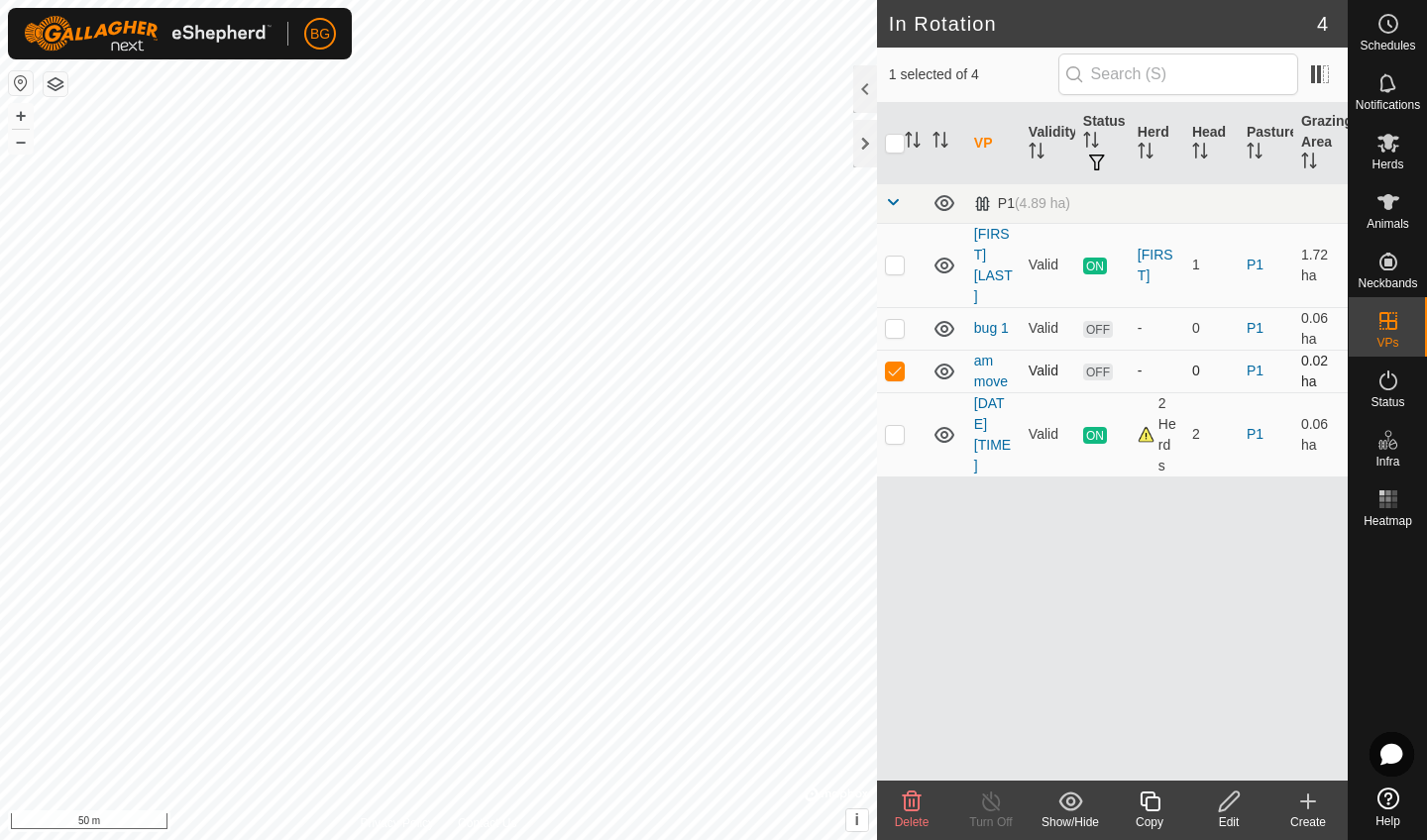 click at bounding box center [895, 370] 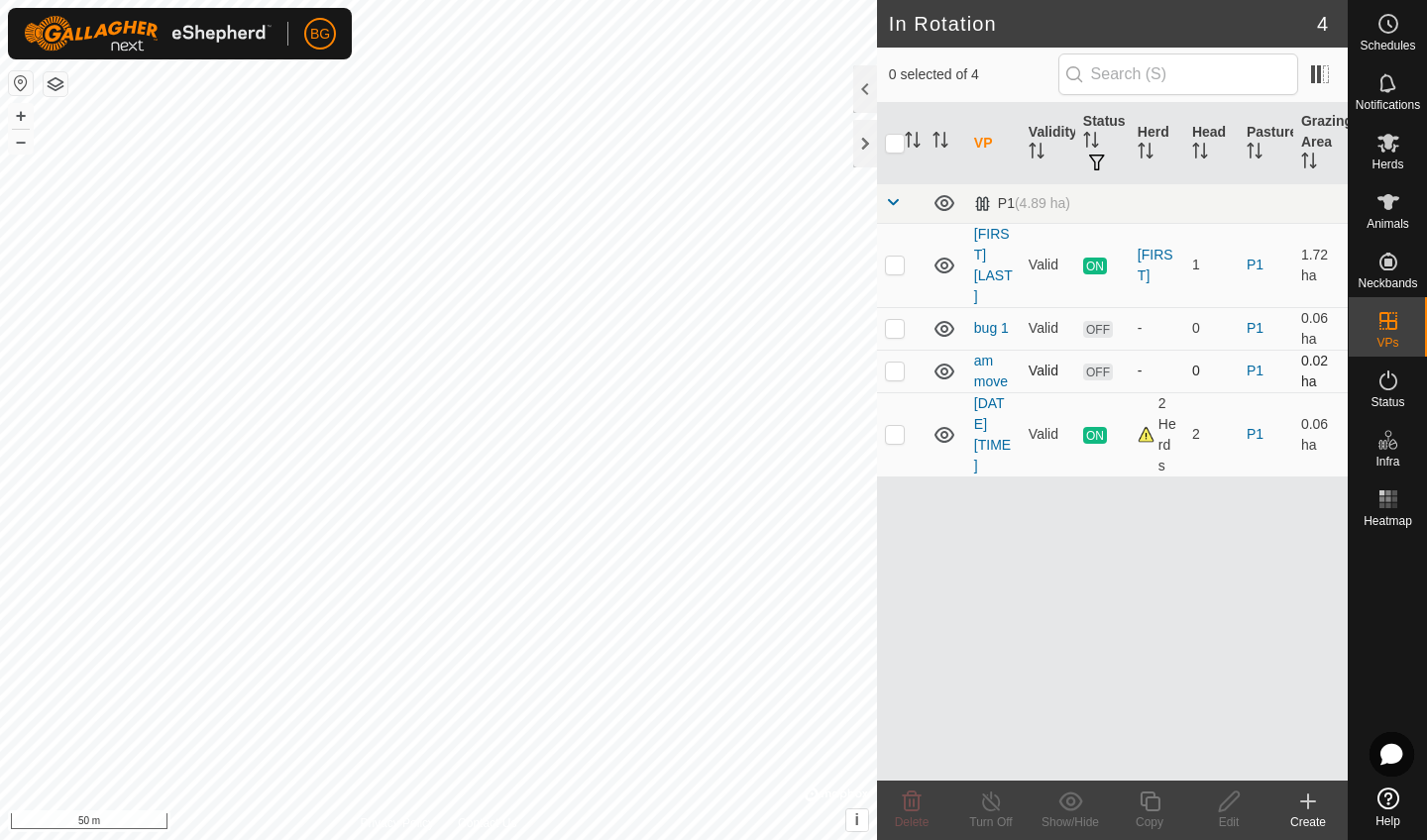 click at bounding box center (895, 370) 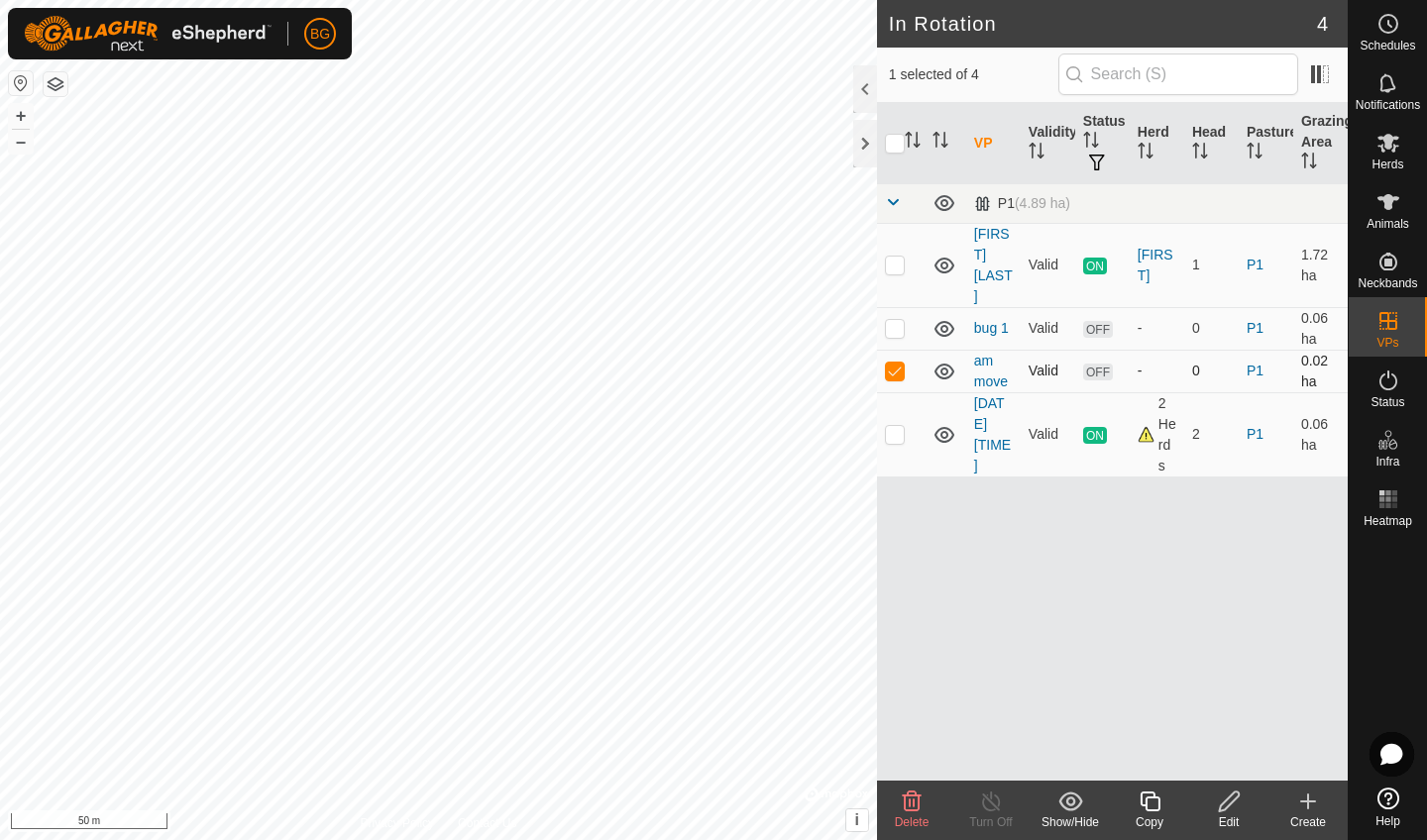 click at bounding box center (895, 370) 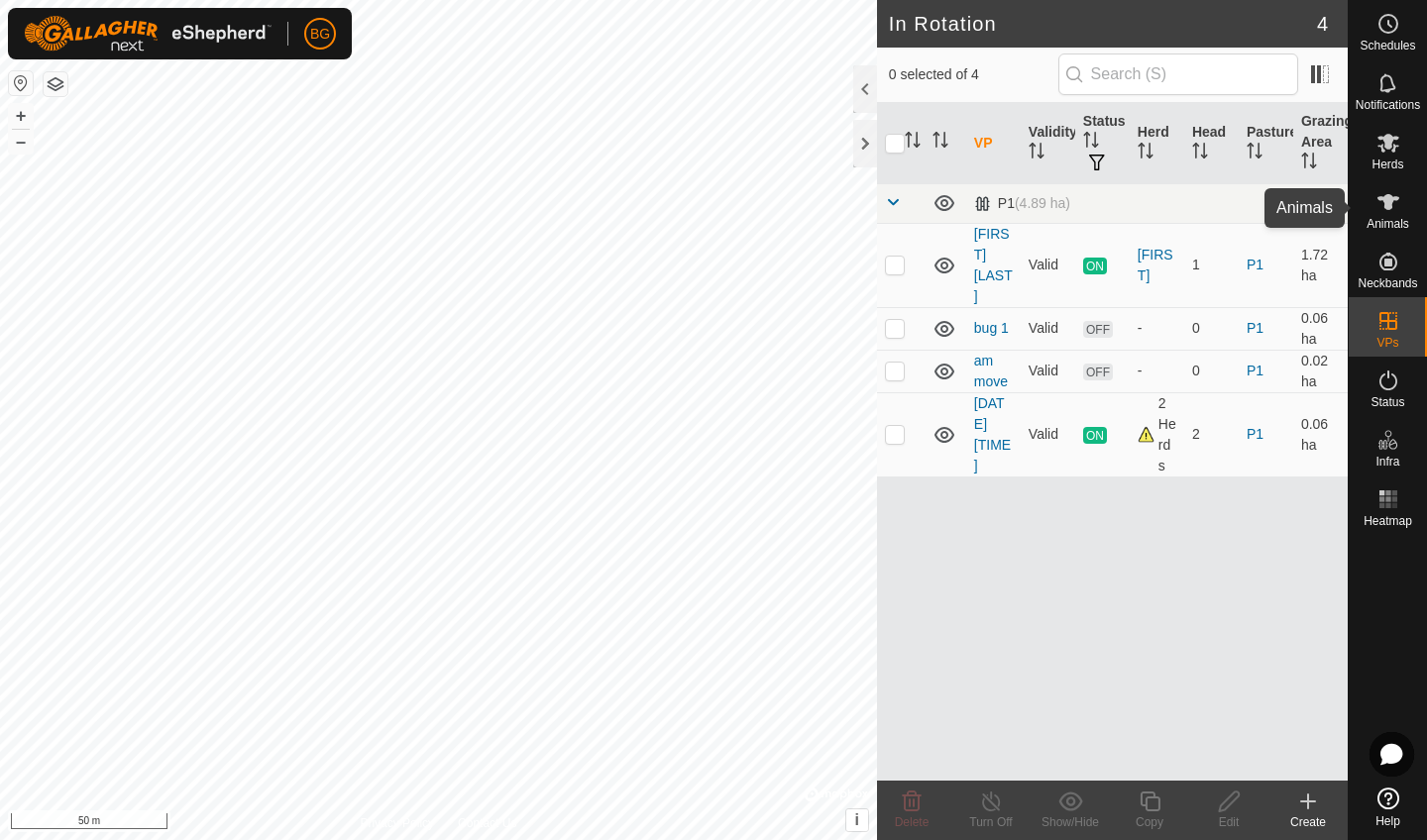 click on "Animals" at bounding box center [1387, 224] 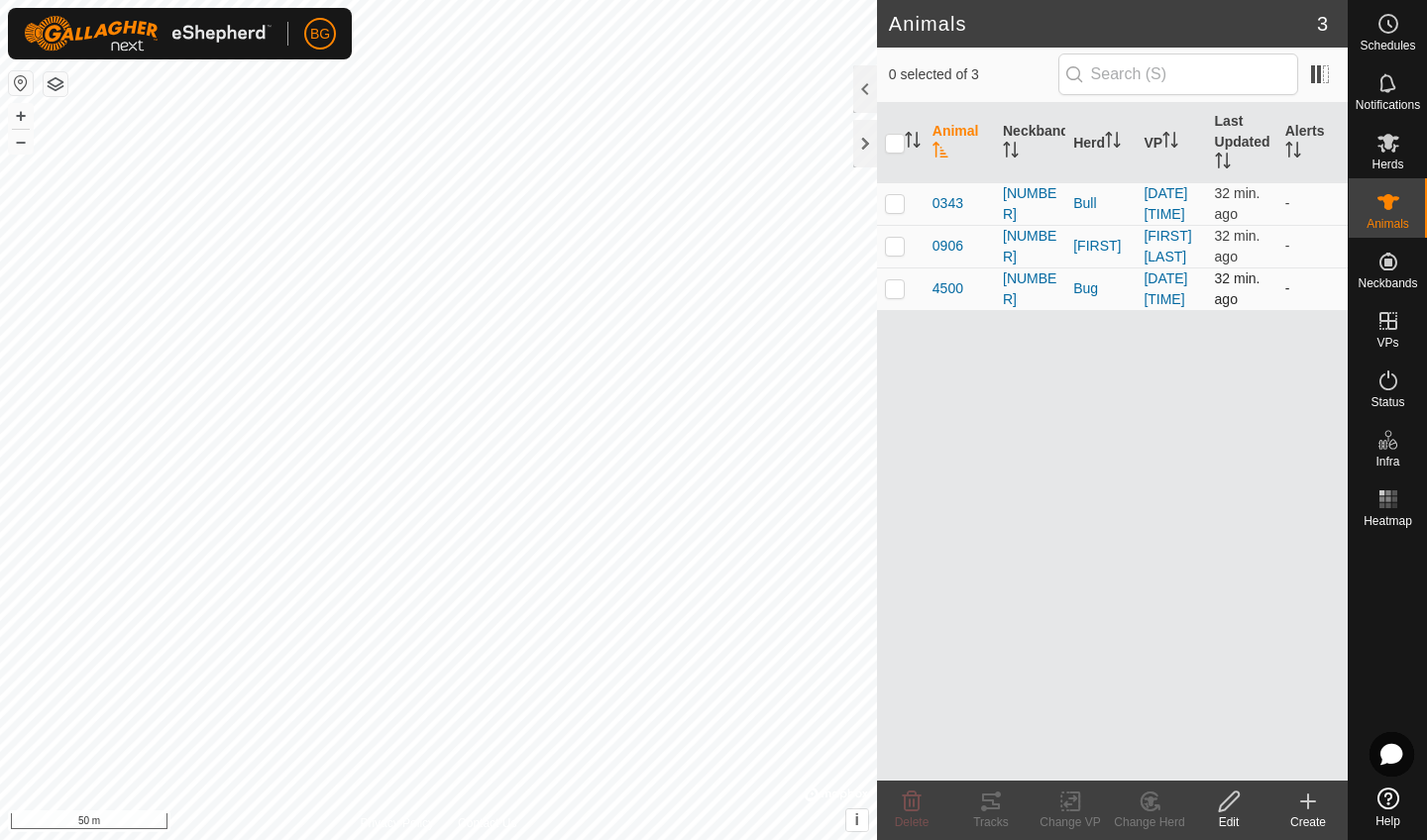 click at bounding box center (895, 288) 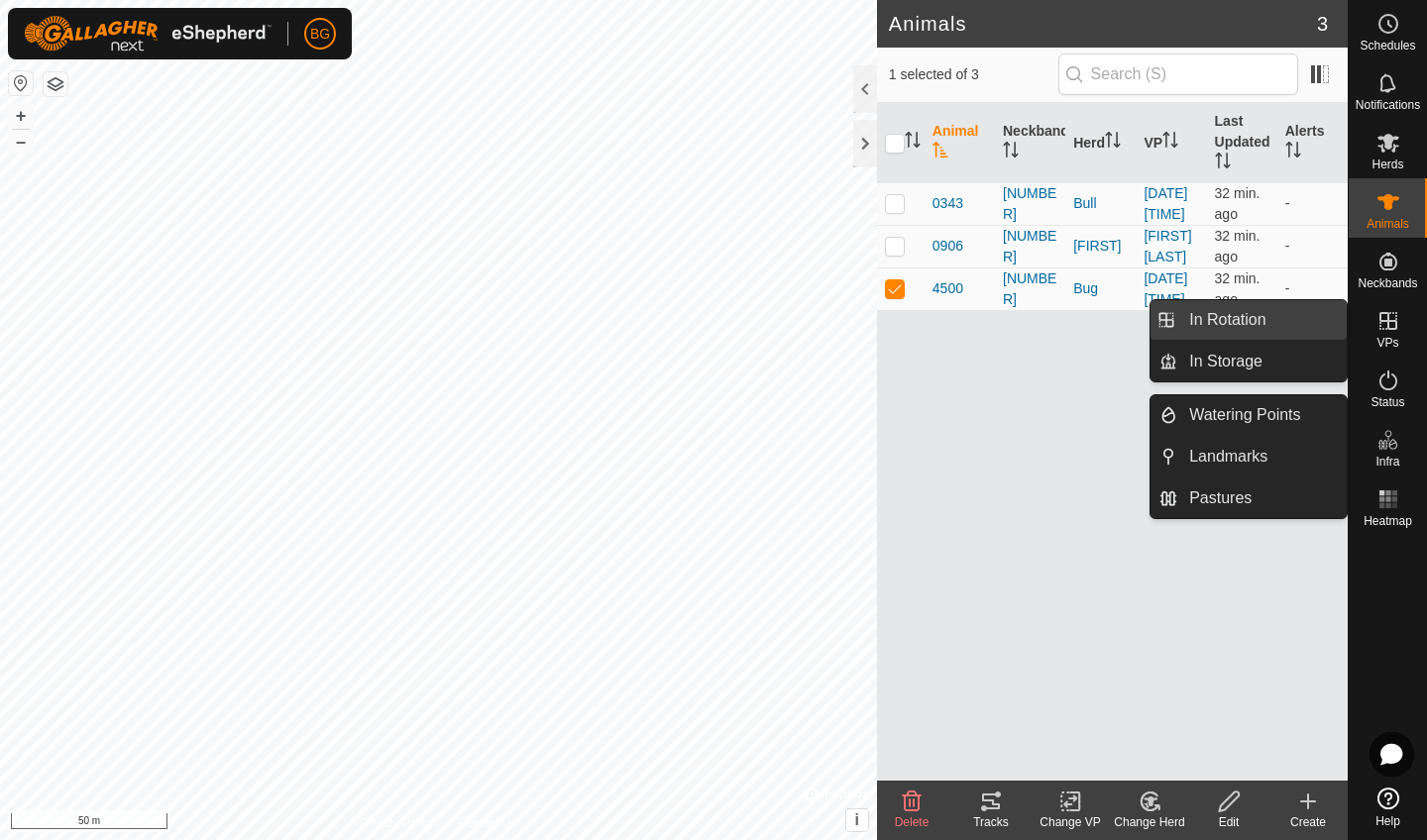 click on "In Rotation" at bounding box center [1262, 320] 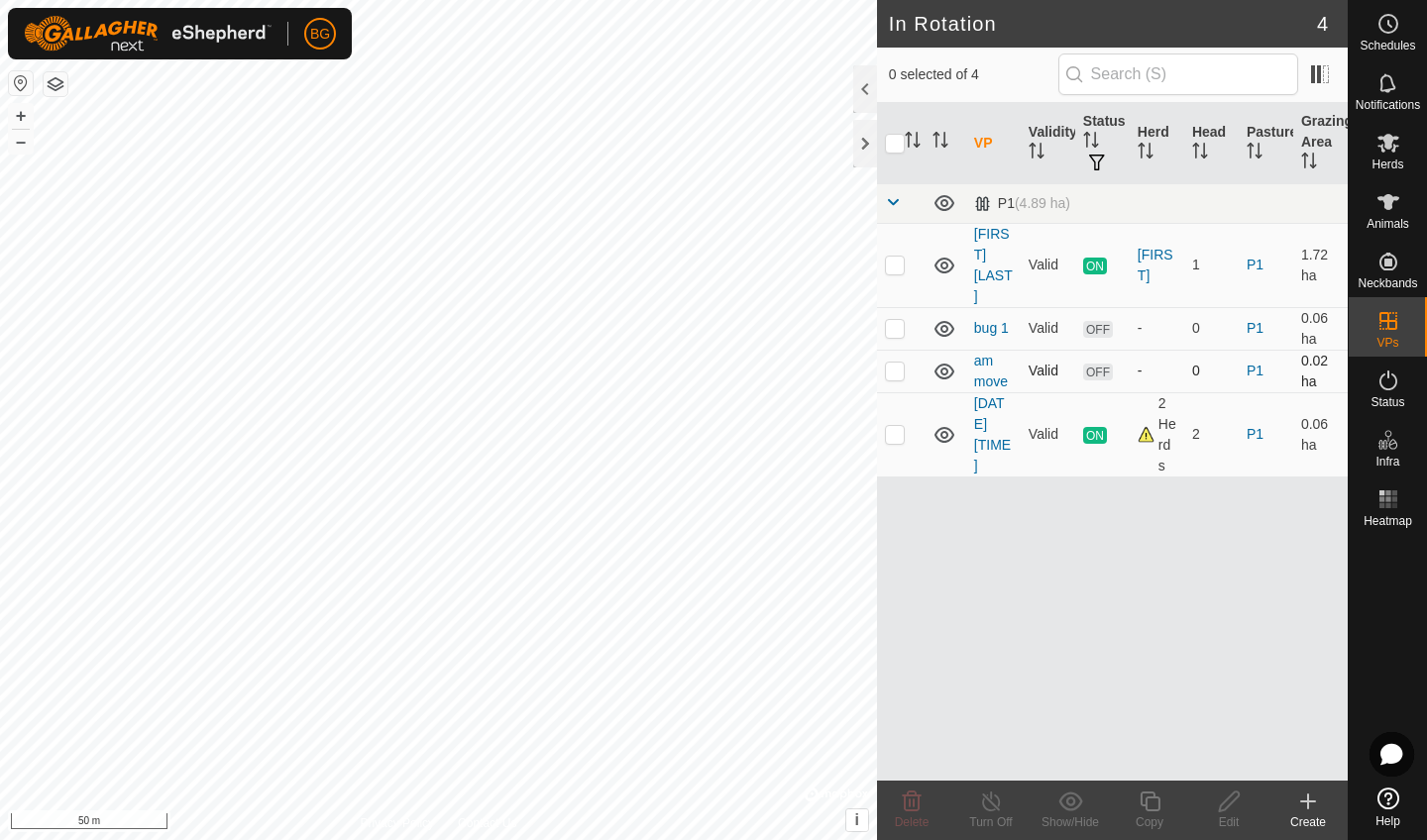 click 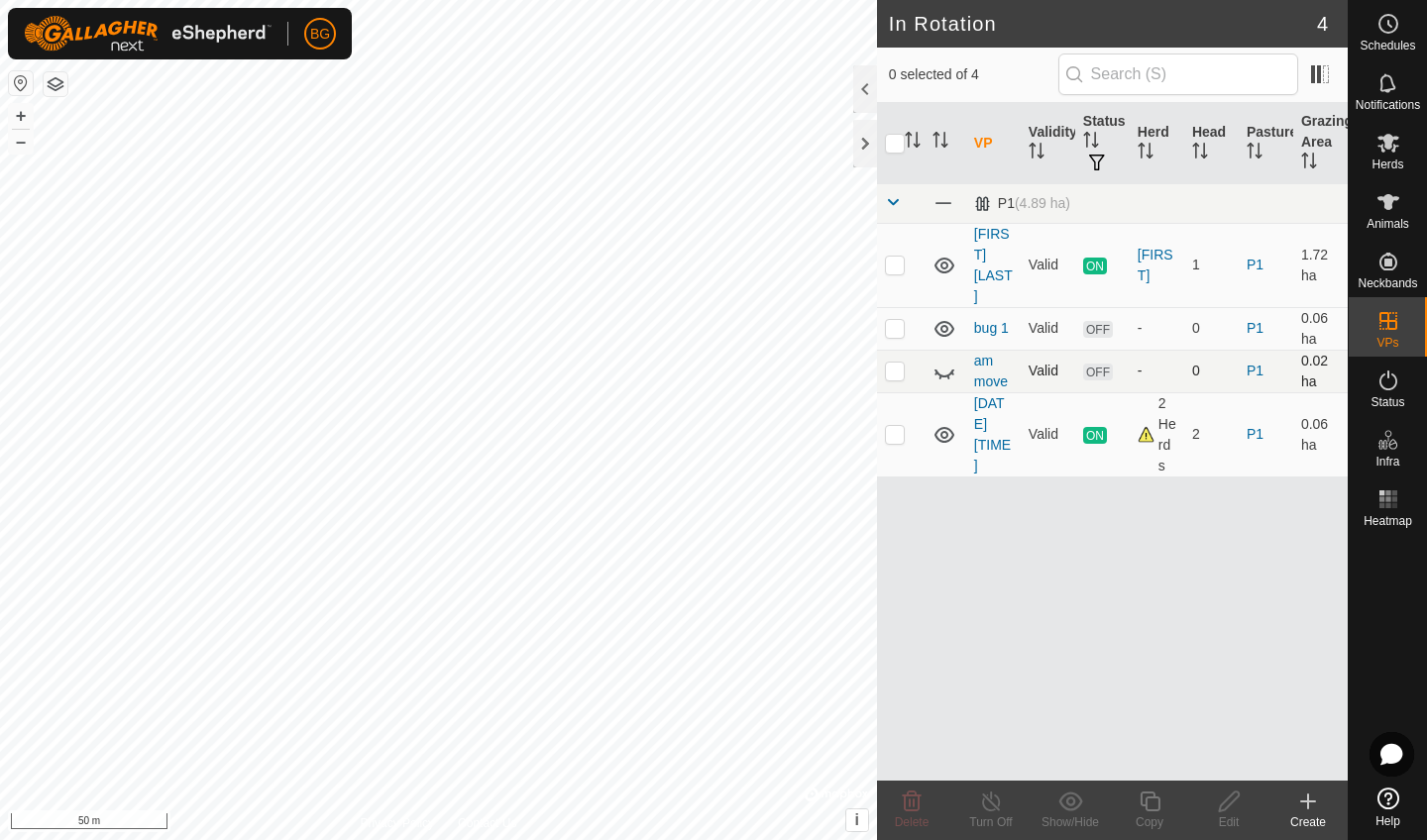 click 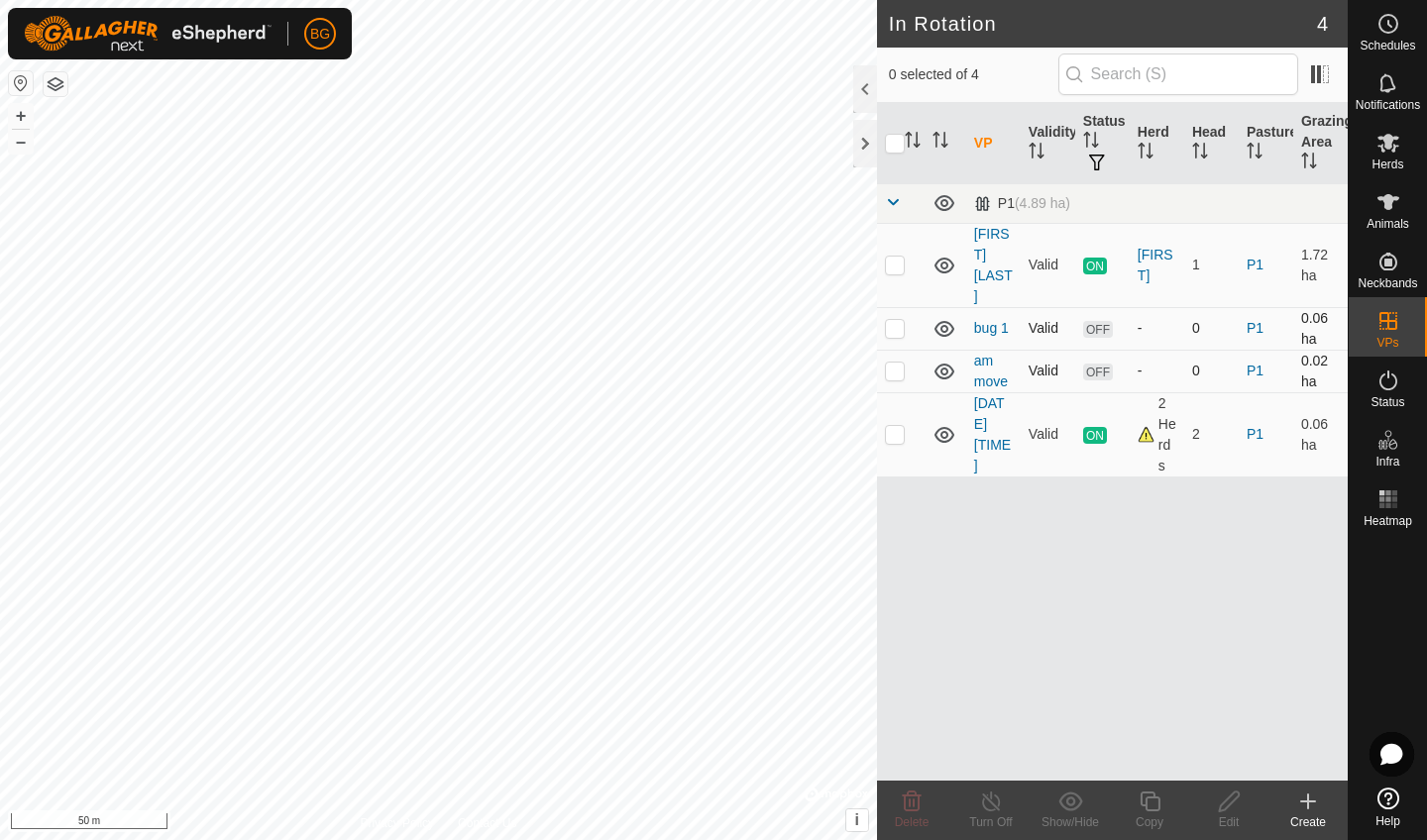 click 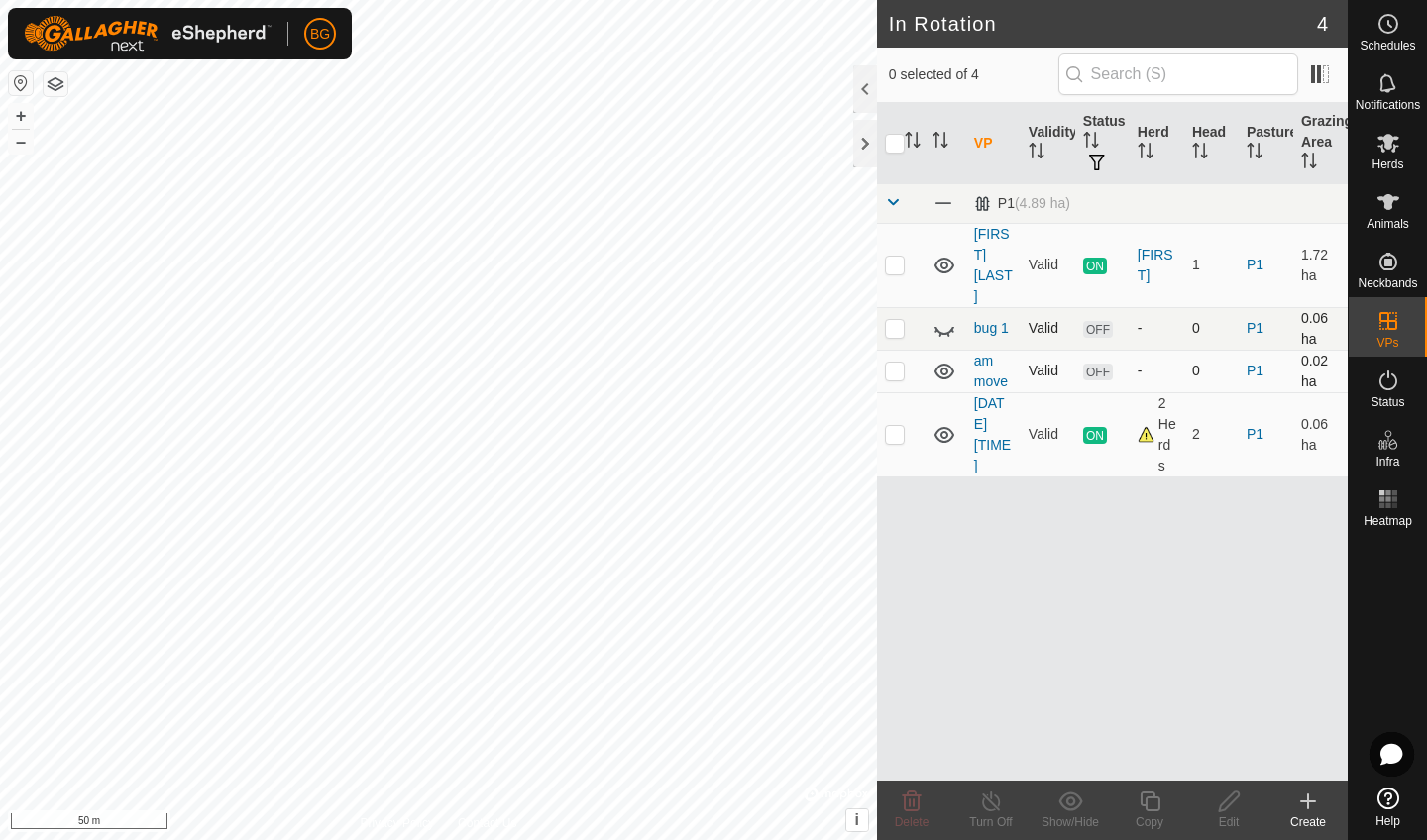 click 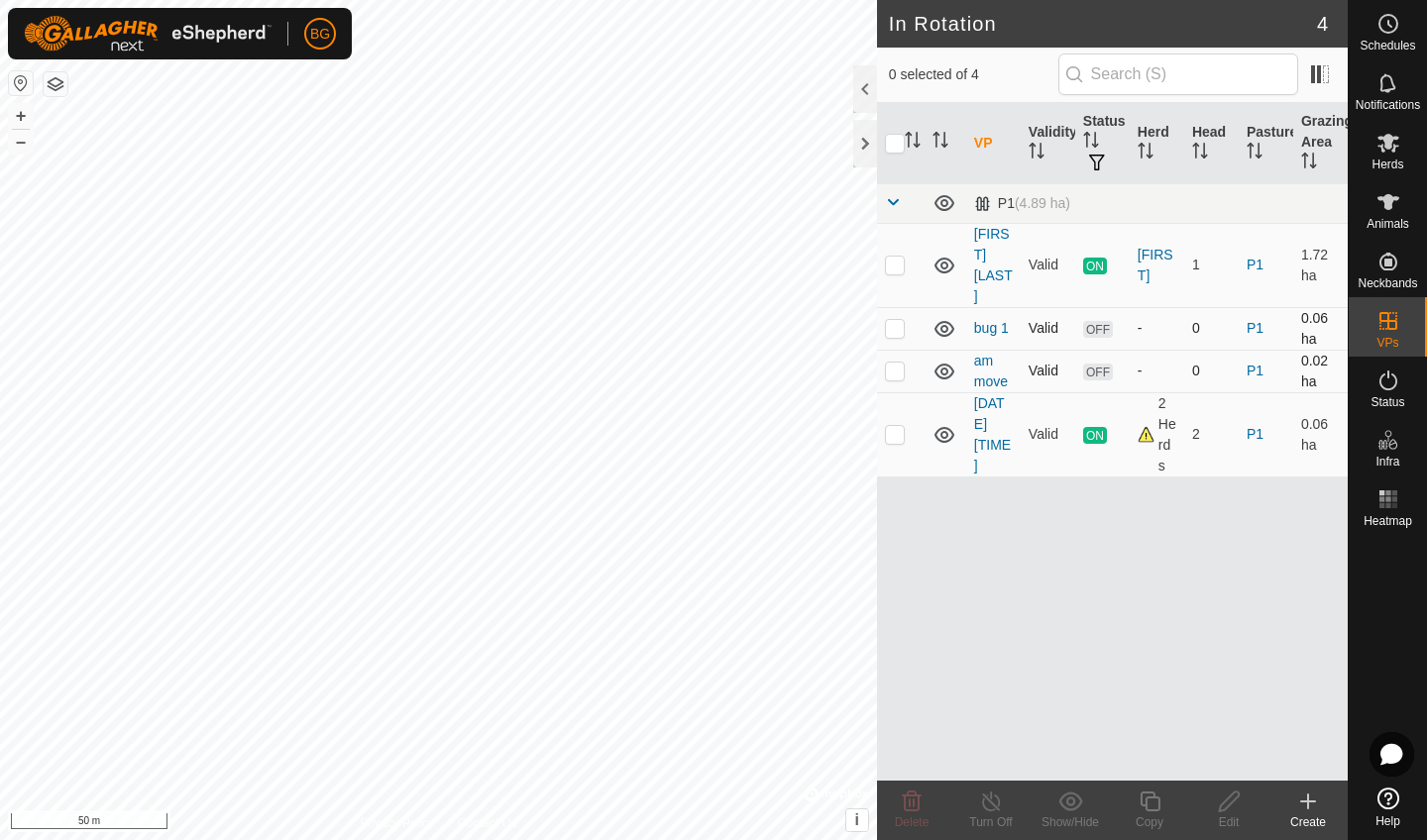 click 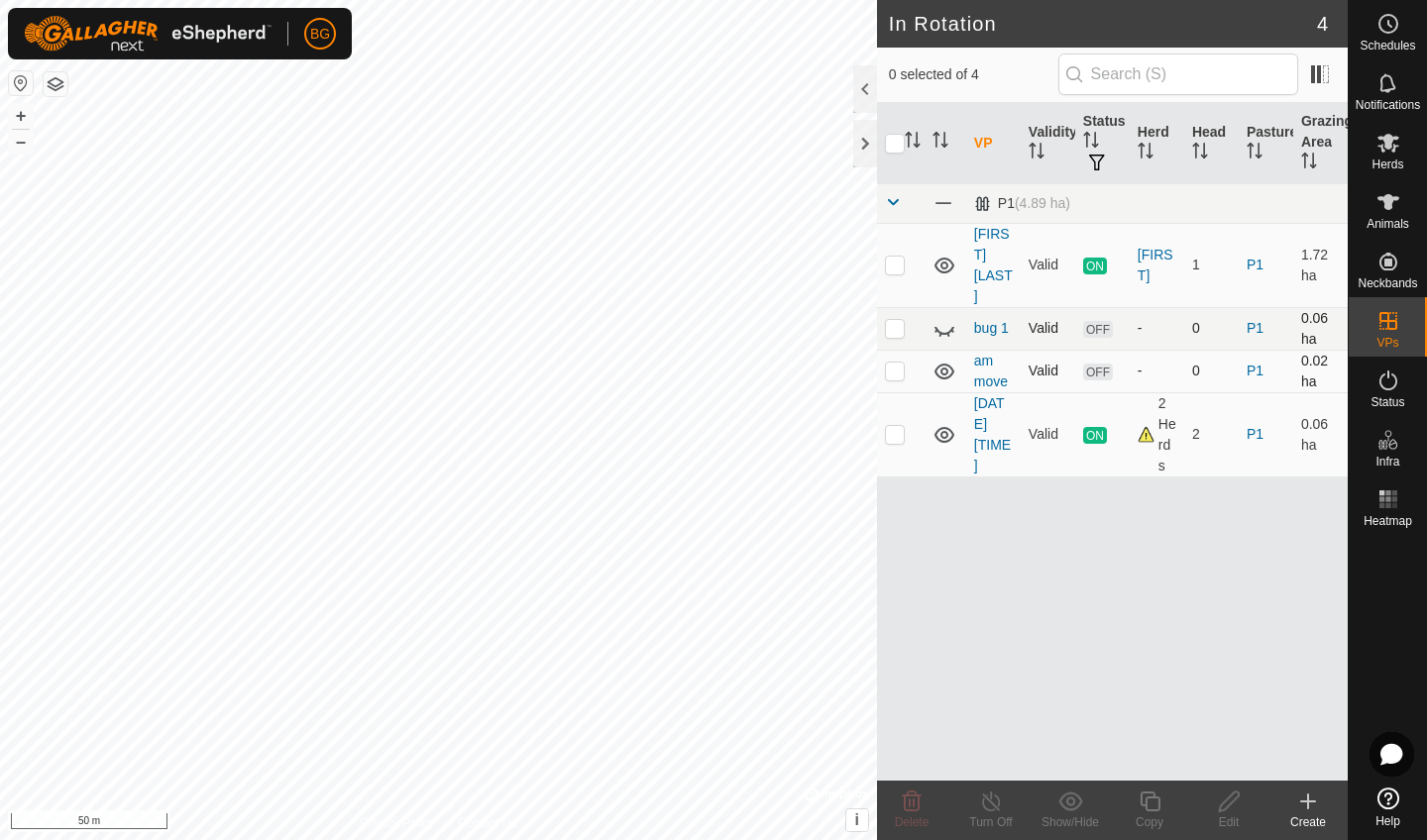 click 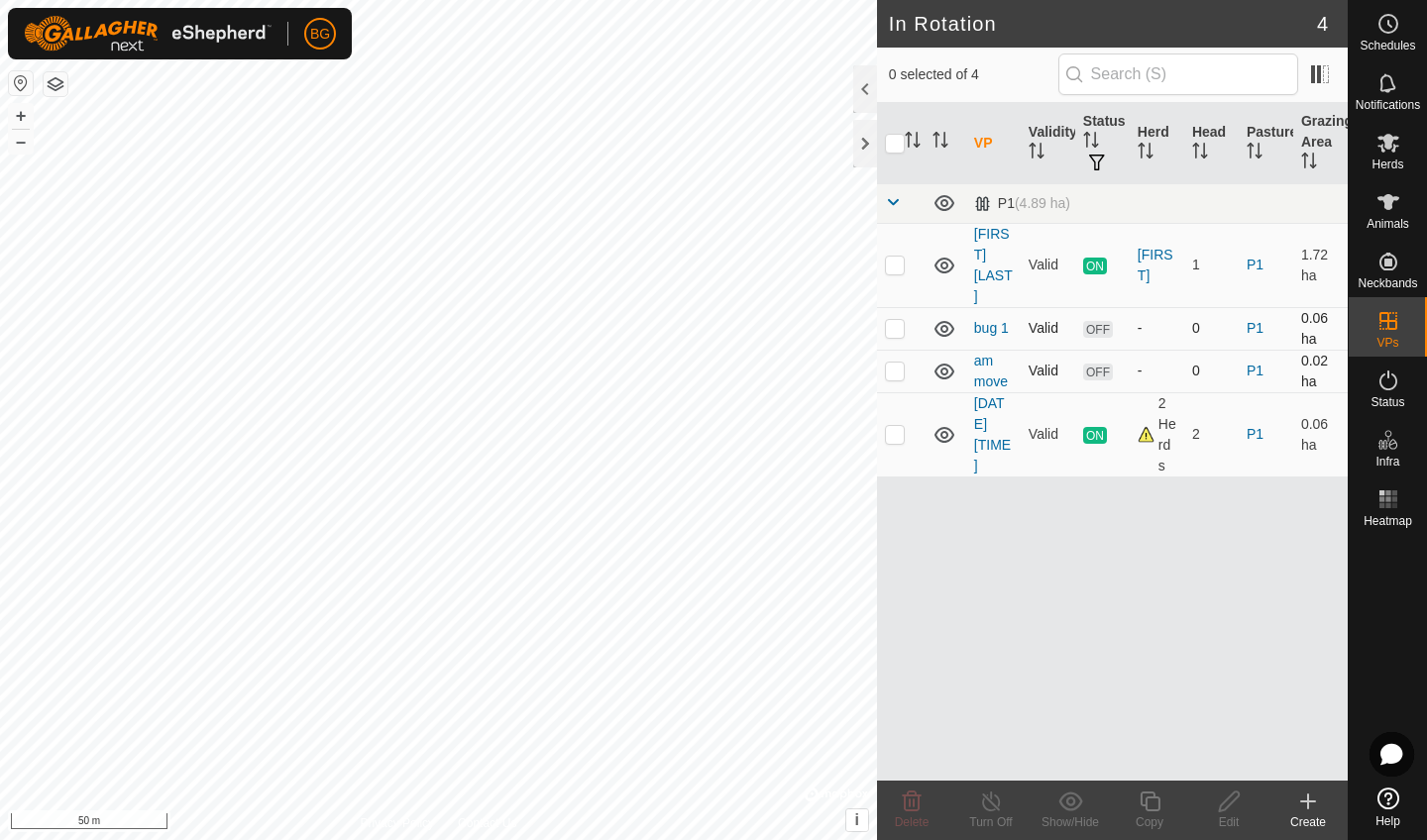 click 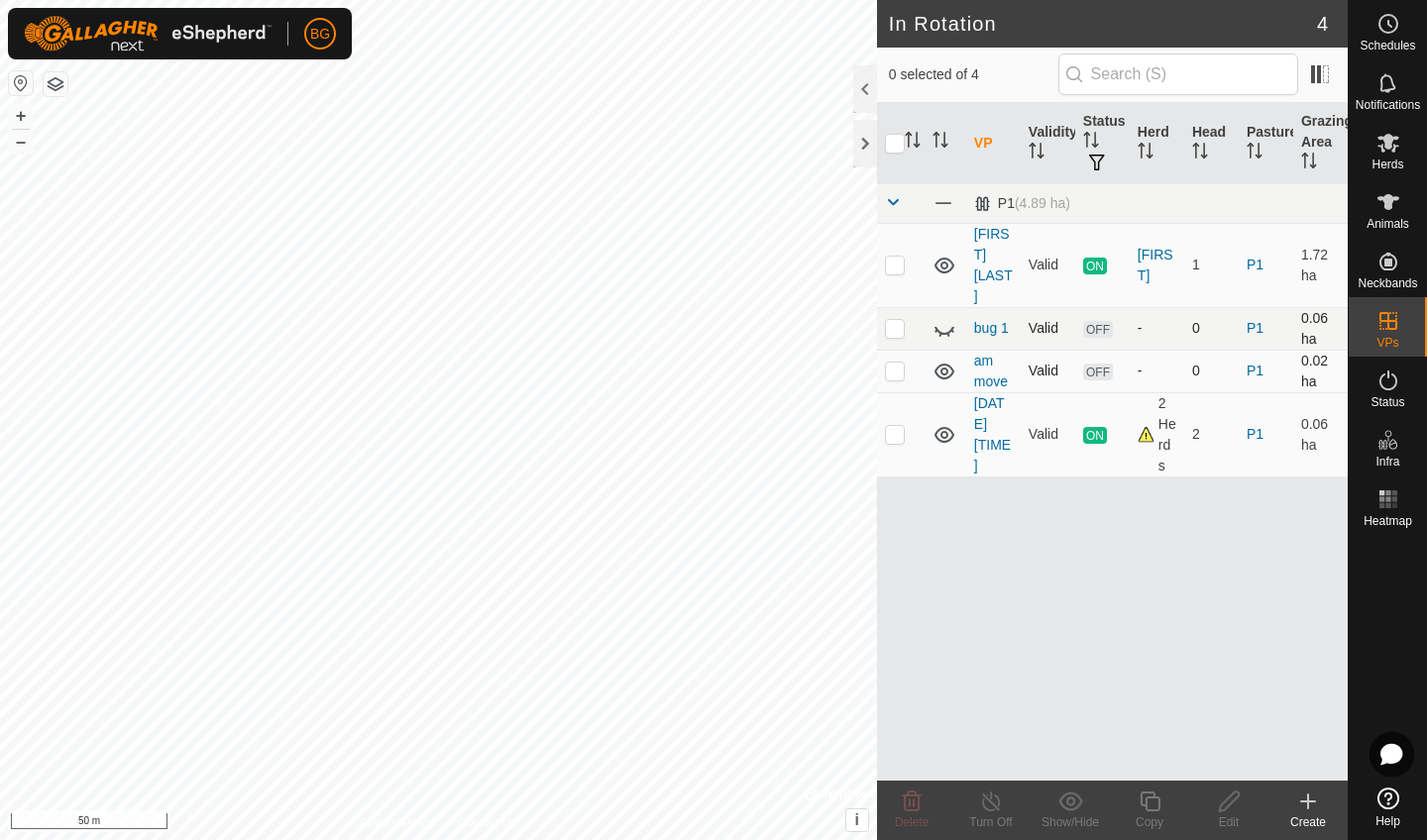 click 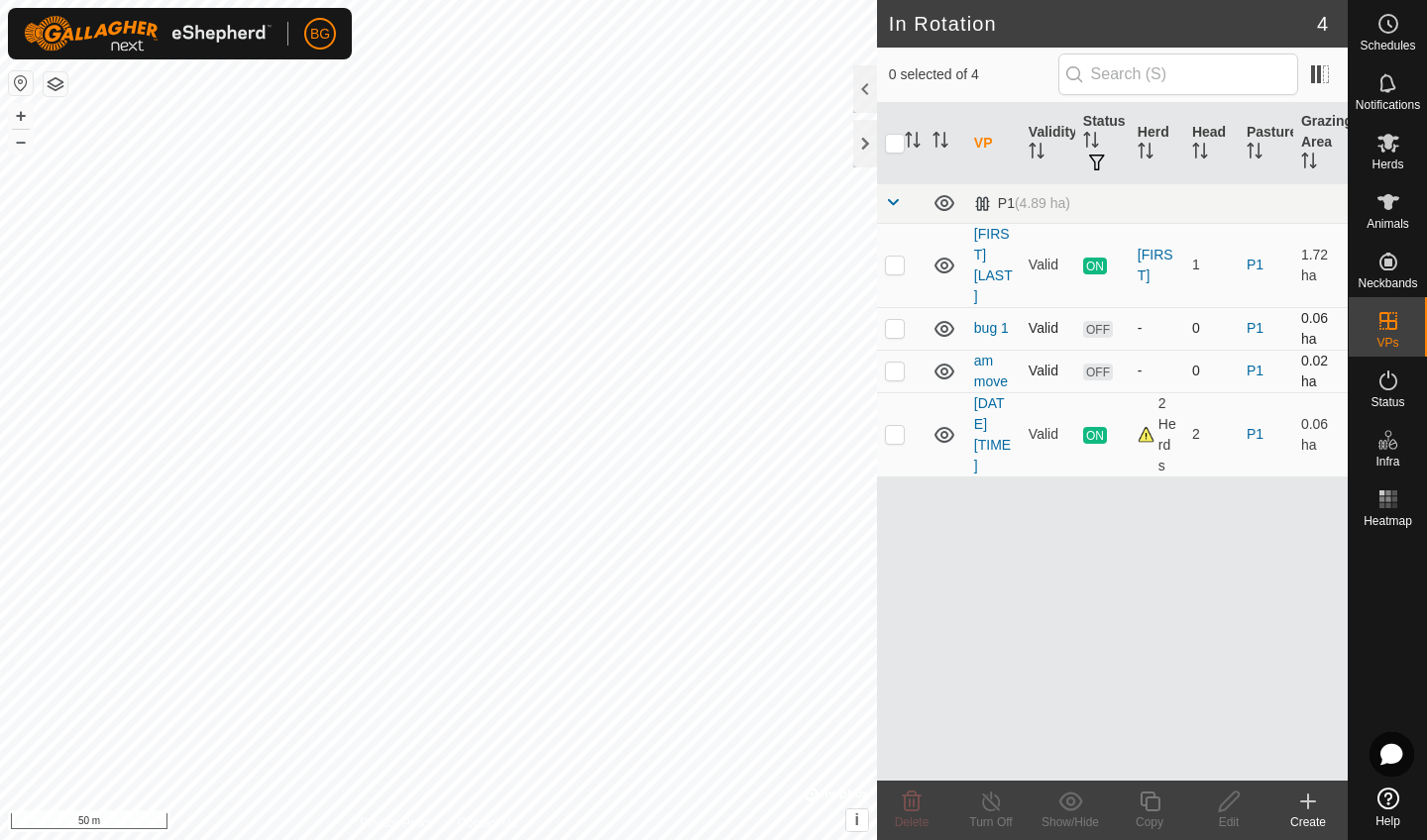 click at bounding box center (895, 328) 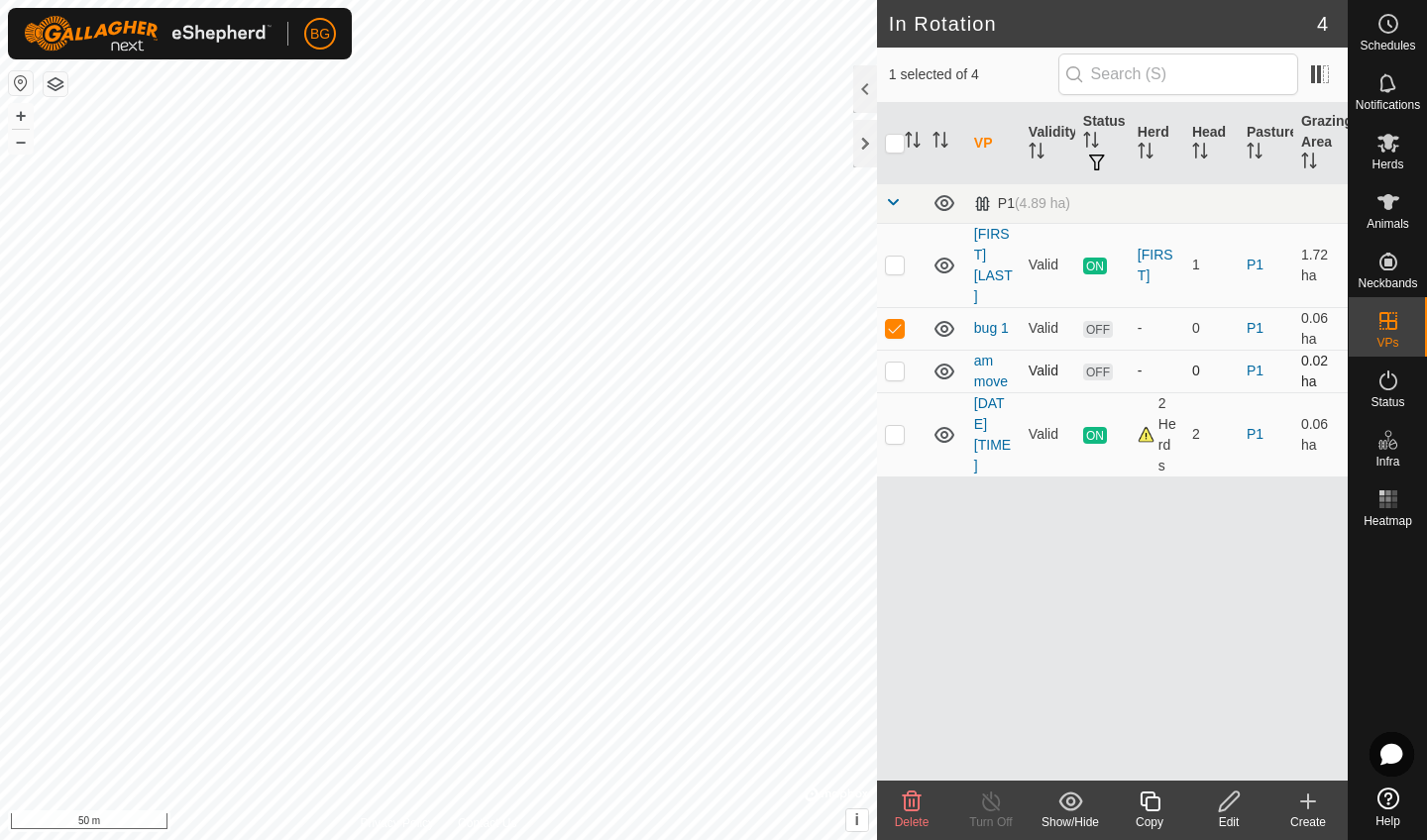 click 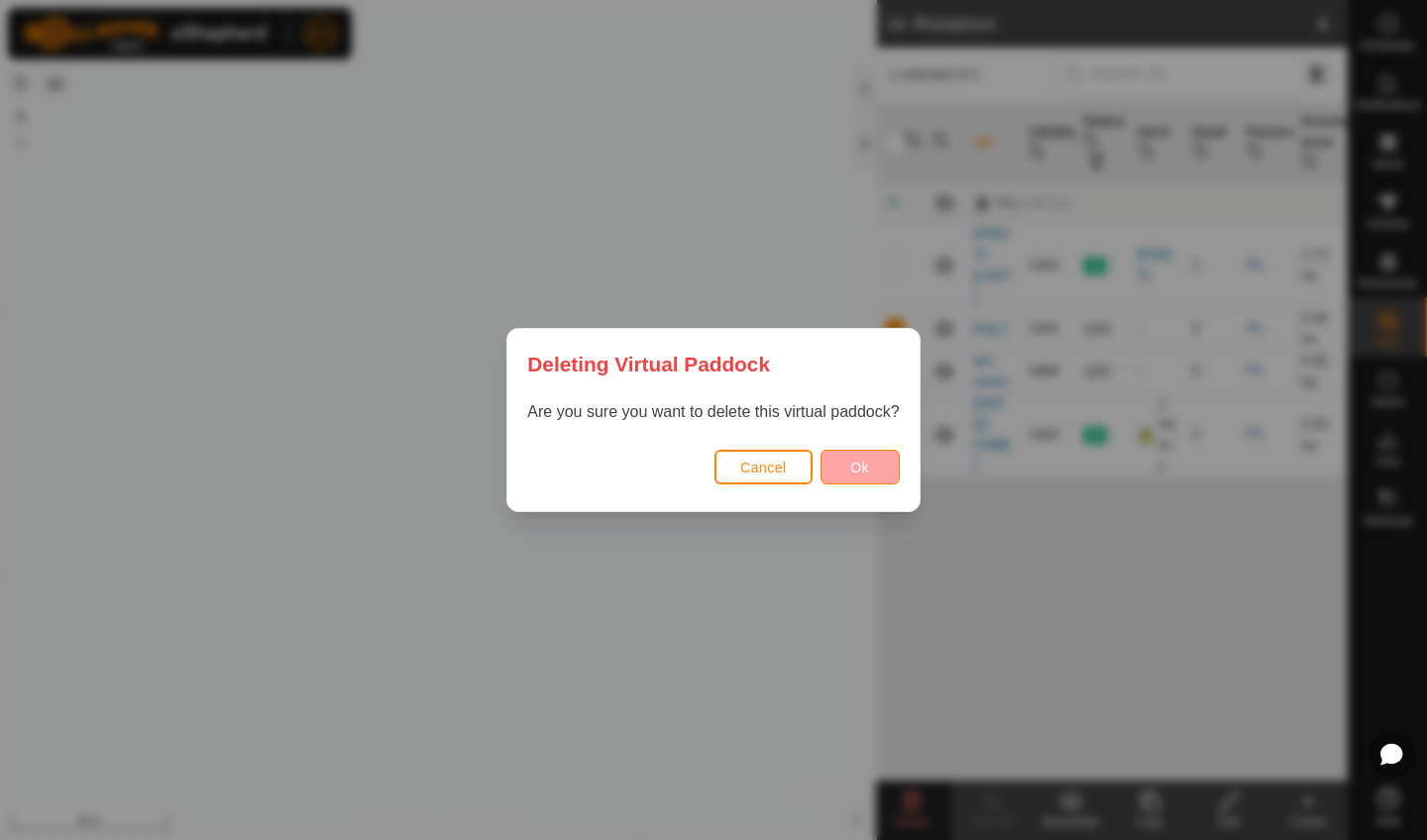 click on "Ok" at bounding box center (860, 467) 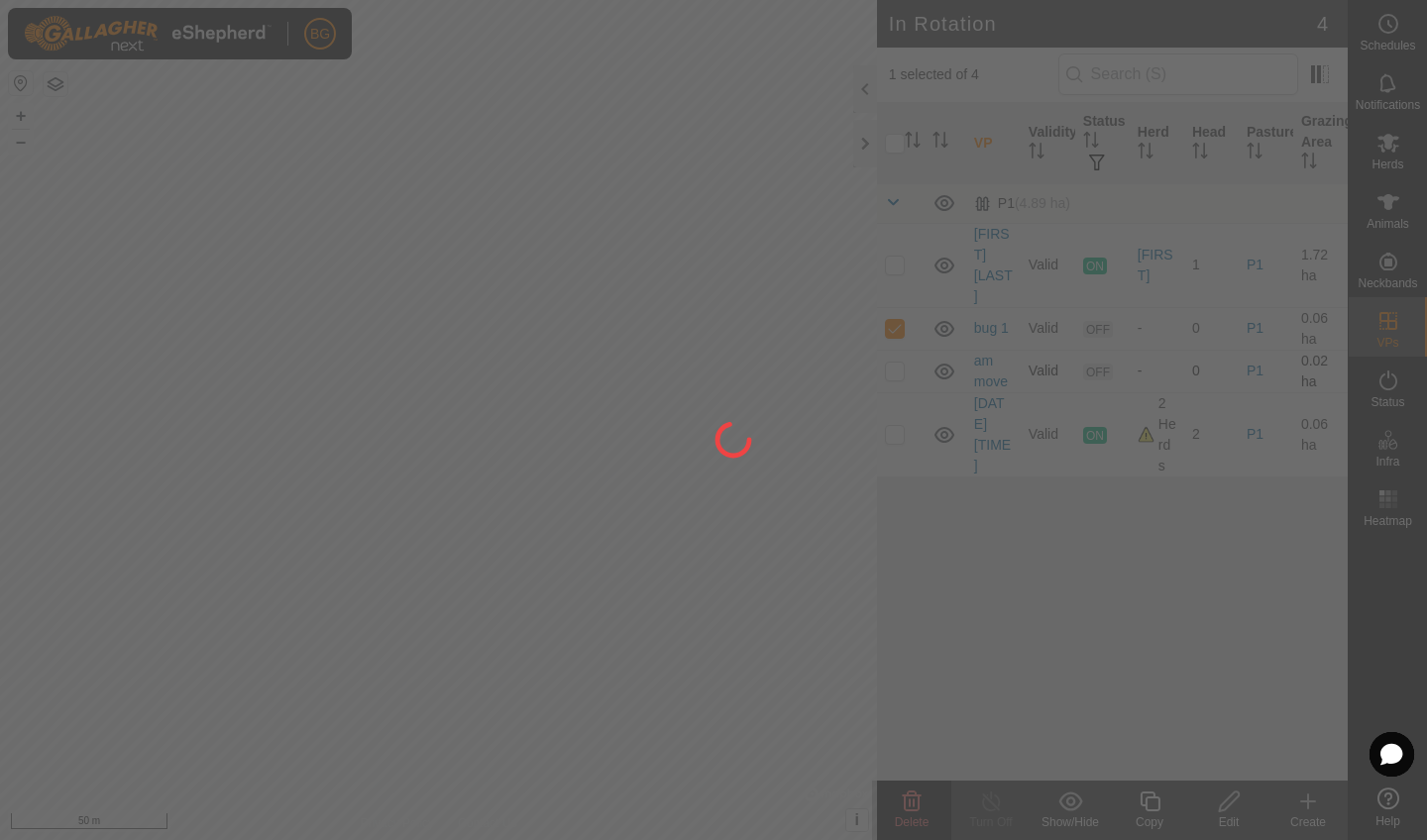 checkbox on "false" 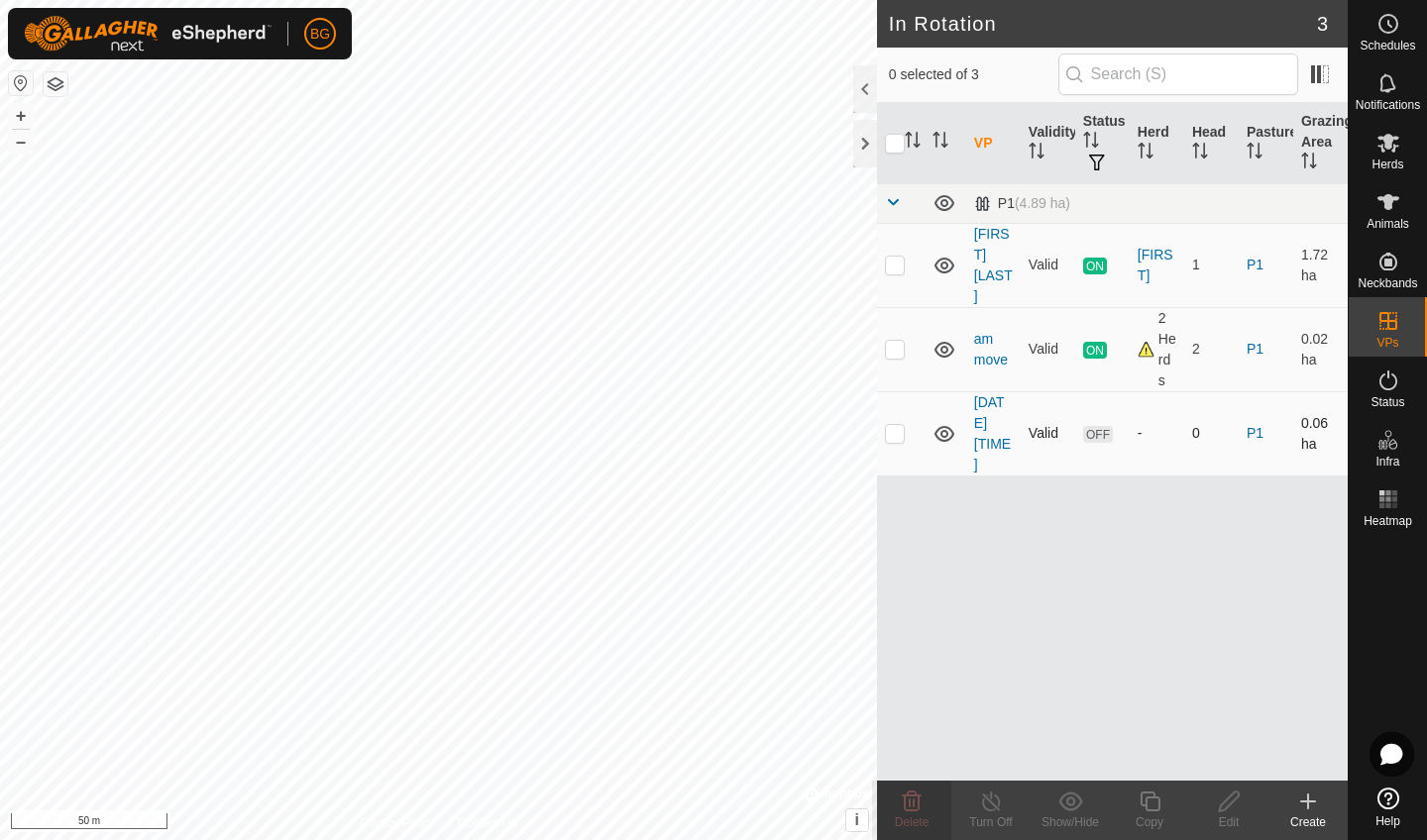click at bounding box center (895, 433) 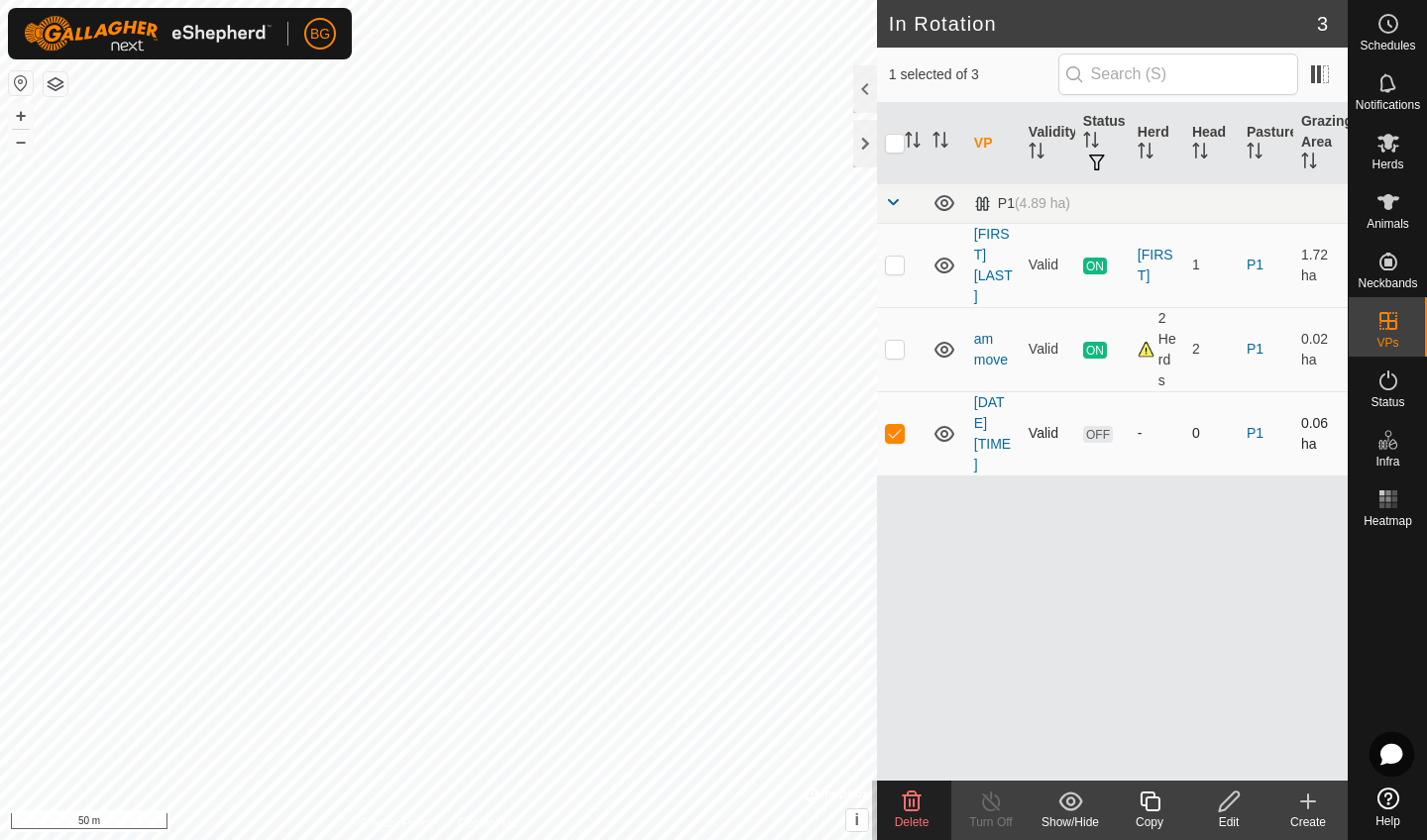click at bounding box center (895, 433) 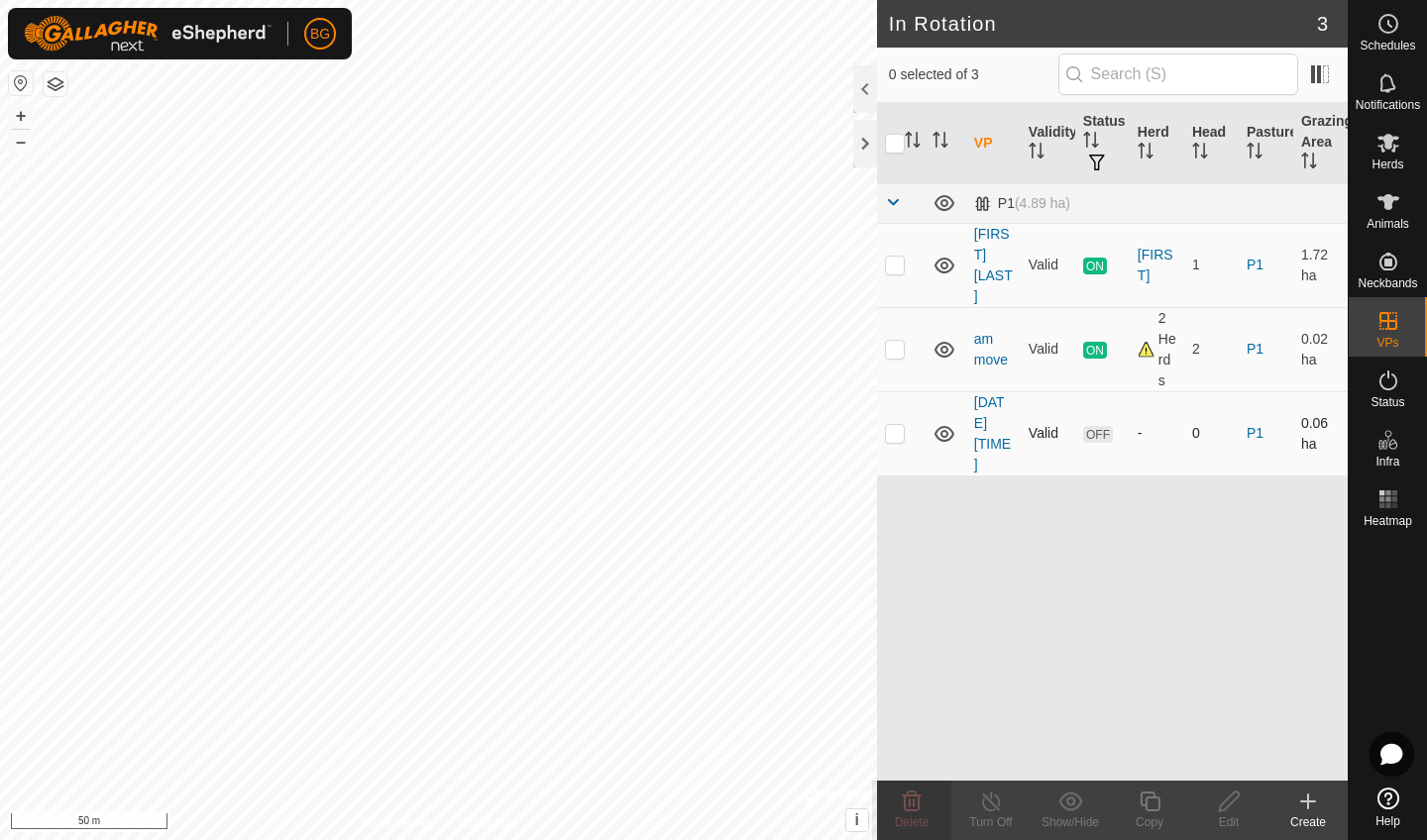 click at bounding box center (895, 433) 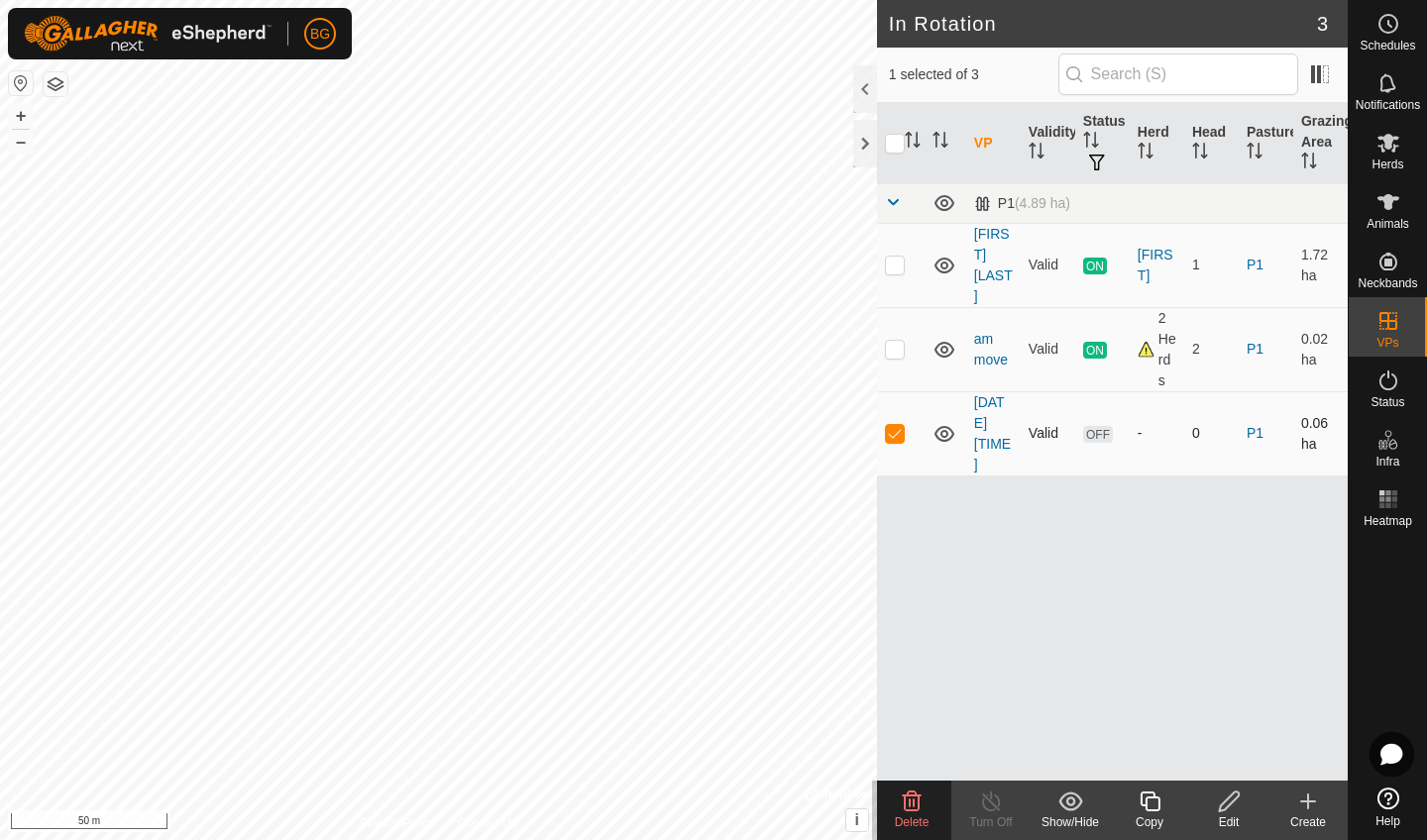 click at bounding box center (895, 433) 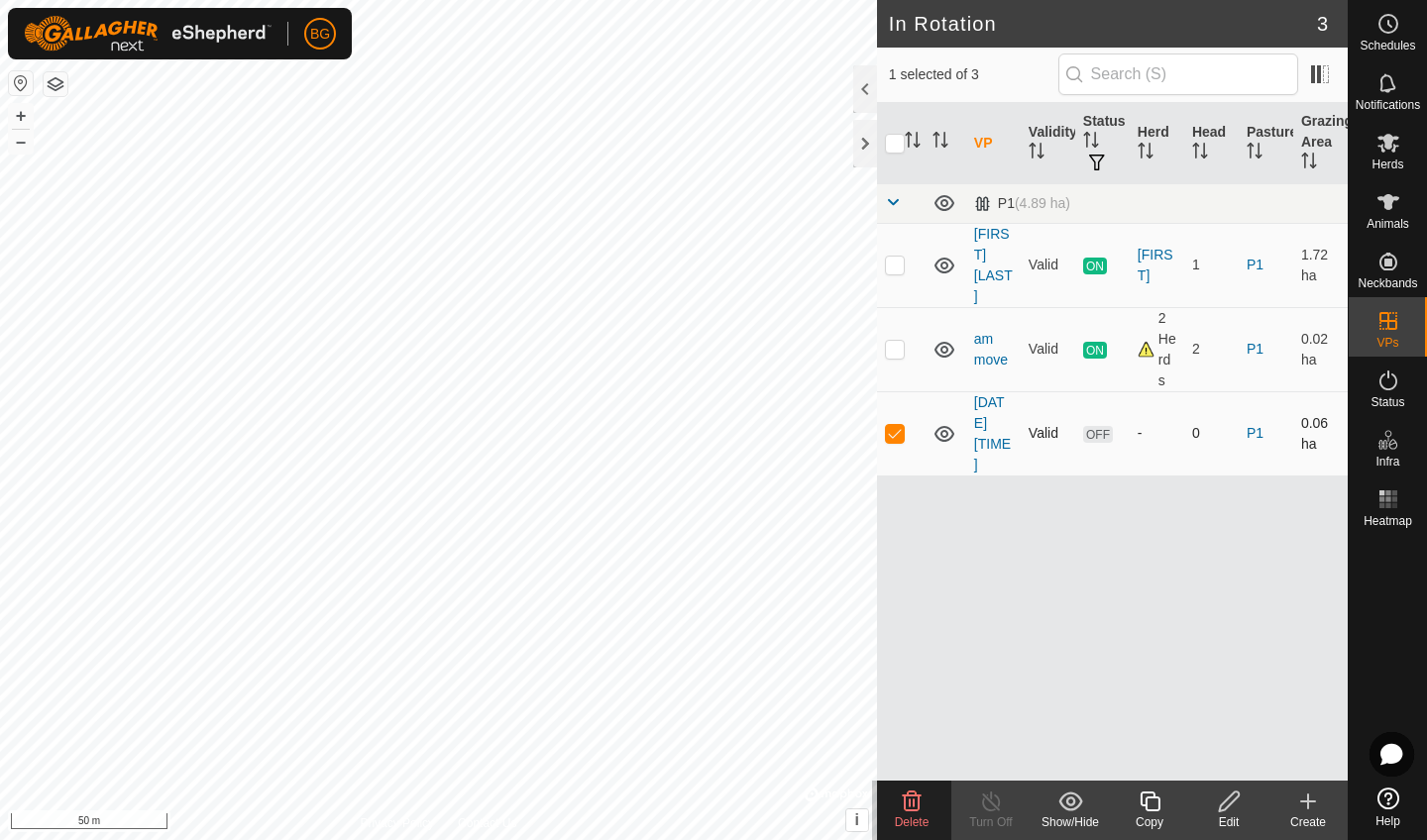 checkbox on "false" 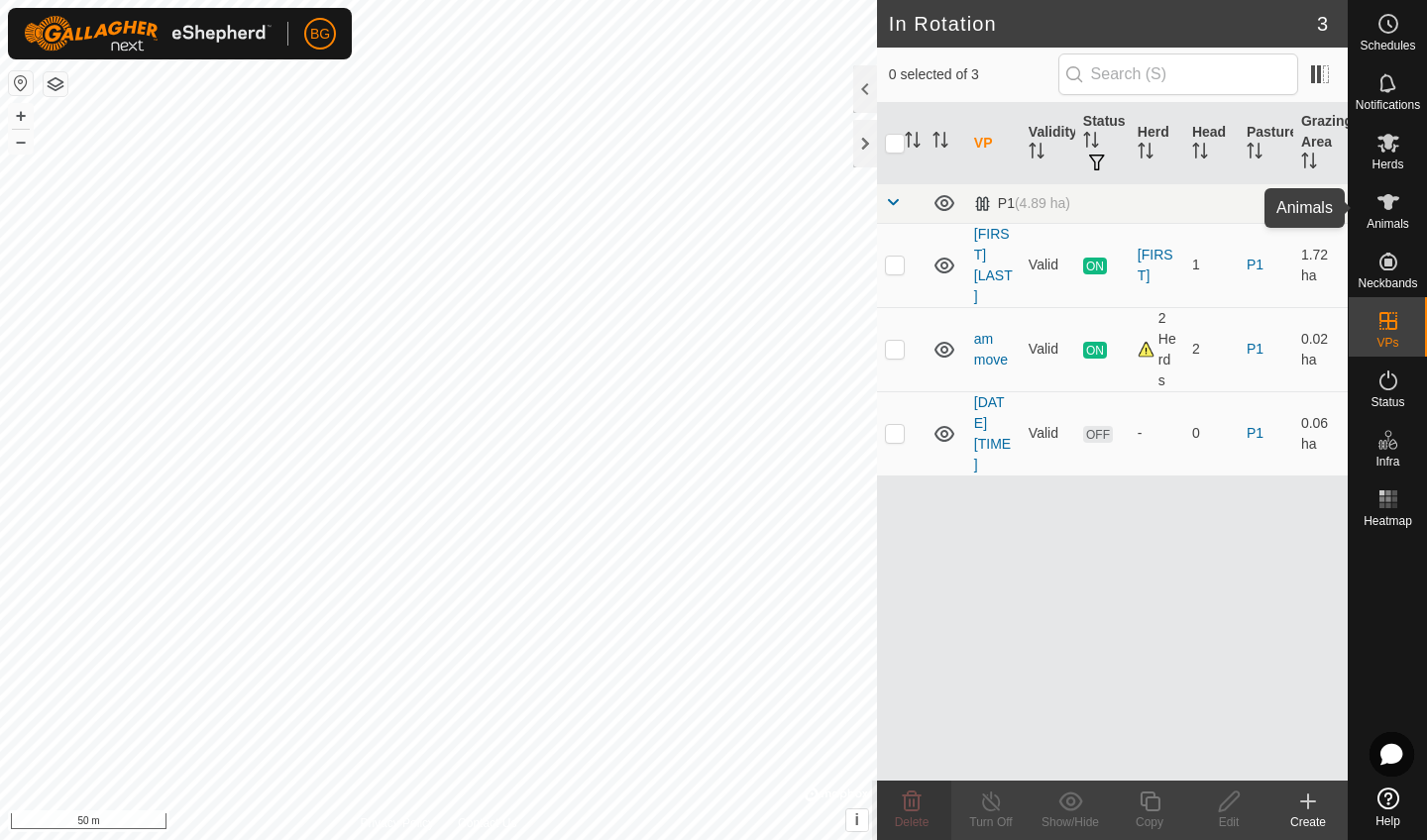 click at bounding box center (1388, 202) 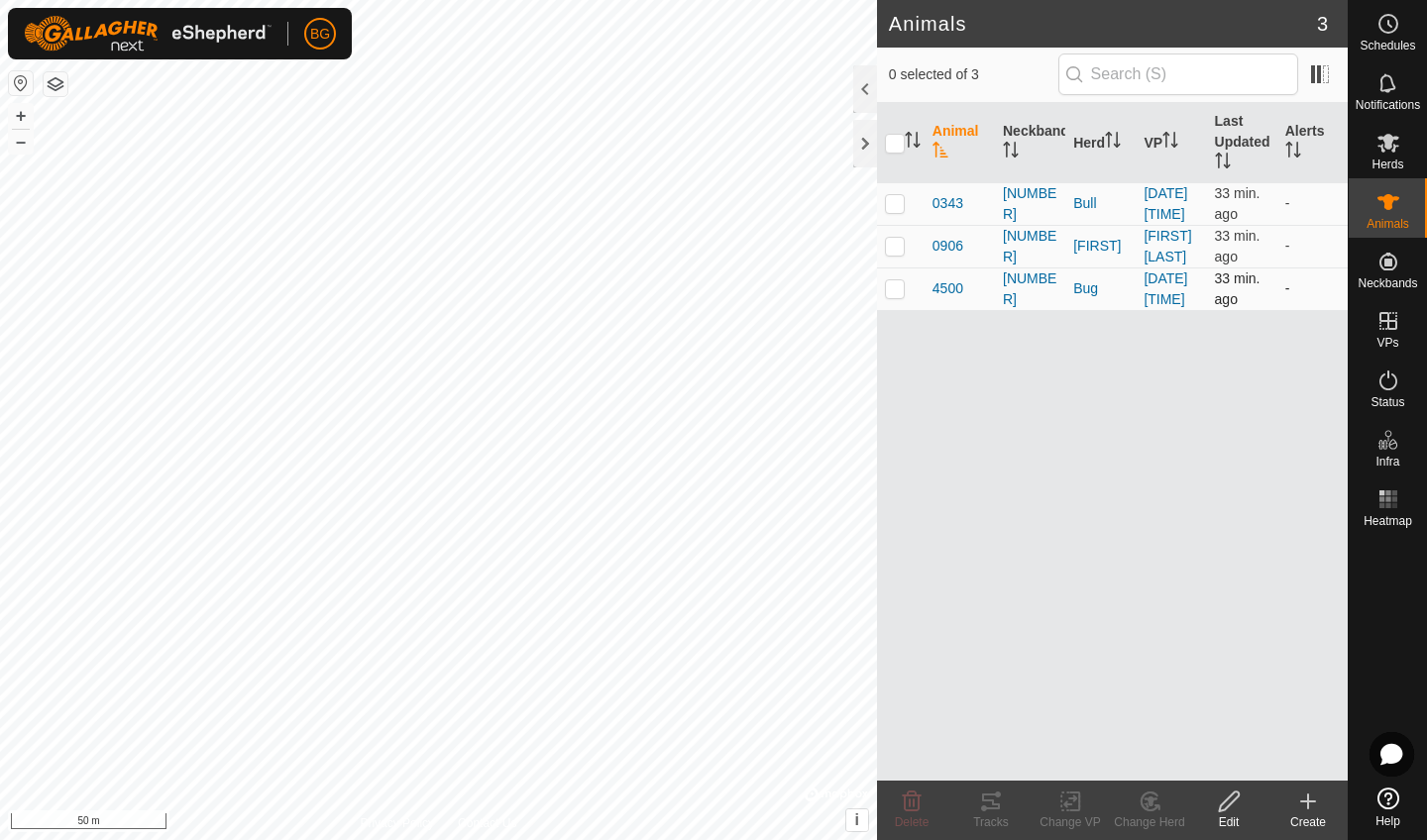click at bounding box center (895, 288) 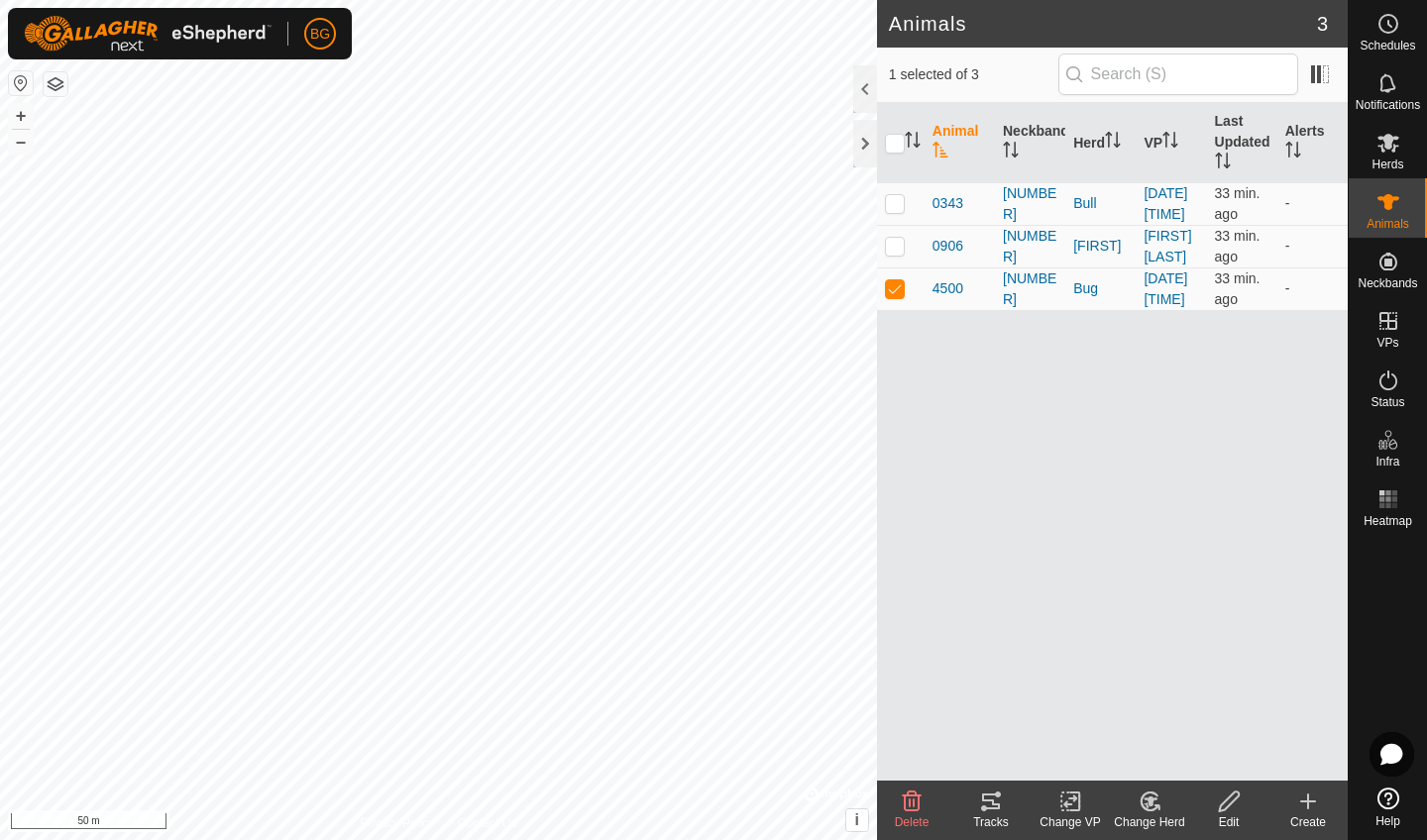 click 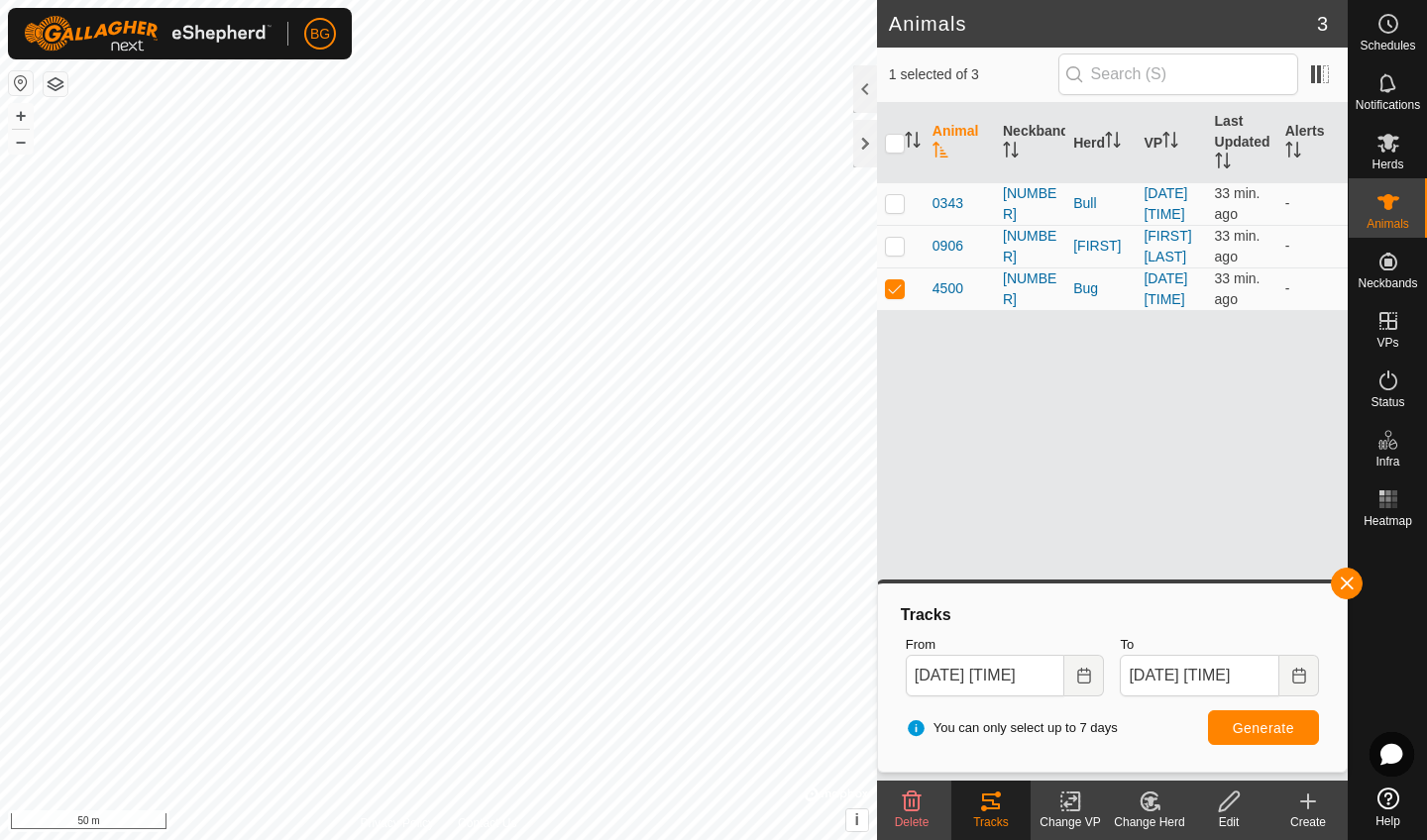 click on "Generate" at bounding box center (1263, 727) 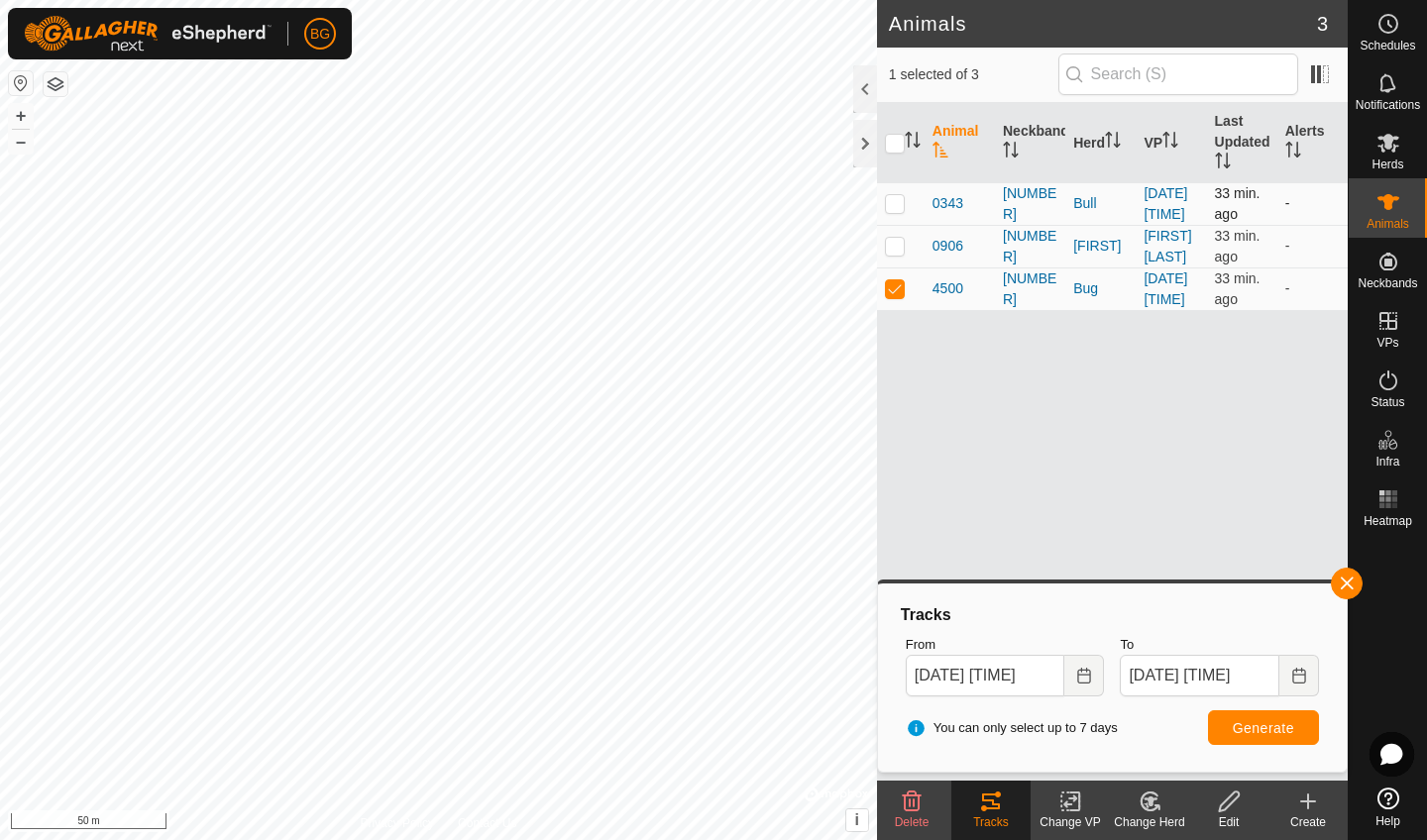 click at bounding box center (895, 203) 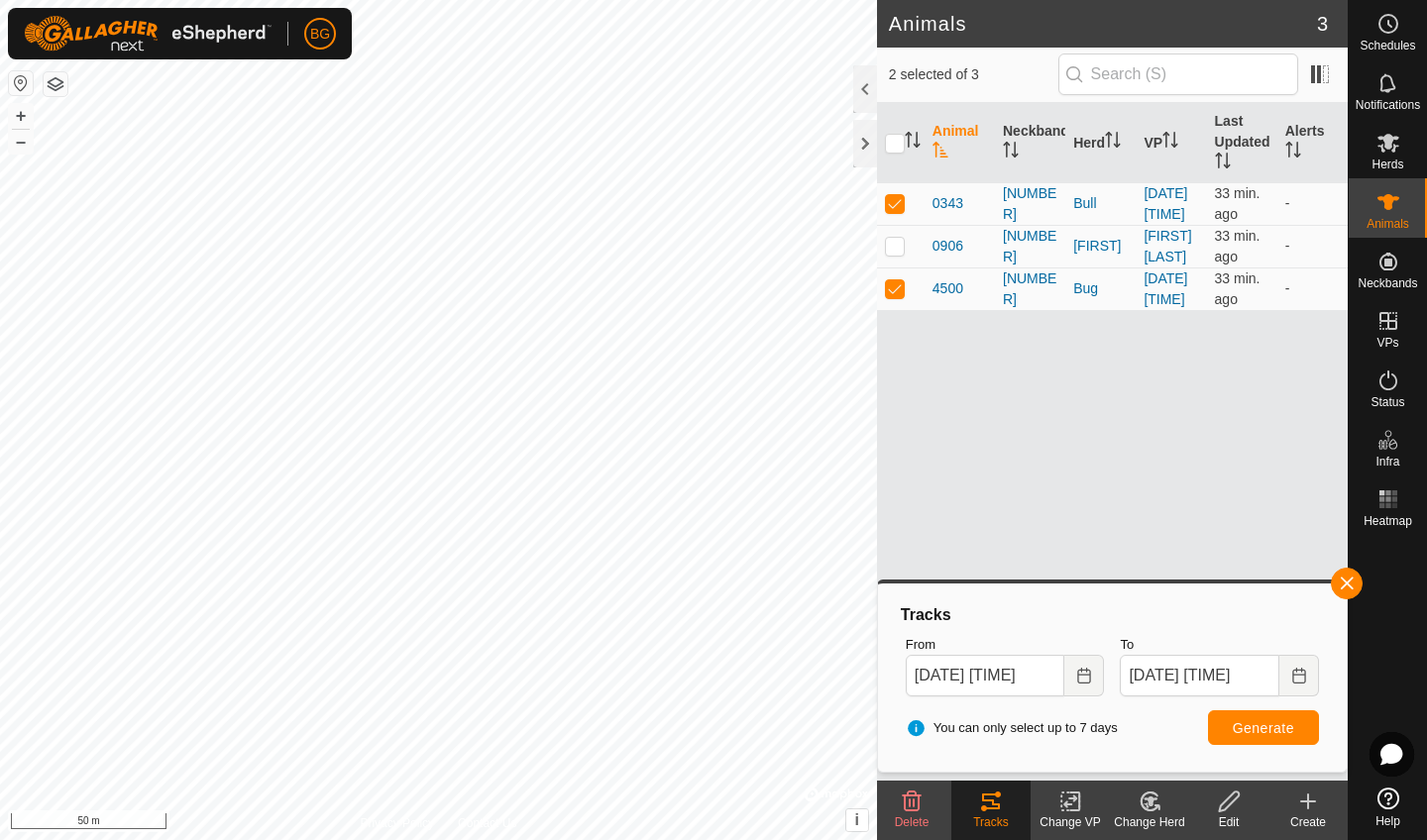 click on "Generate" at bounding box center (1263, 728) 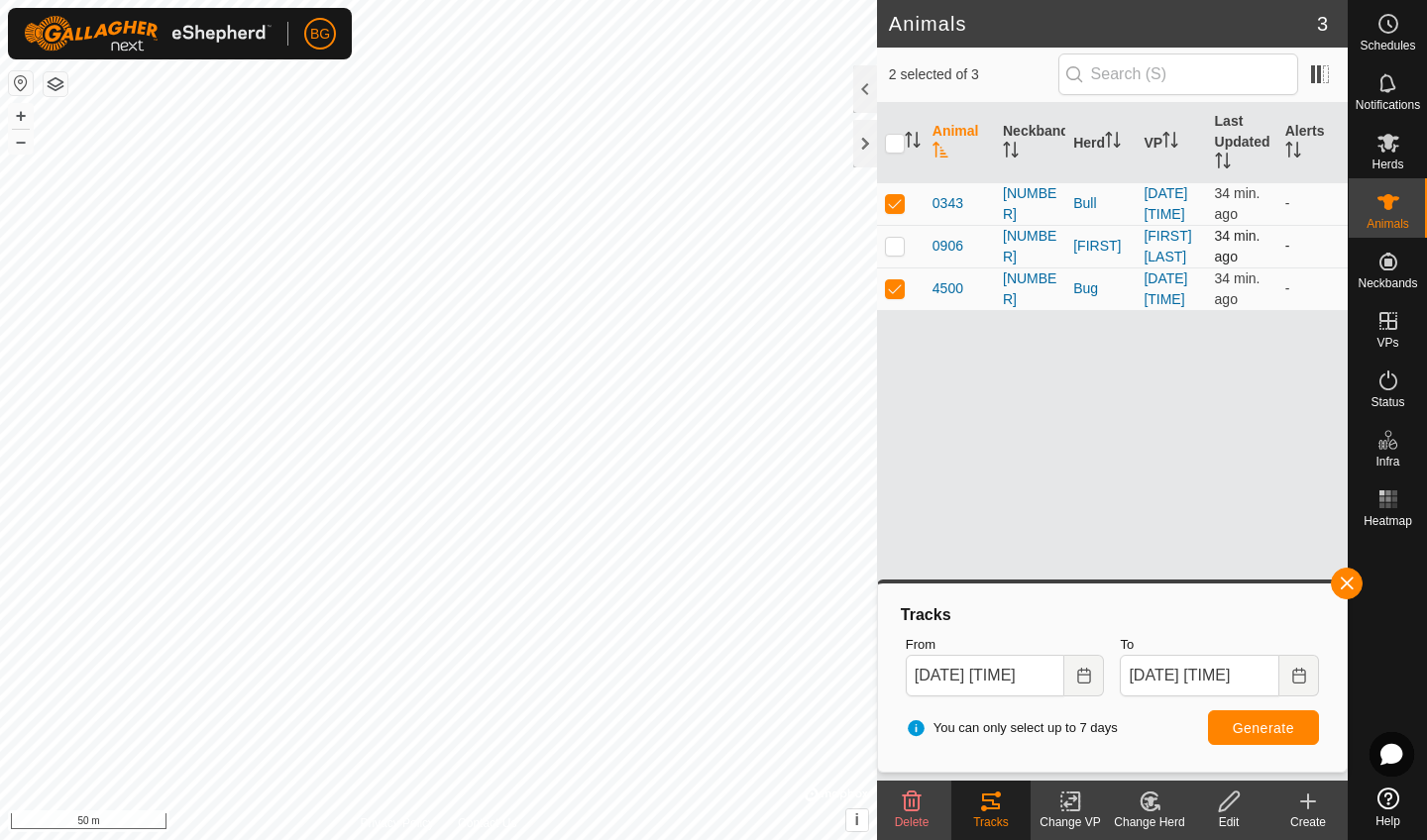 click at bounding box center [895, 246] 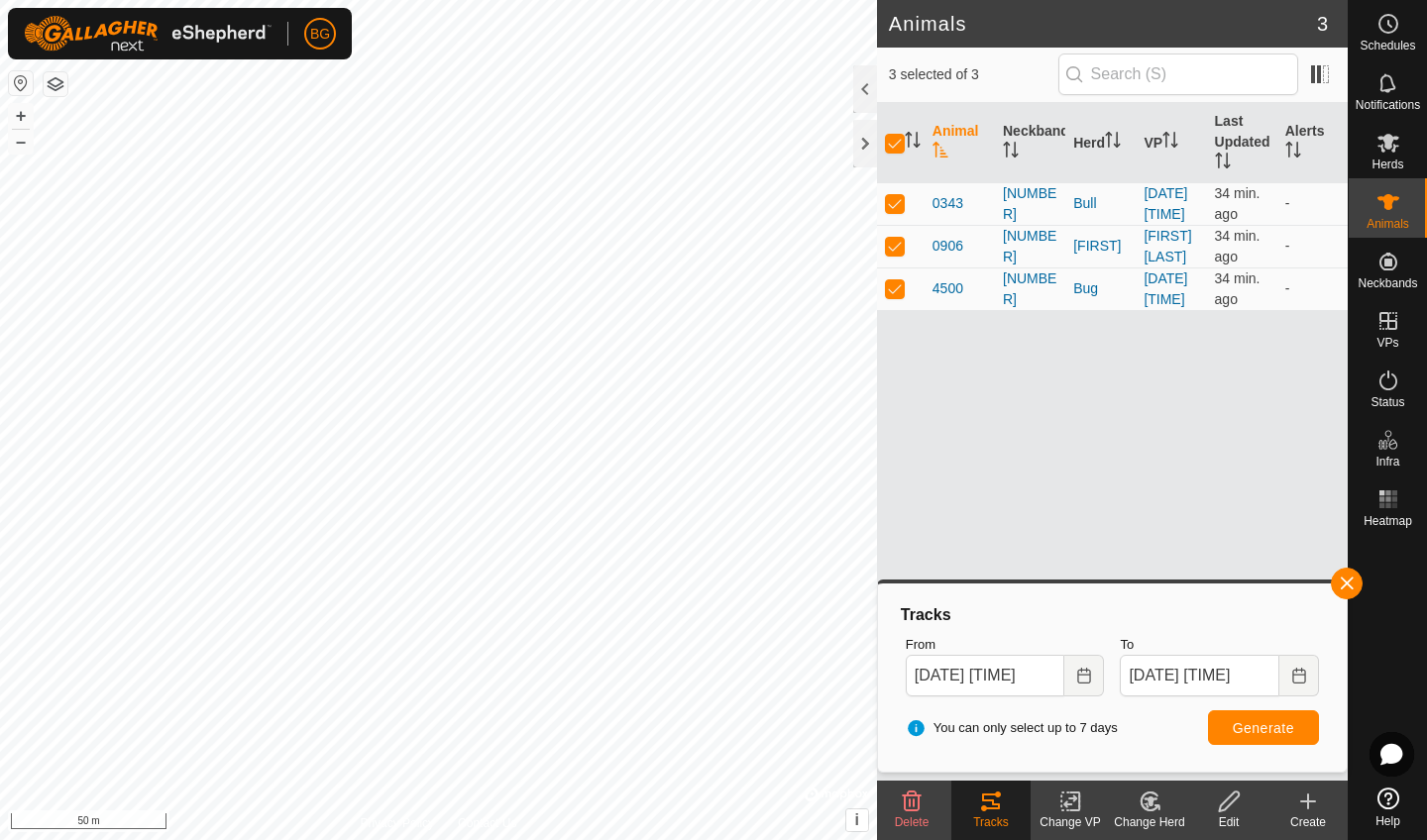 click on "Generate" at bounding box center (1263, 728) 